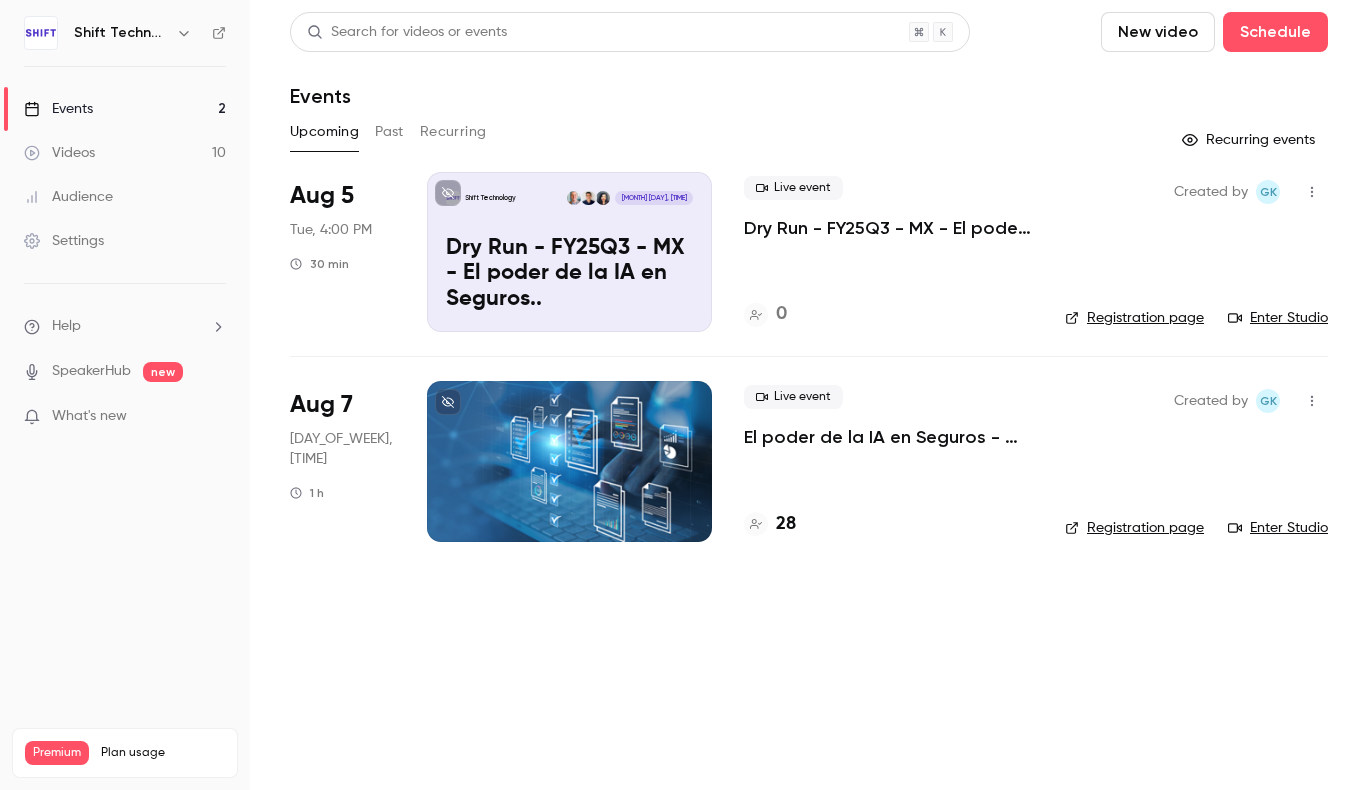 scroll, scrollTop: 0, scrollLeft: 0, axis: both 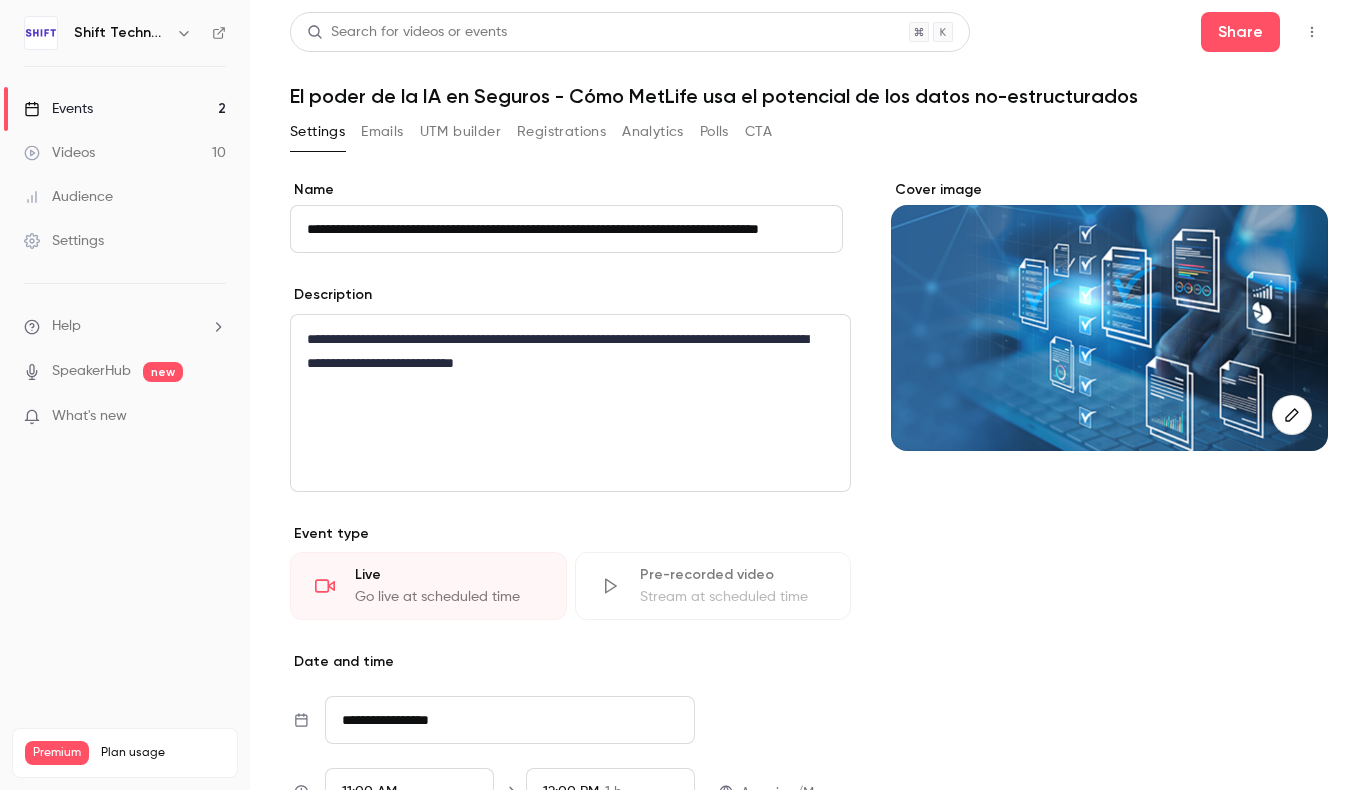 click on "Settings Emails UTM builder Registrations Analytics Polls CTA" at bounding box center [531, 132] 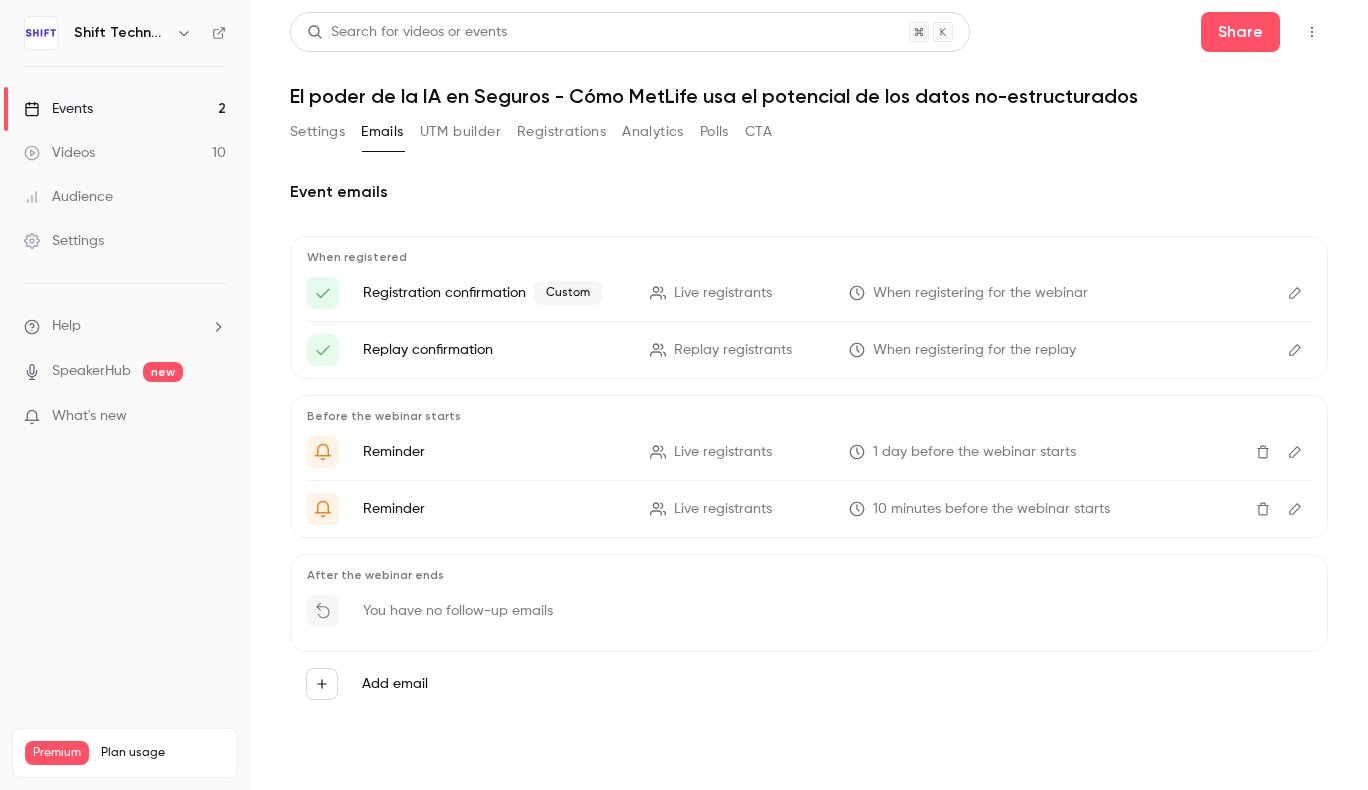 click on "UTM builder" at bounding box center [460, 132] 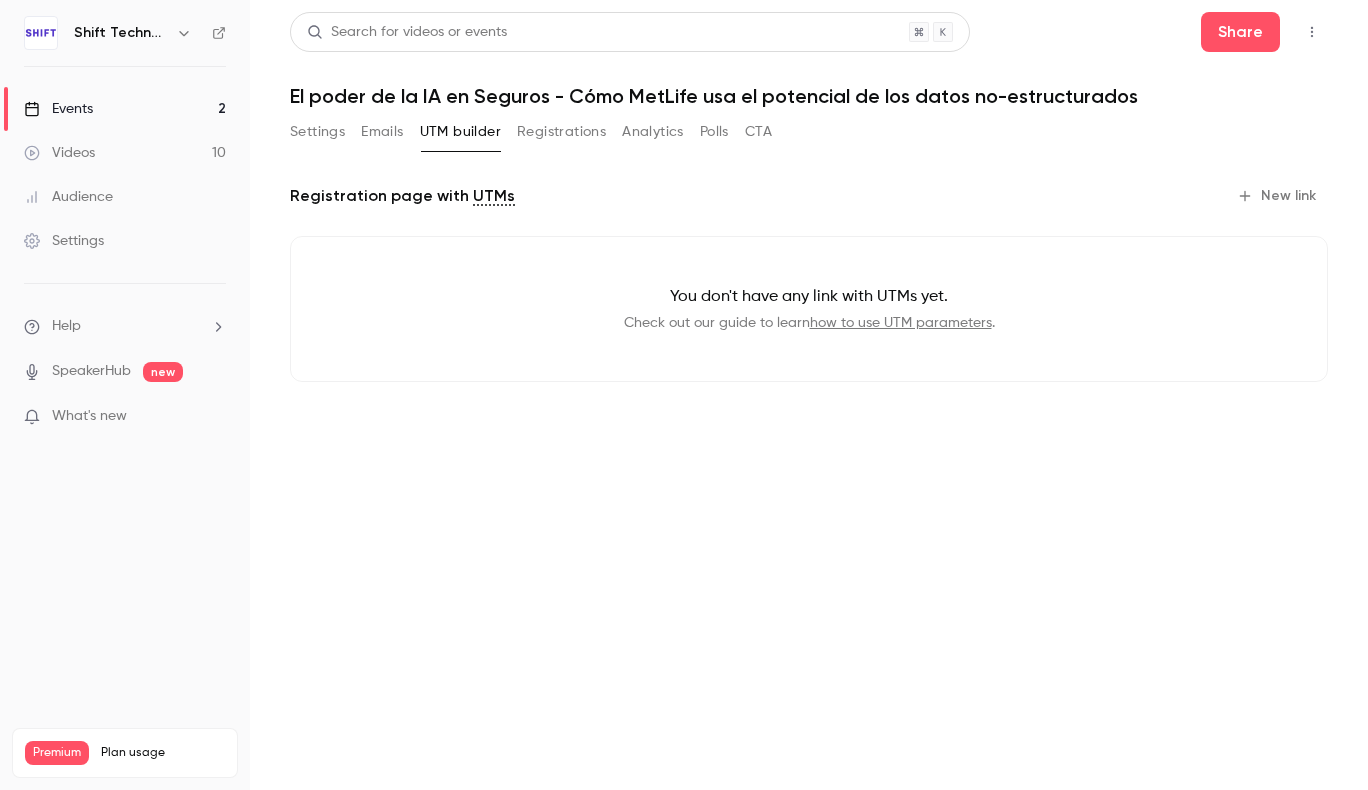 click on "Registrations" at bounding box center [561, 132] 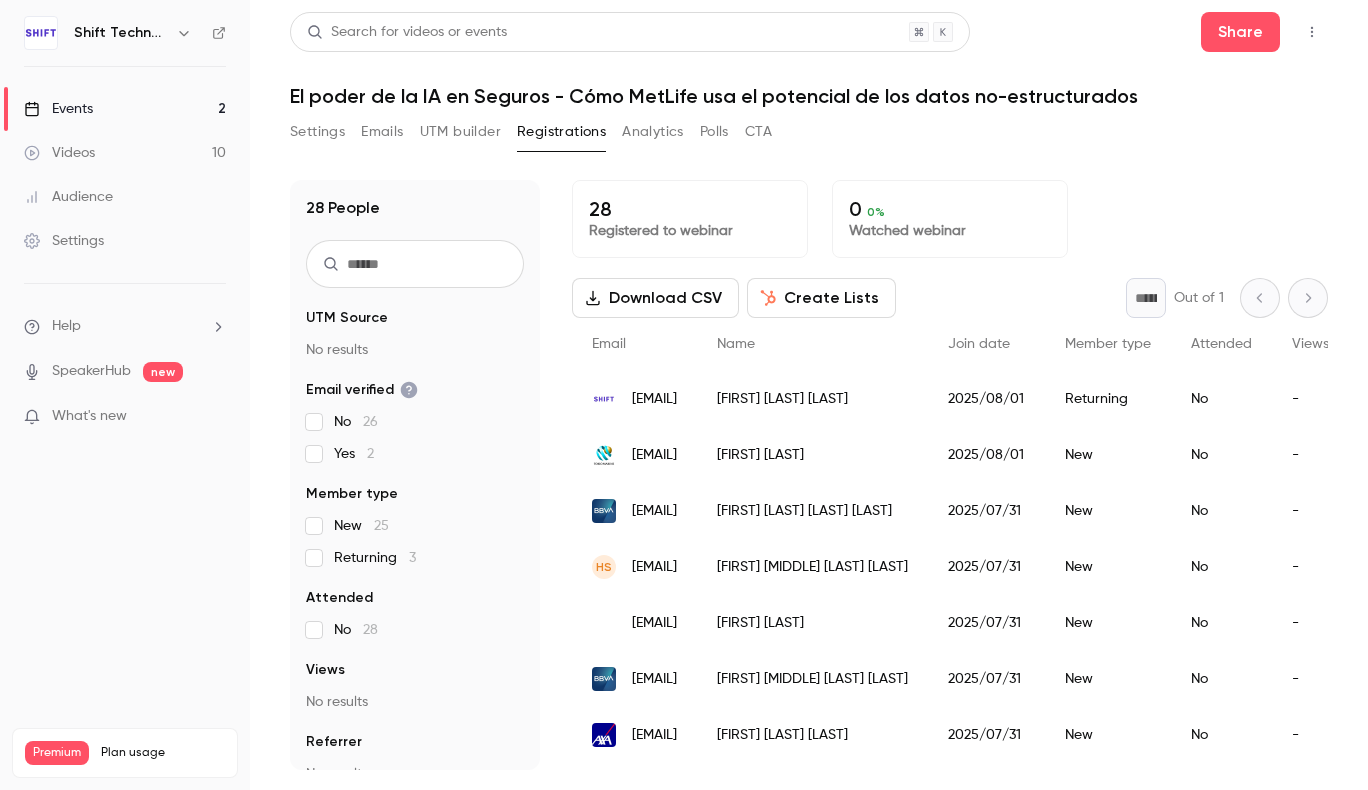 click on "Analytics" at bounding box center [653, 132] 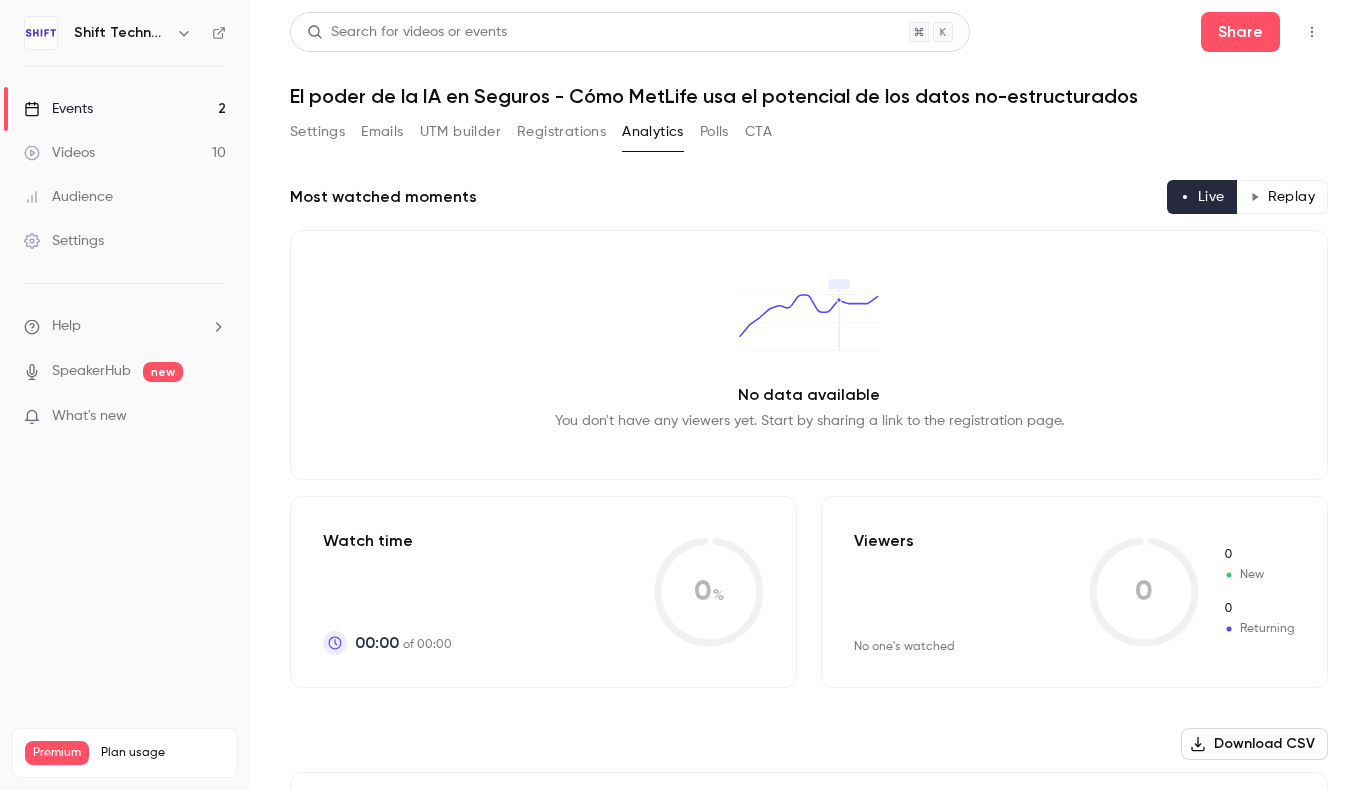 click on "Polls" at bounding box center [714, 132] 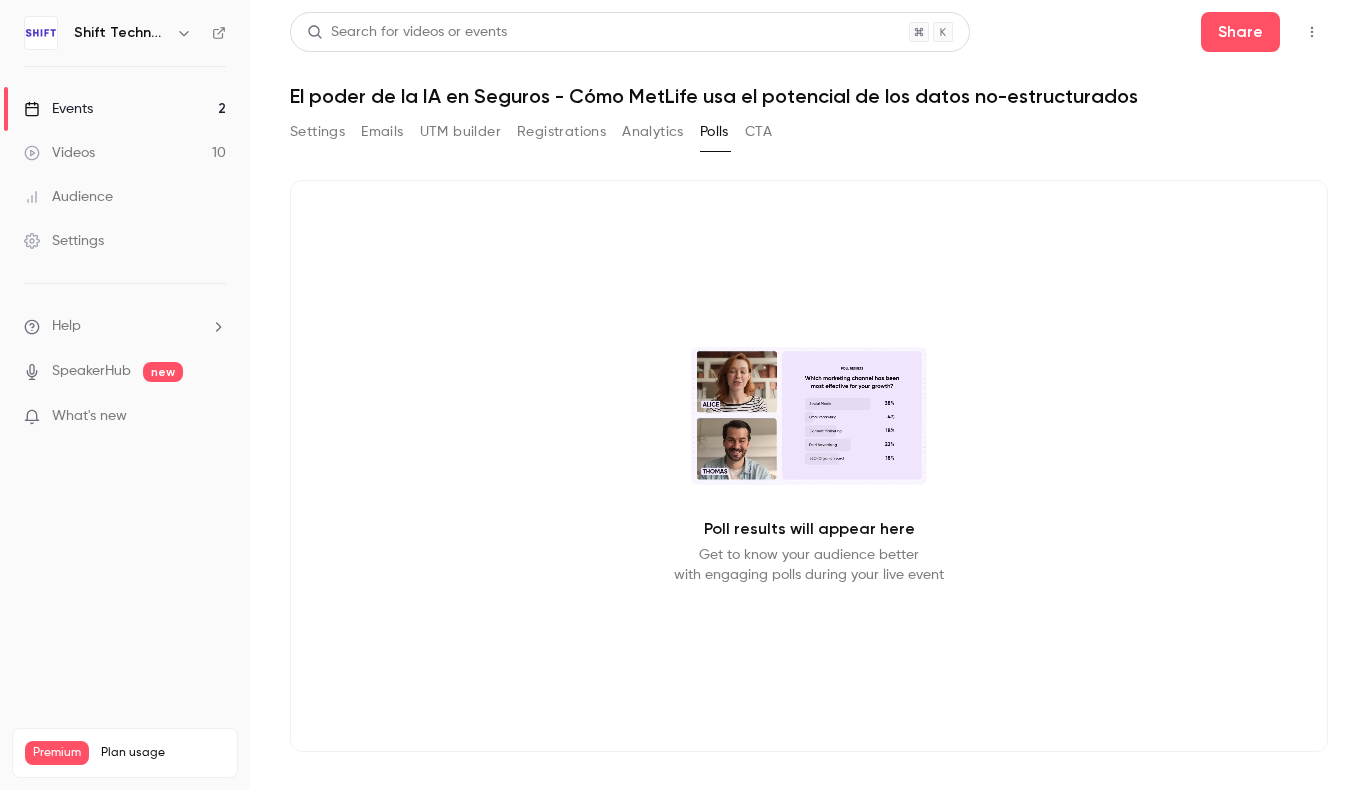 click on "CTA" at bounding box center [758, 132] 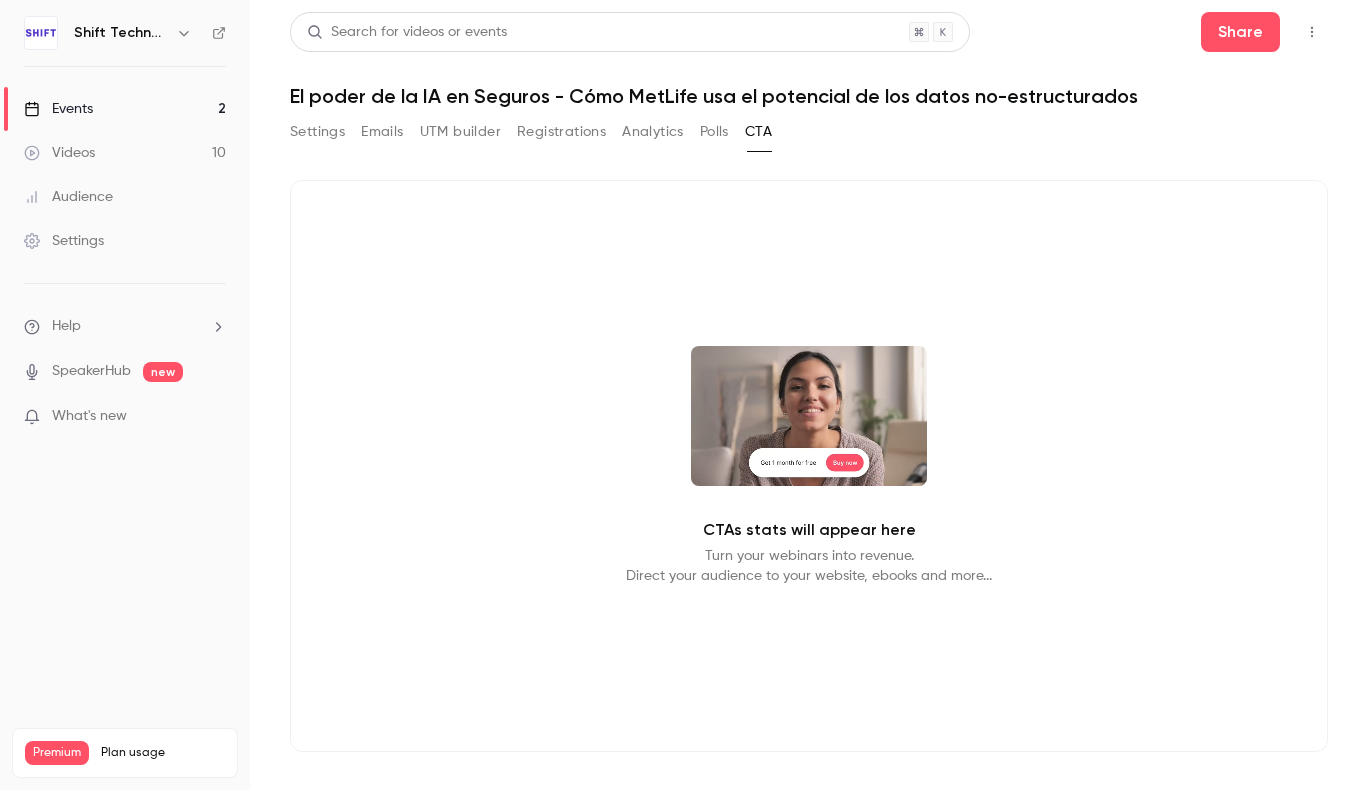 click on "Emails" at bounding box center (382, 132) 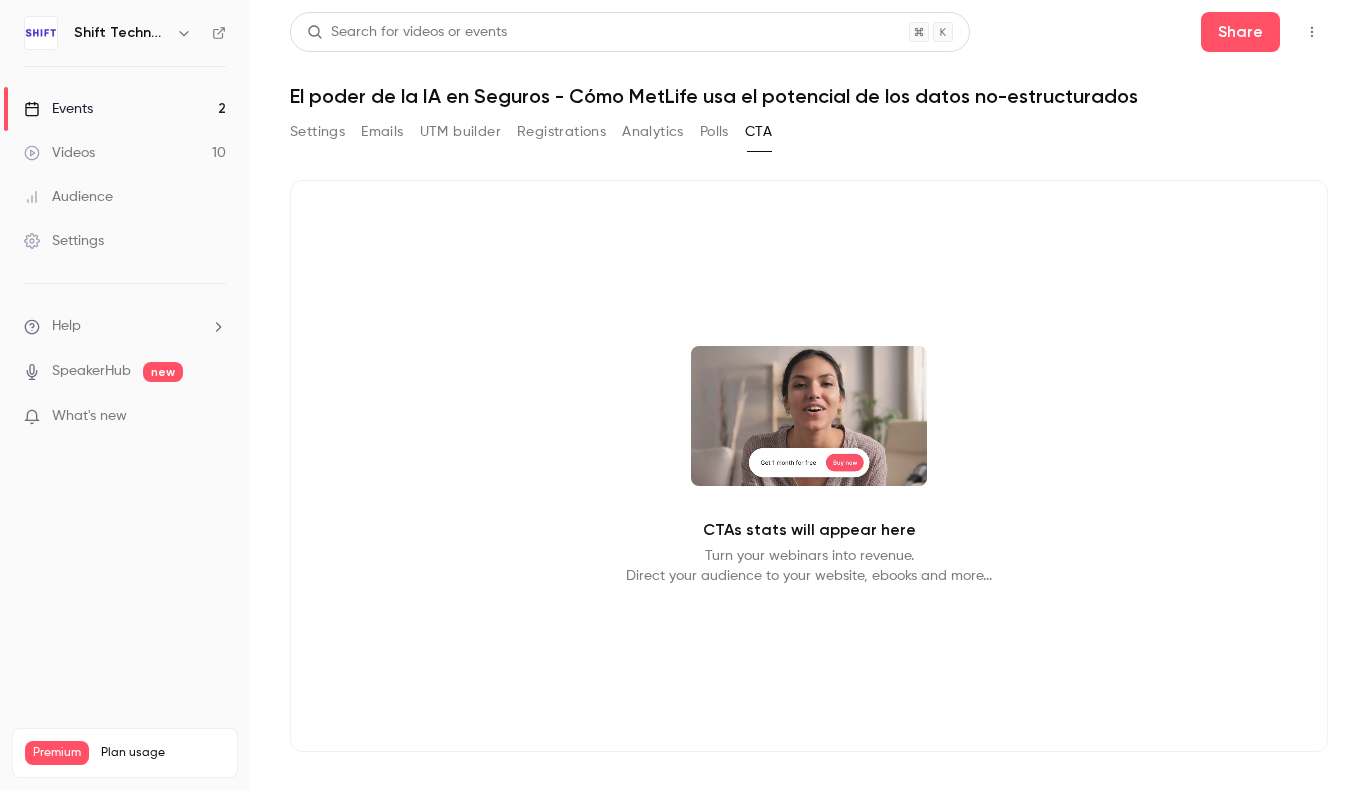 click on "Emails" at bounding box center (382, 132) 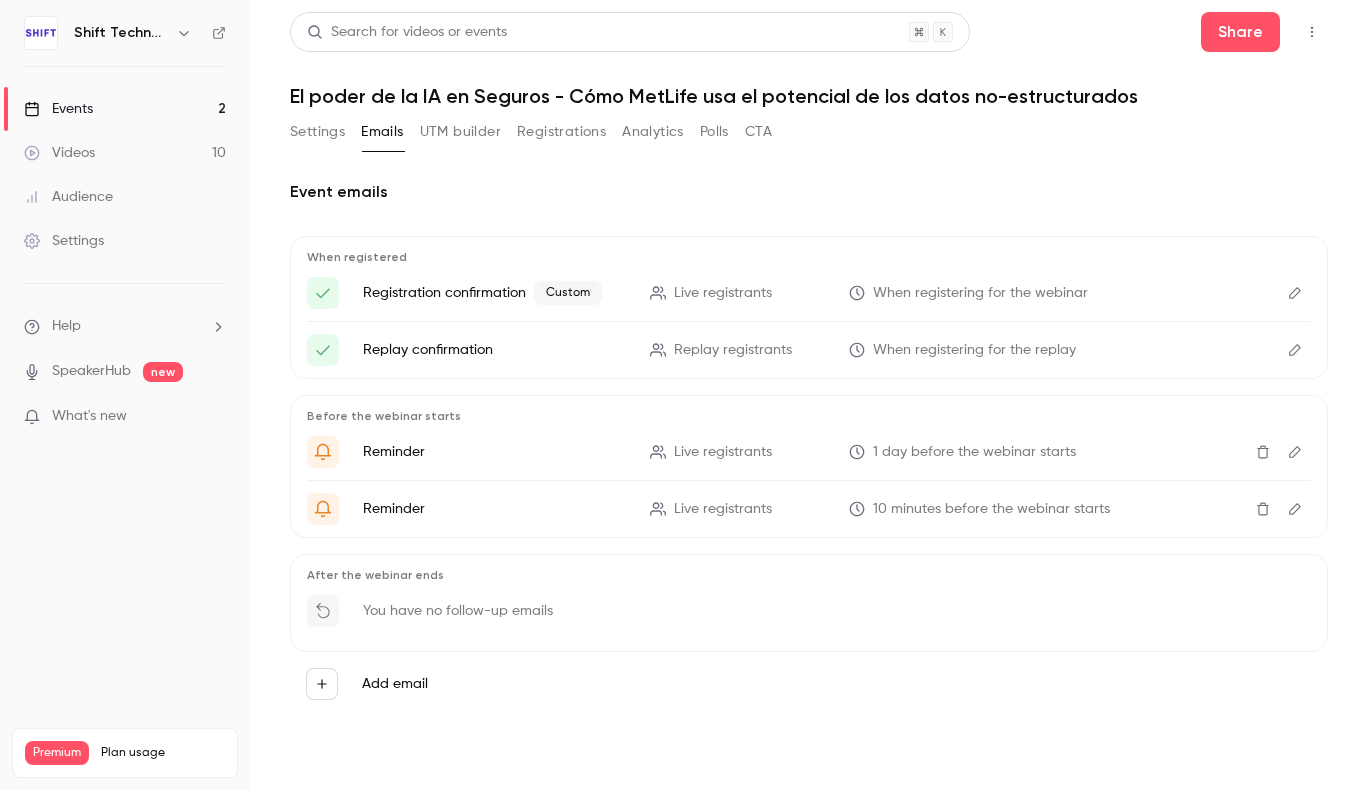 click on "Settings" at bounding box center [317, 132] 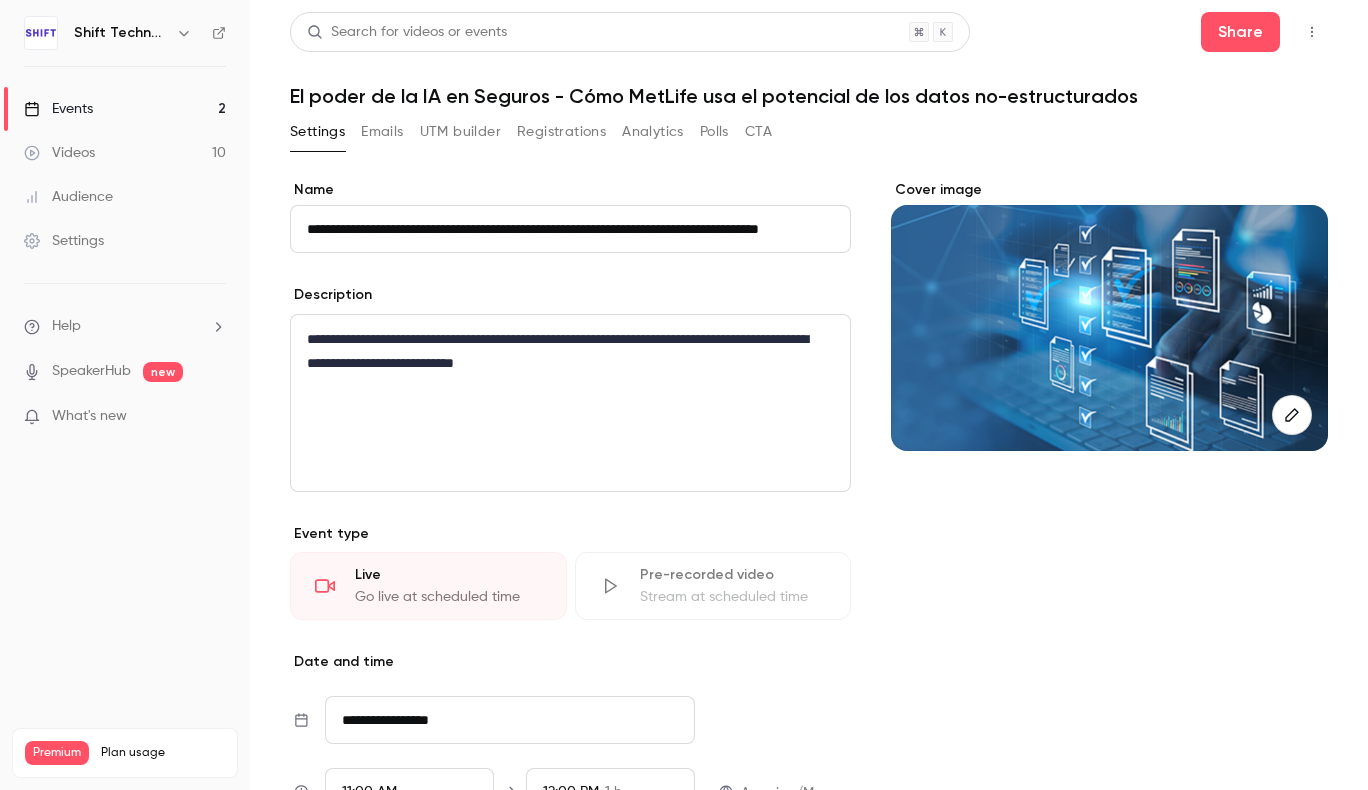 scroll, scrollTop: 0, scrollLeft: 68, axis: horizontal 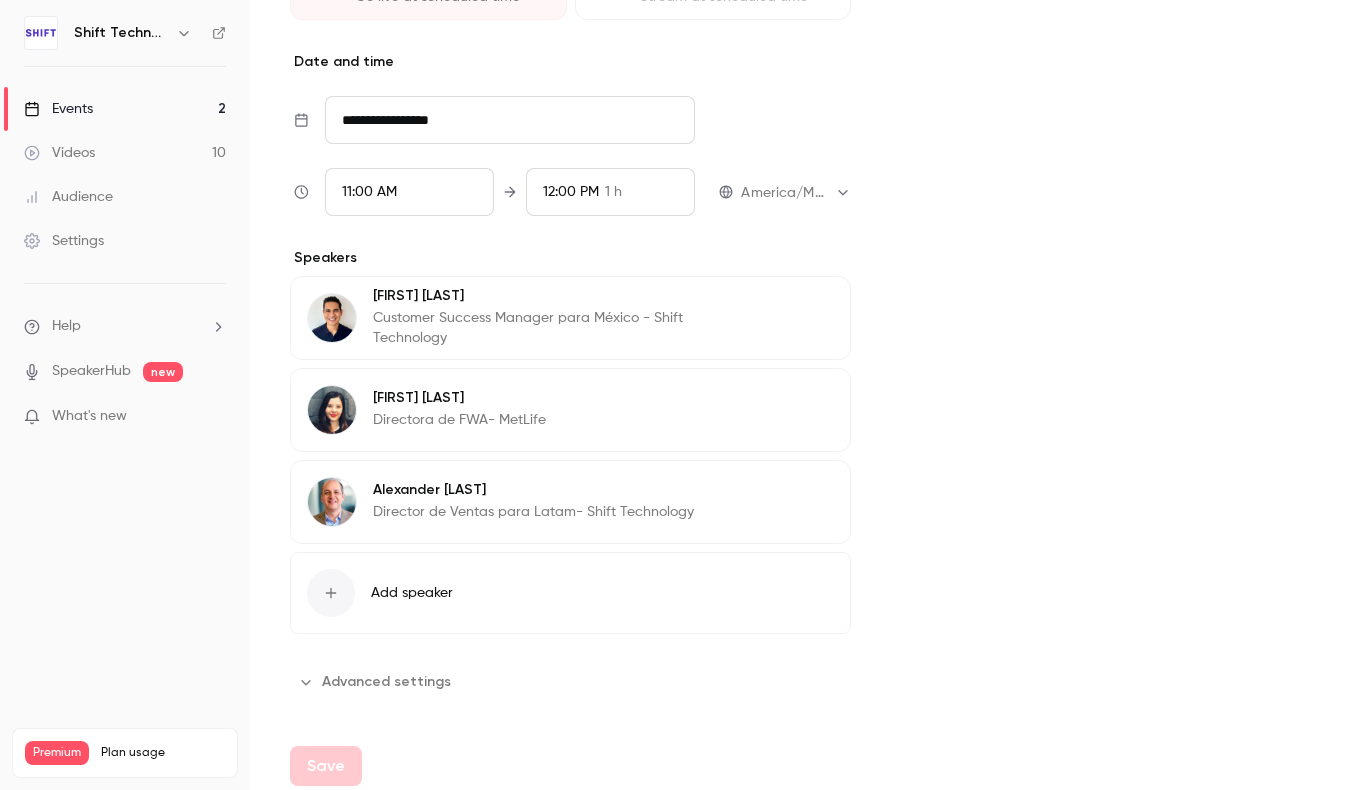 click on "Advanced settings" at bounding box center [376, 682] 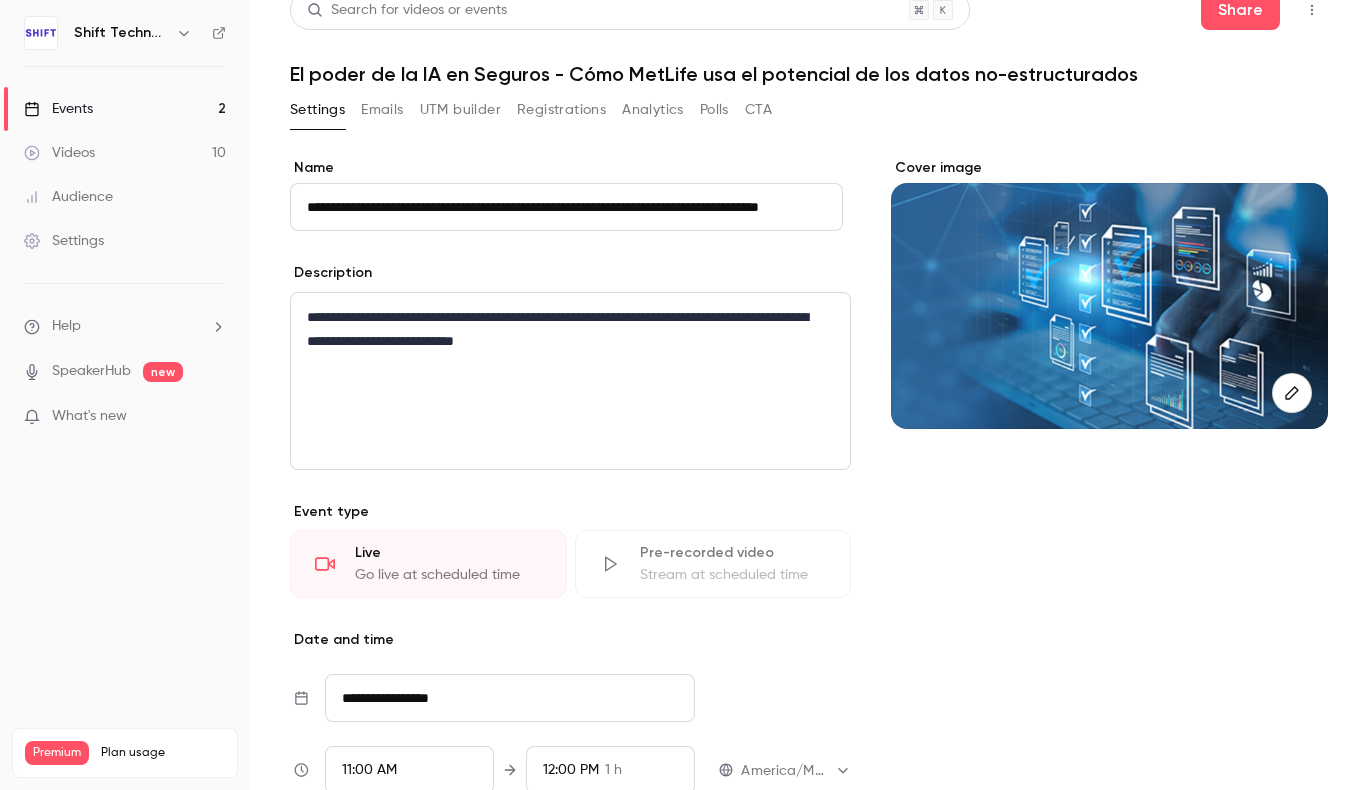 scroll, scrollTop: 0, scrollLeft: 0, axis: both 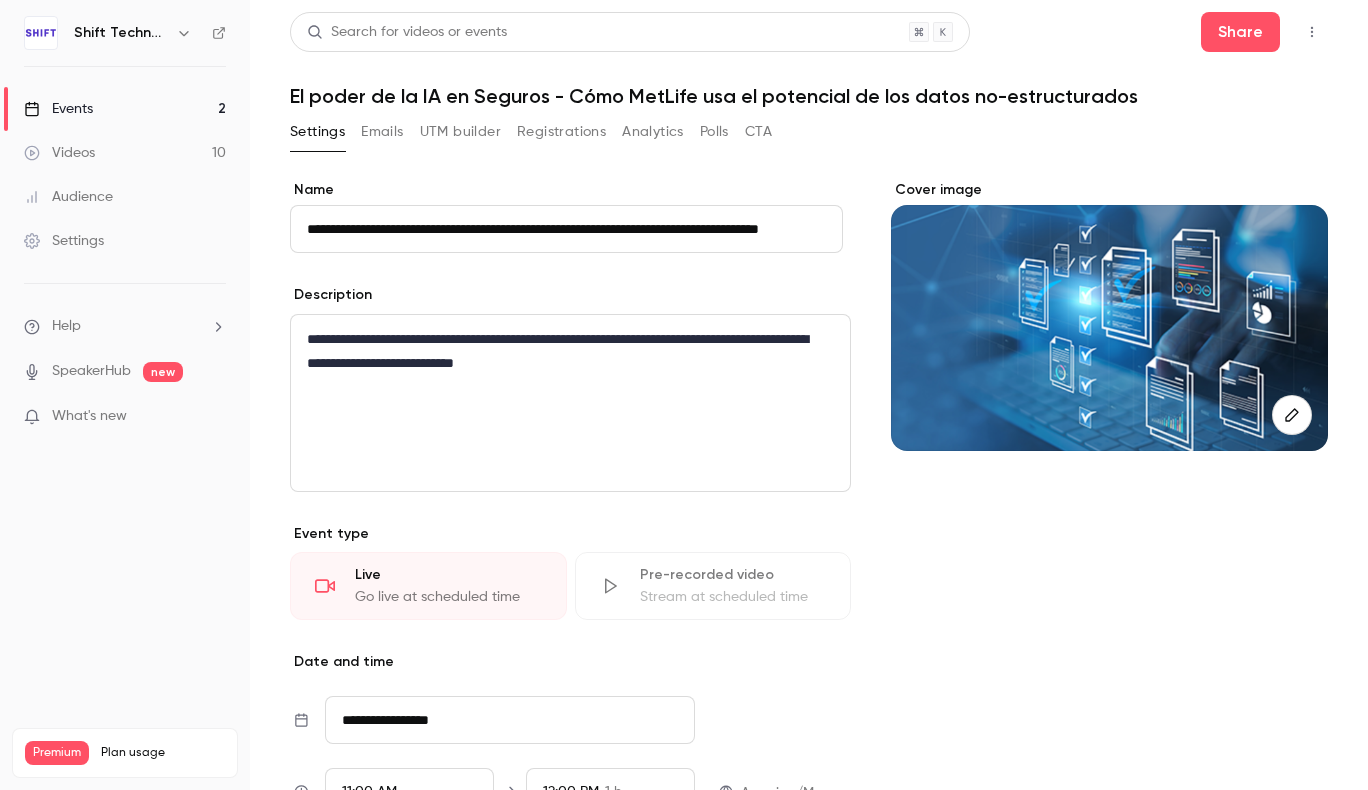 click on "Emails" at bounding box center [382, 132] 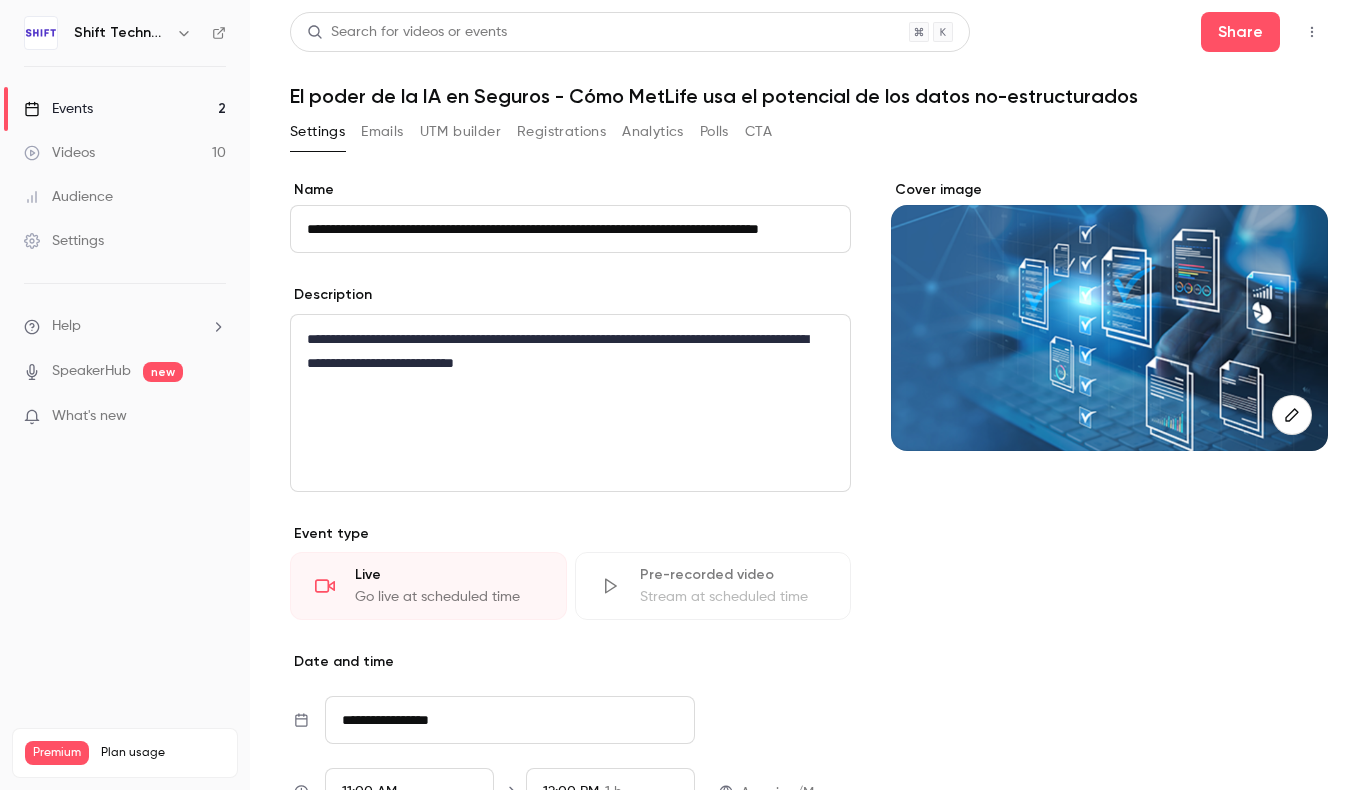scroll, scrollTop: 0, scrollLeft: 68, axis: horizontal 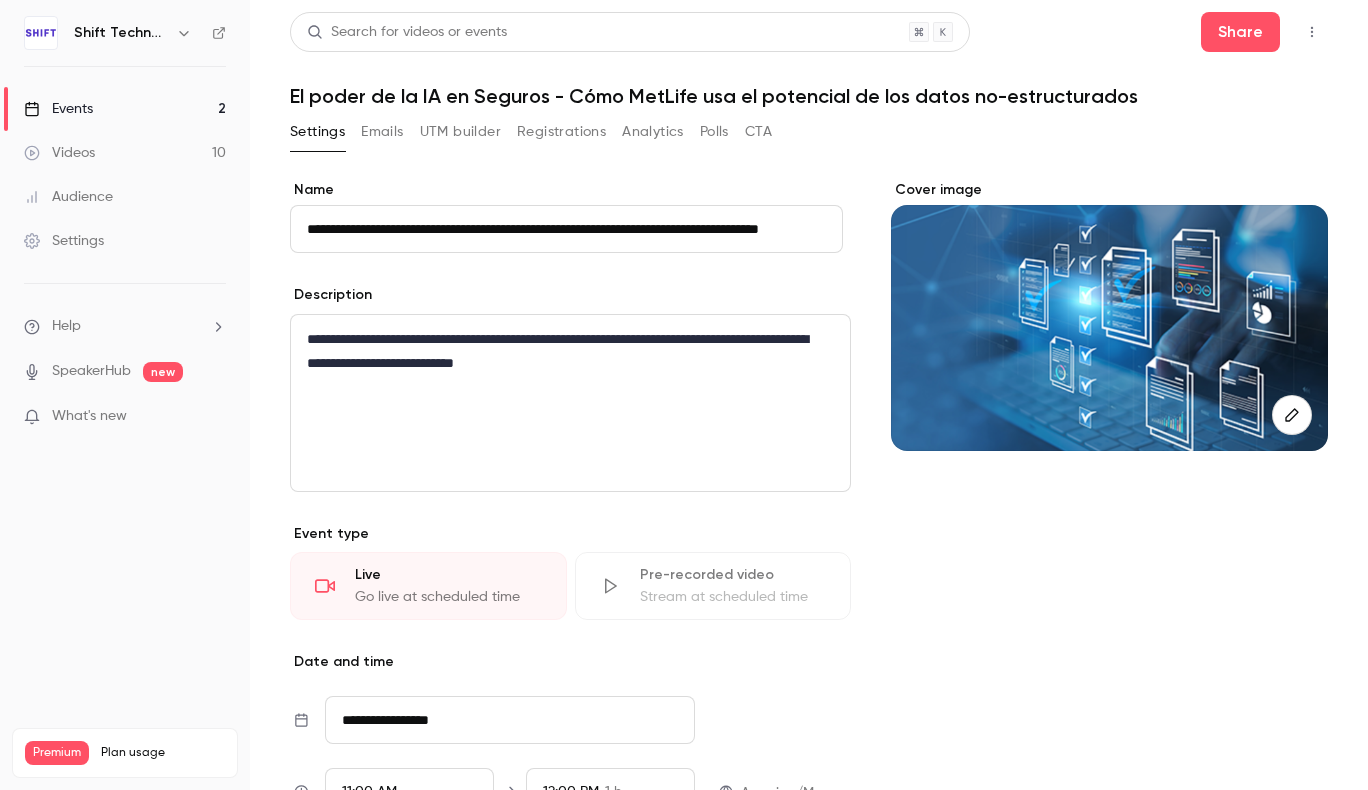 click on "UTM builder" at bounding box center [460, 132] 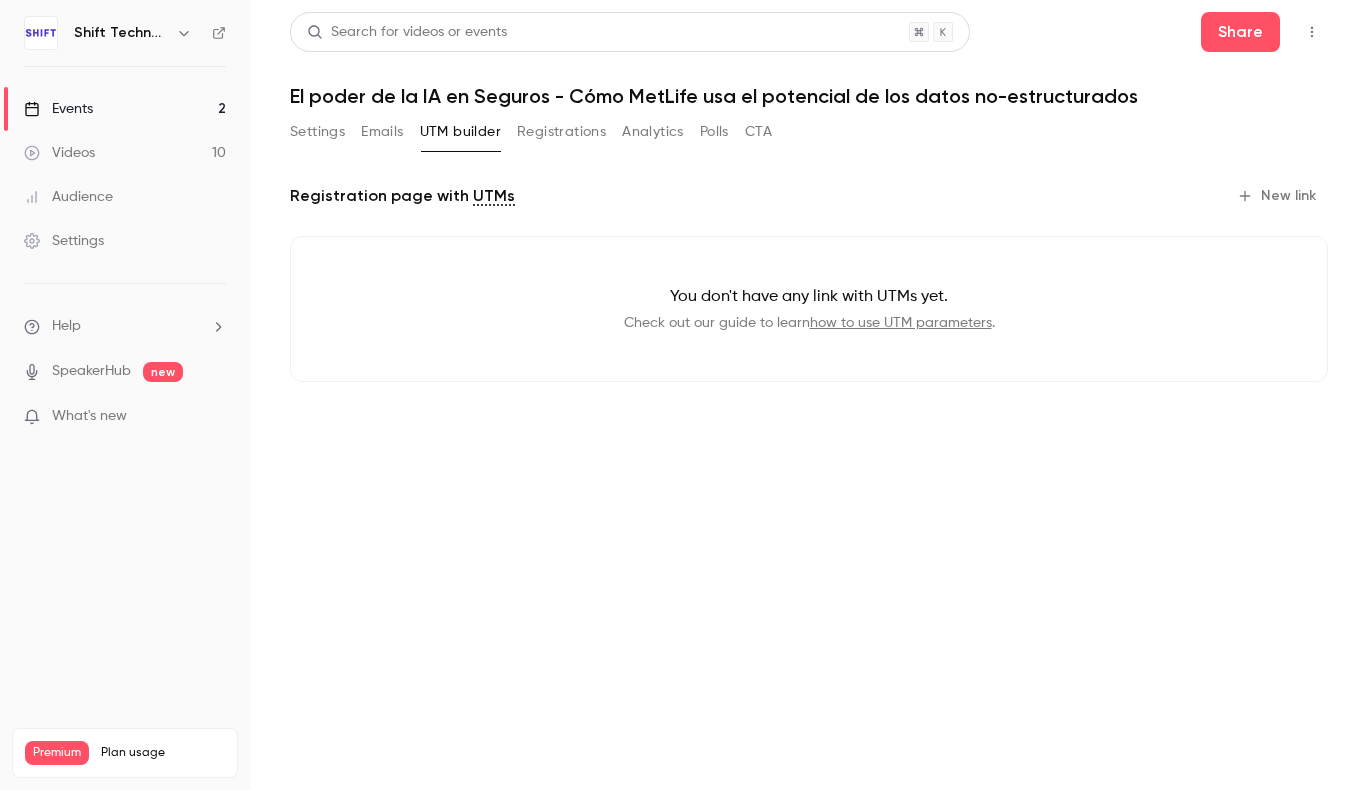 click on "Registrations" at bounding box center (561, 132) 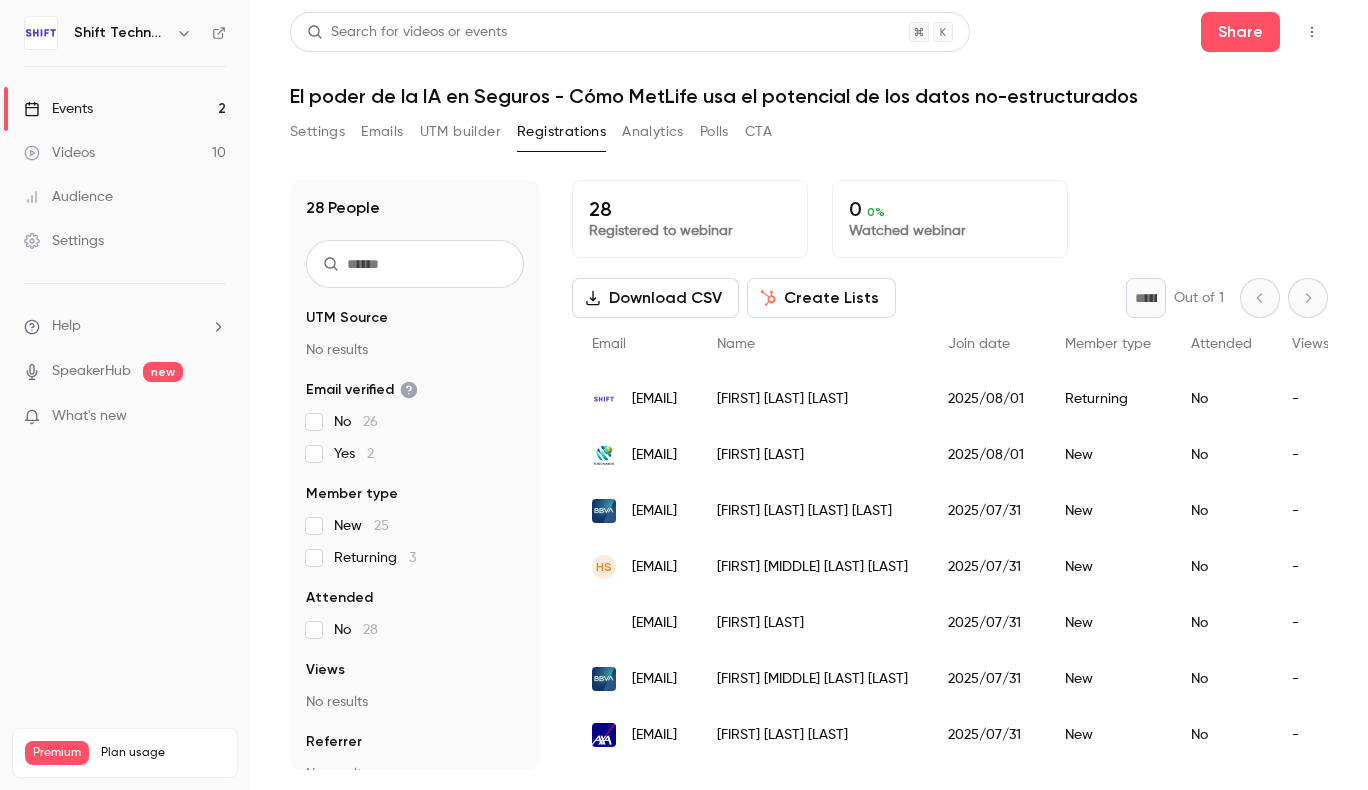 click on "Emails" at bounding box center (382, 132) 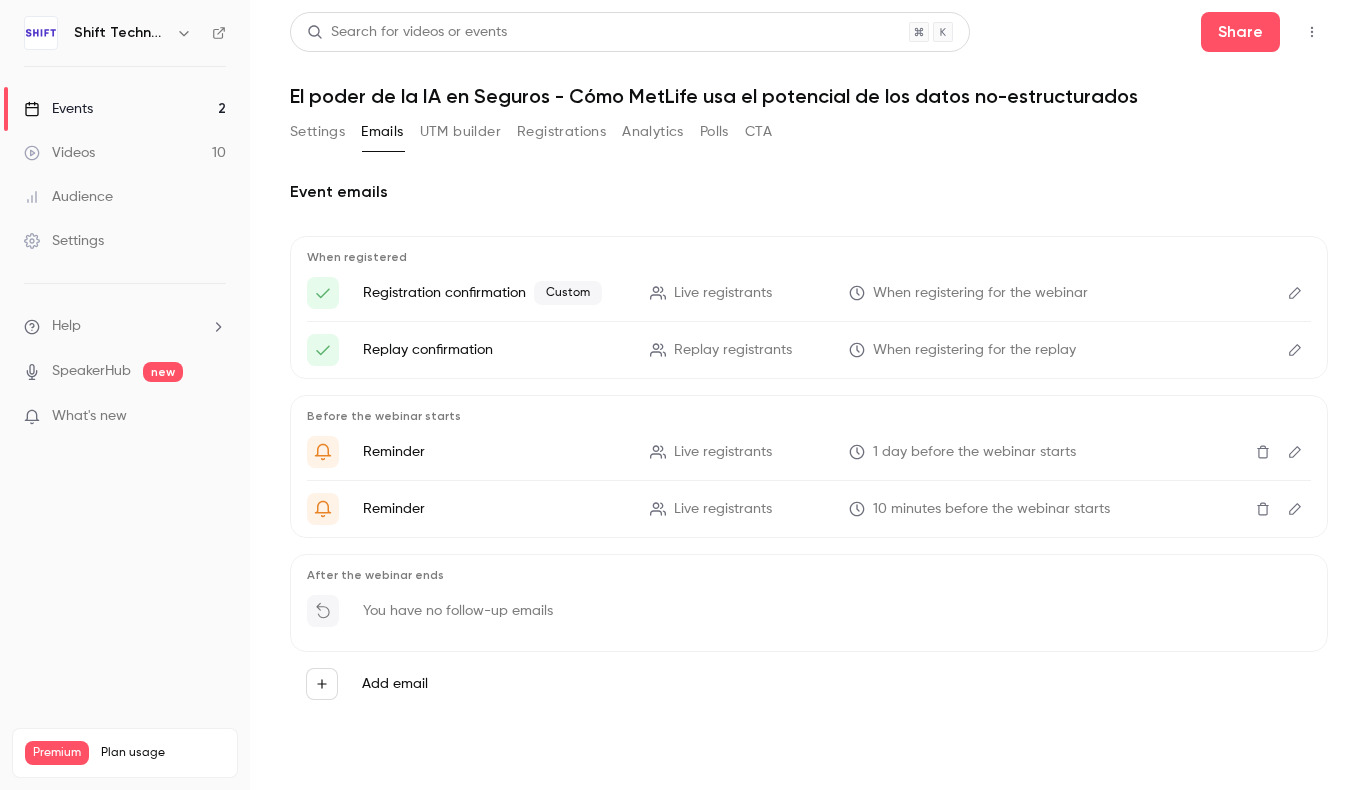 click 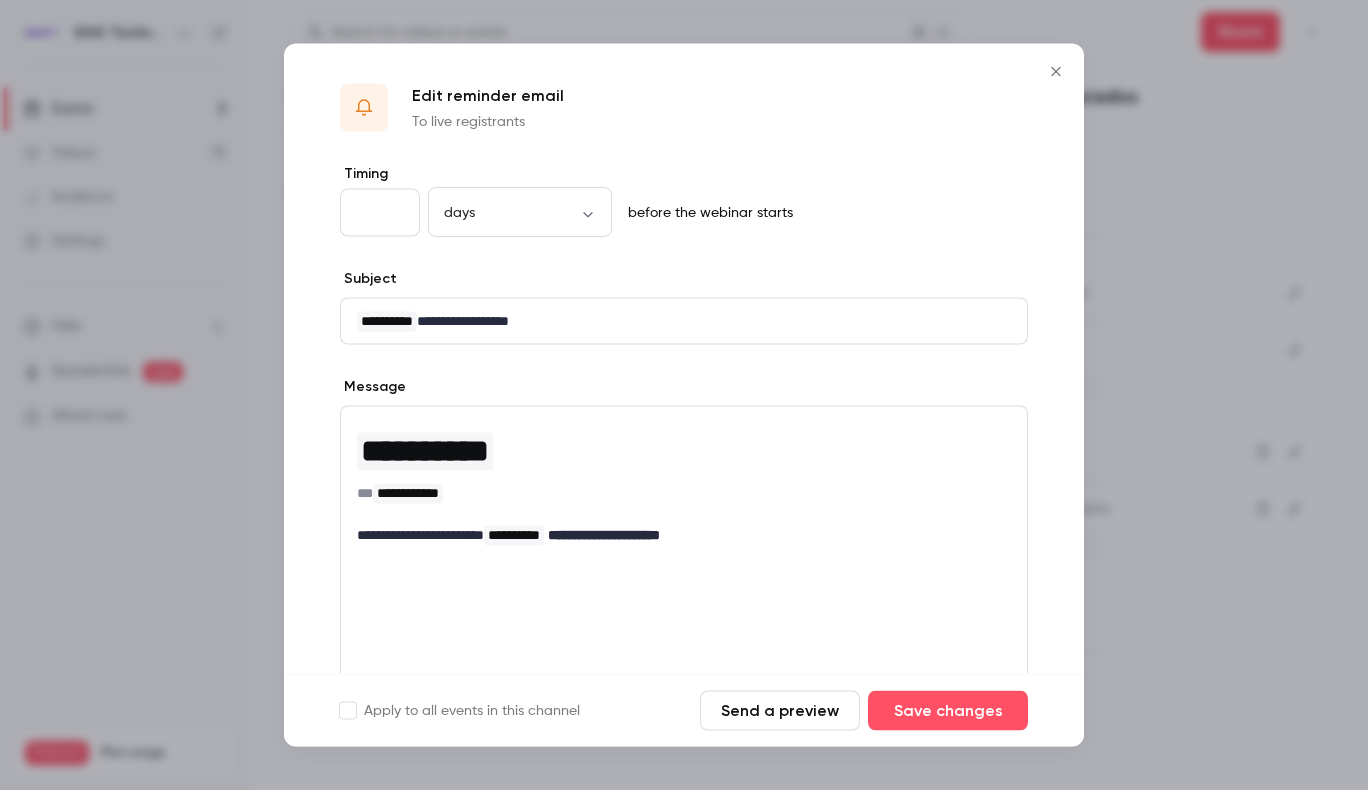 click on "**********" at bounding box center (604, 535) 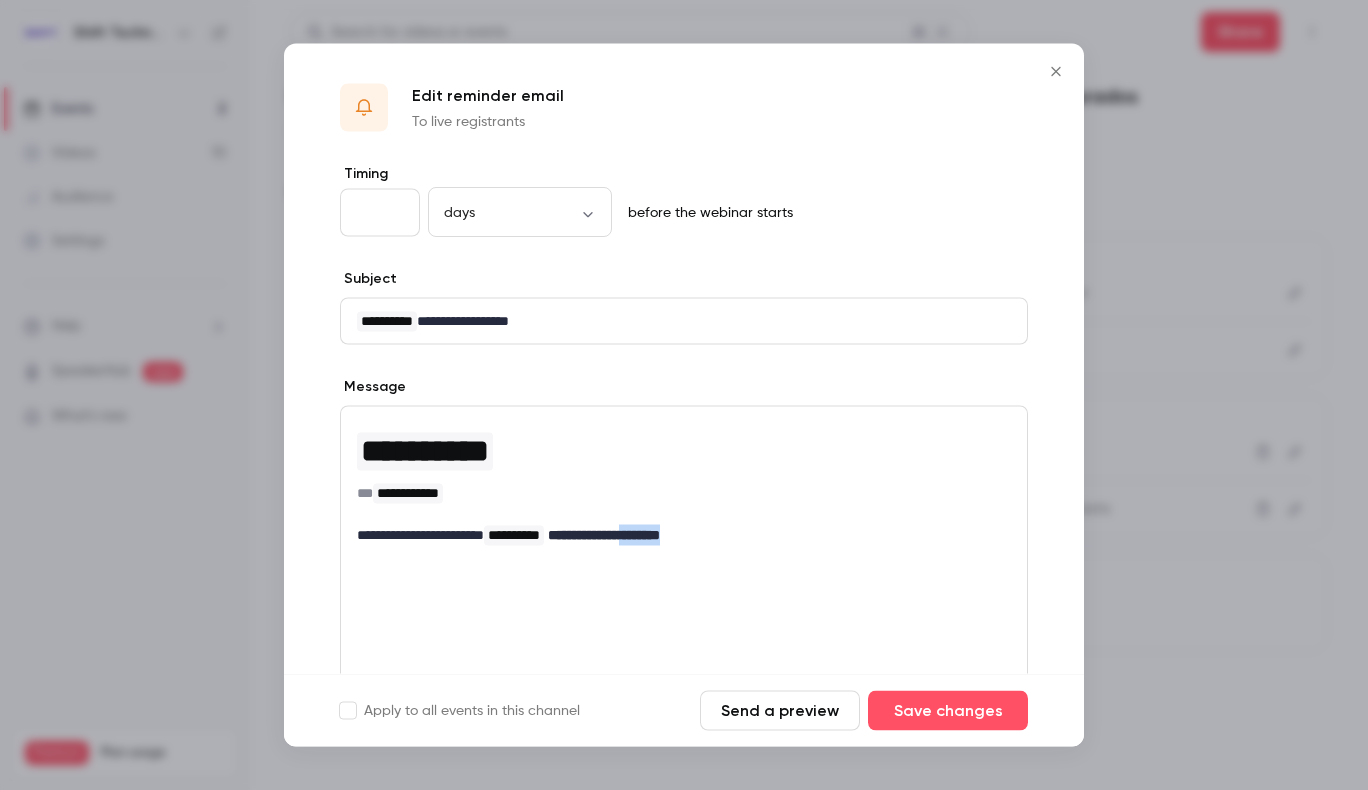 click on "**********" at bounding box center [604, 535] 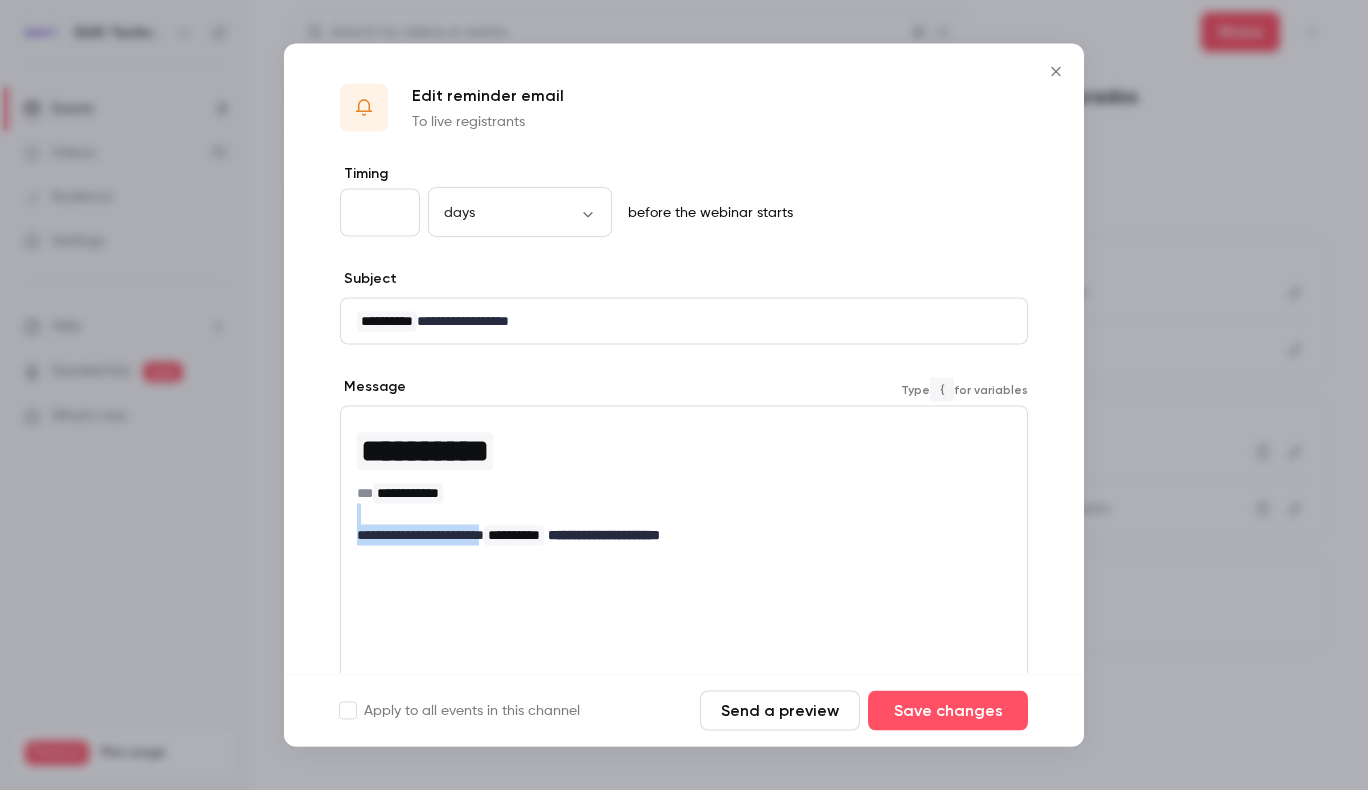drag, startPoint x: 508, startPoint y: 537, endPoint x: 313, endPoint y: 518, distance: 195.92346 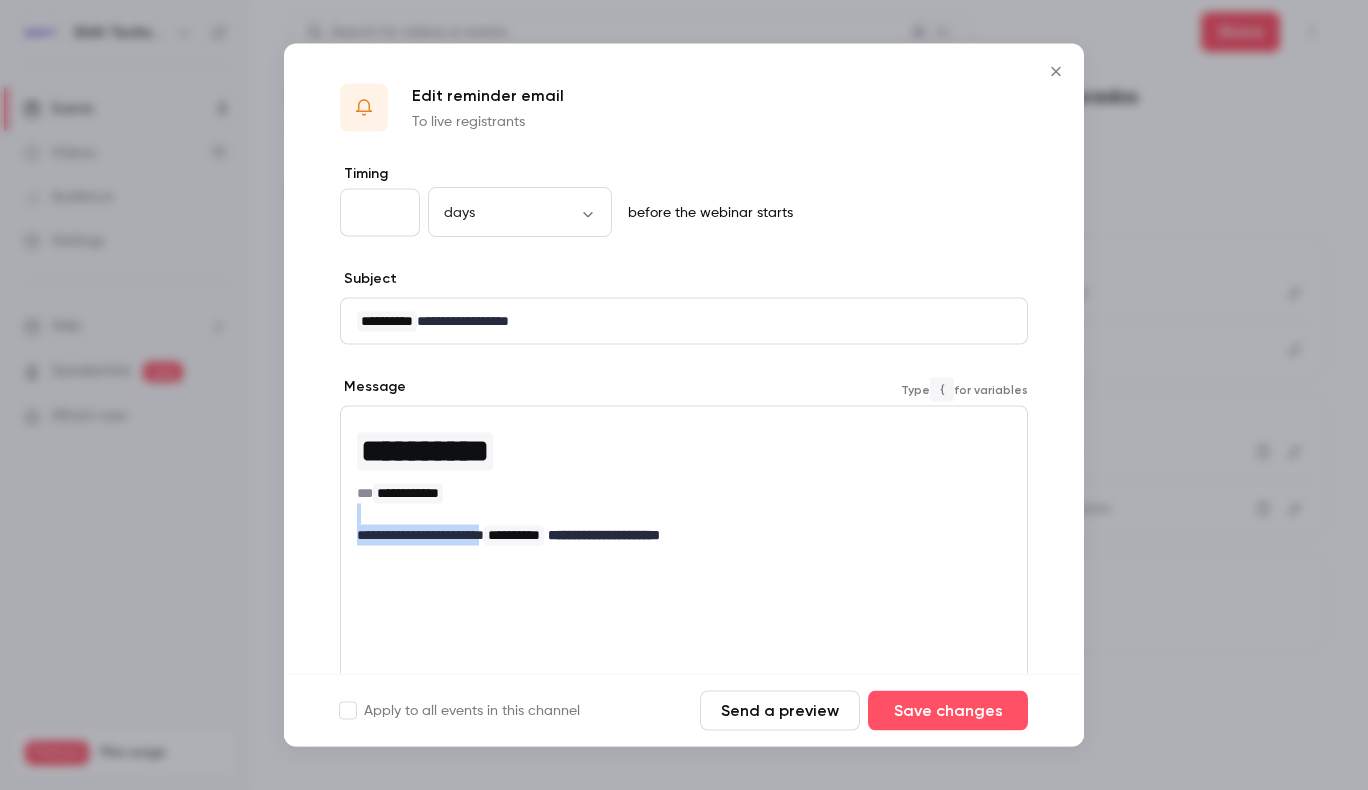 click on "**********" at bounding box center [684, 525] 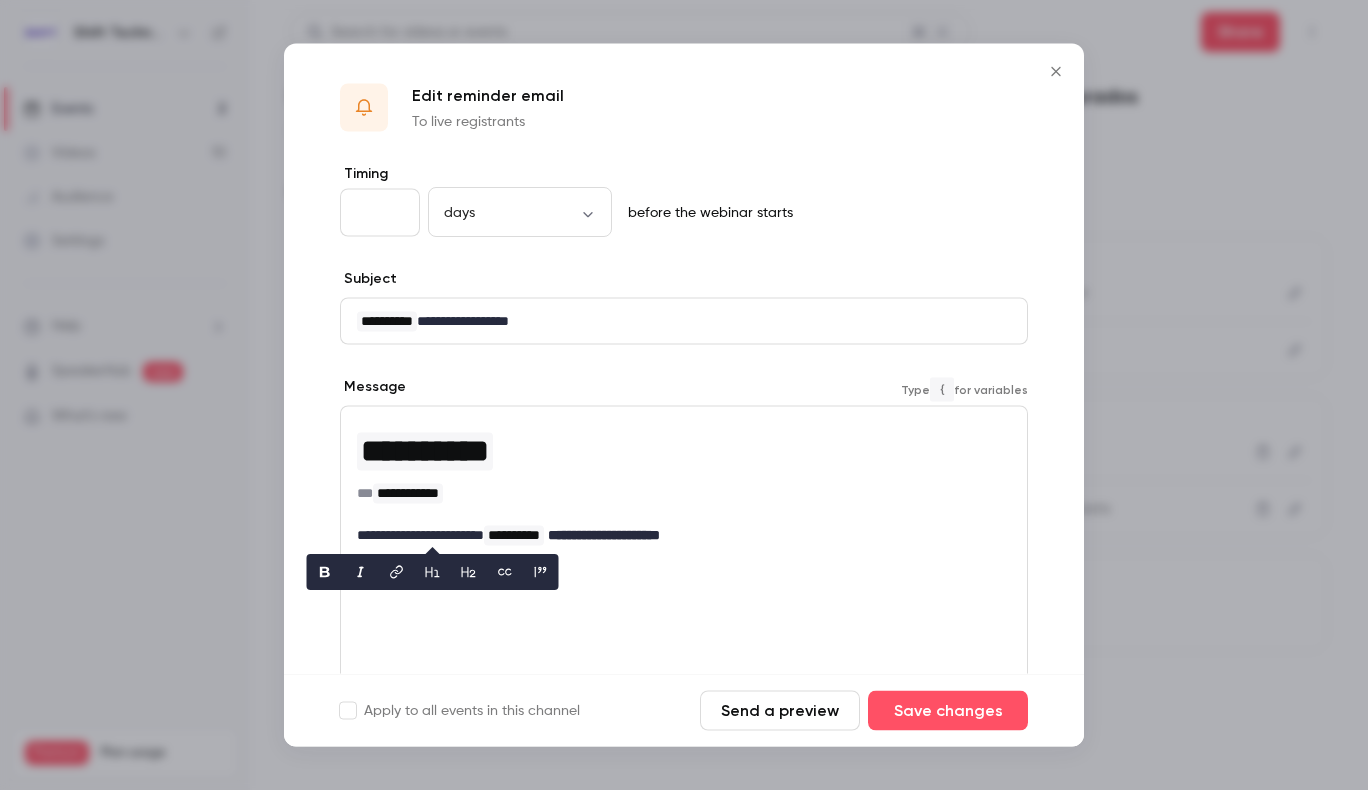 click on "**********" at bounding box center [676, 321] 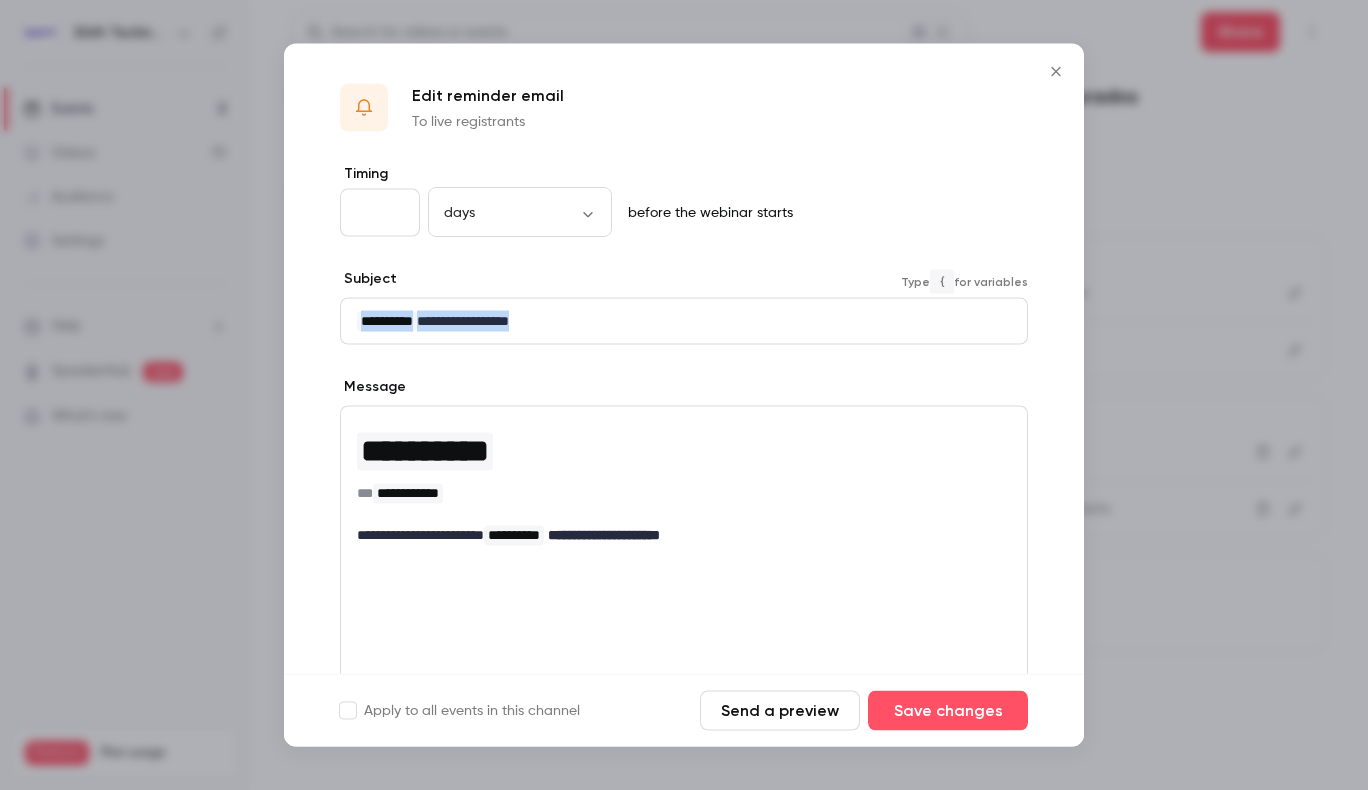 drag, startPoint x: 604, startPoint y: 323, endPoint x: 232, endPoint y: 303, distance: 372.53723 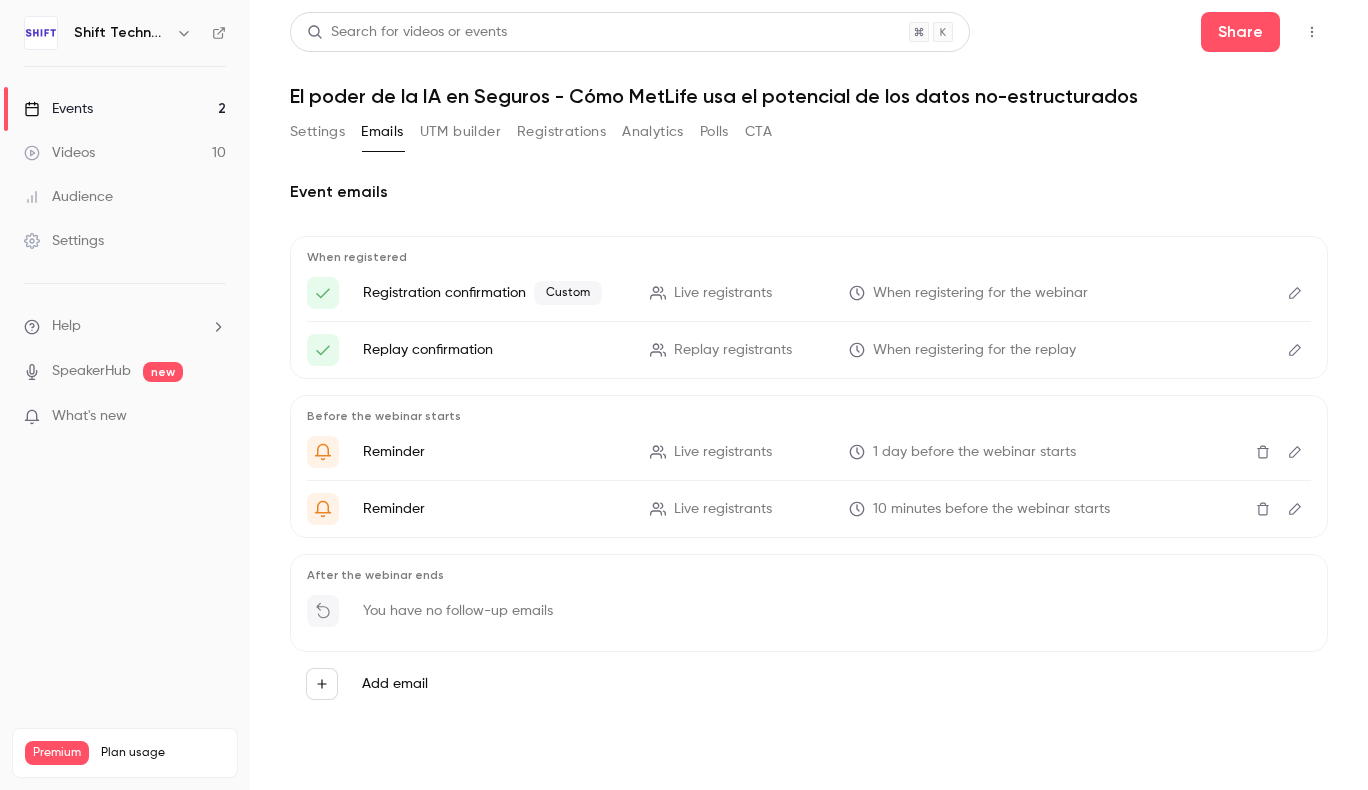 click 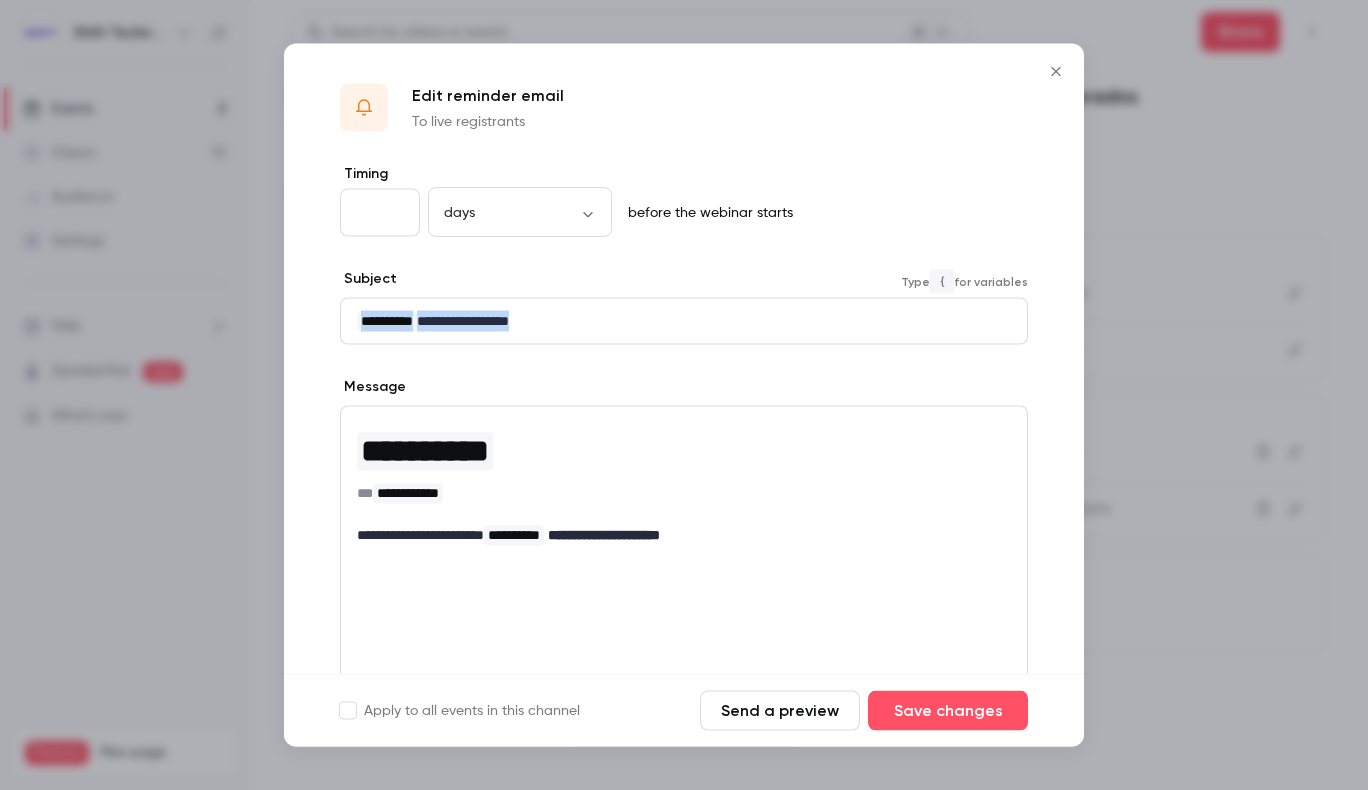 drag, startPoint x: 601, startPoint y: 322, endPoint x: 338, endPoint y: 313, distance: 263.15396 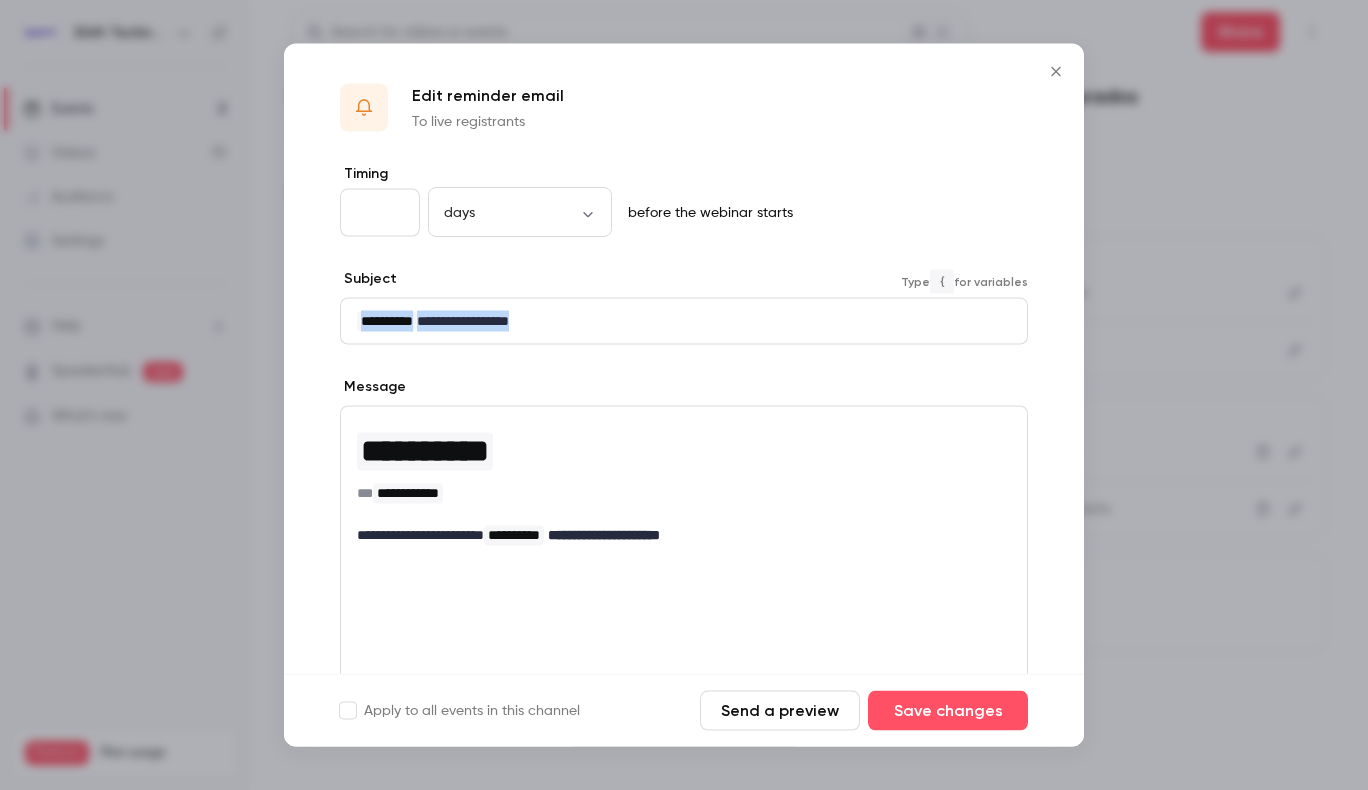 click on "**********" at bounding box center [684, 525] 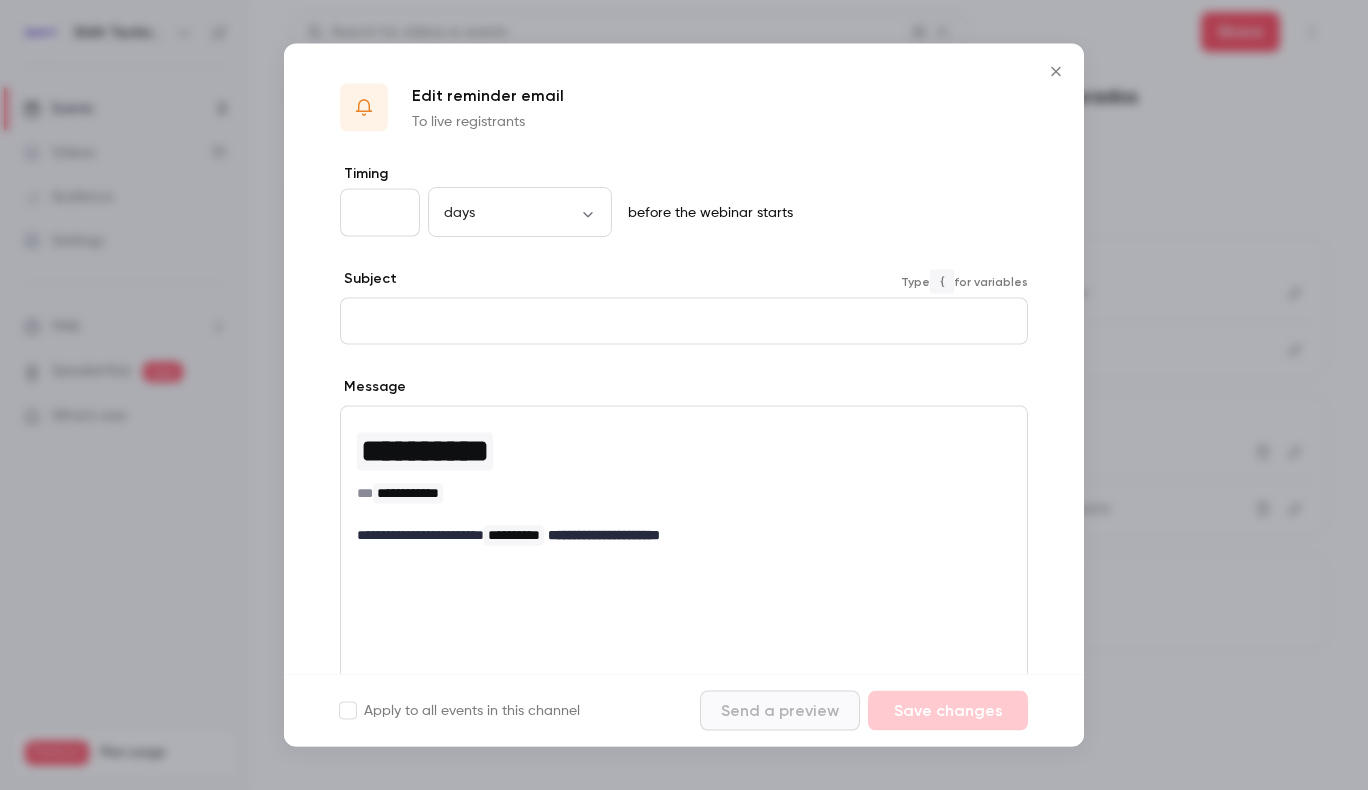 type 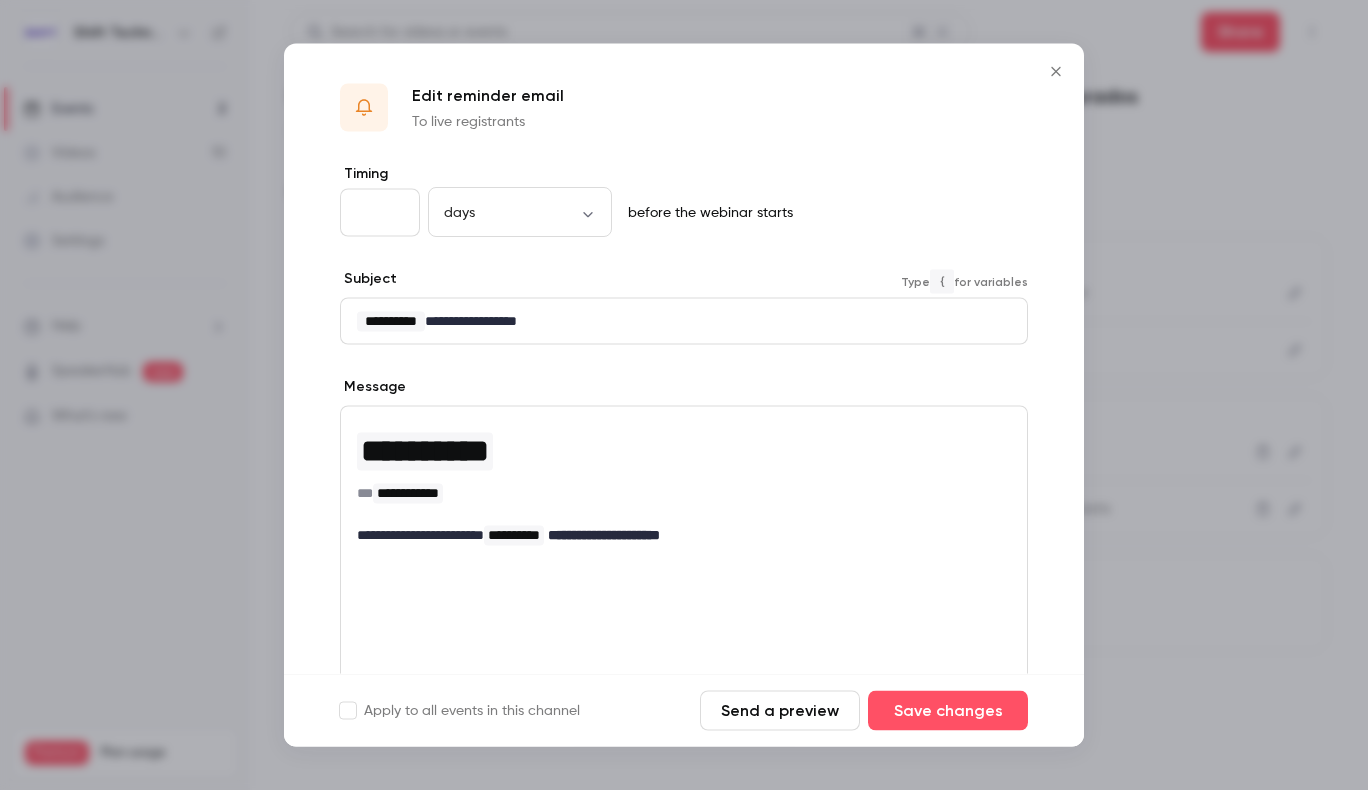 click on "**********" at bounding box center (684, 321) 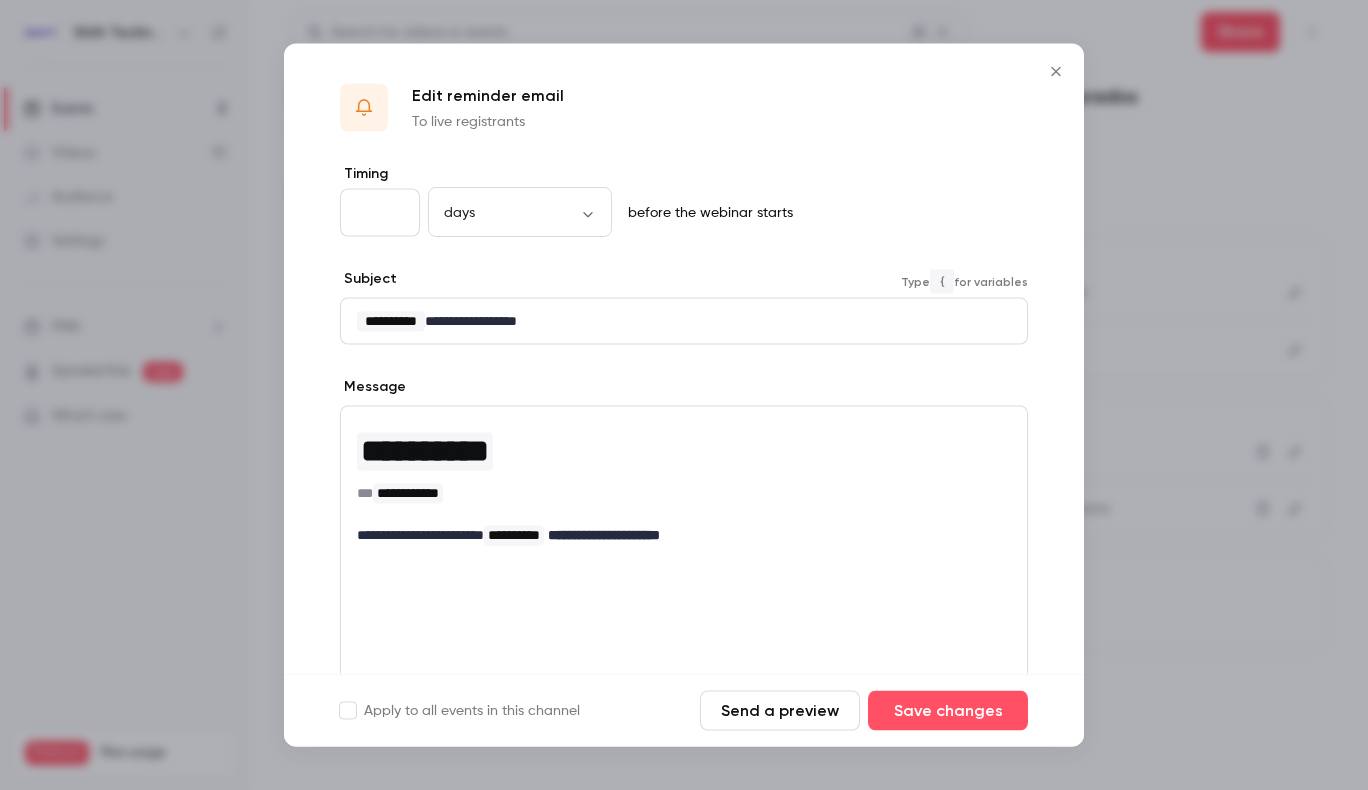 click 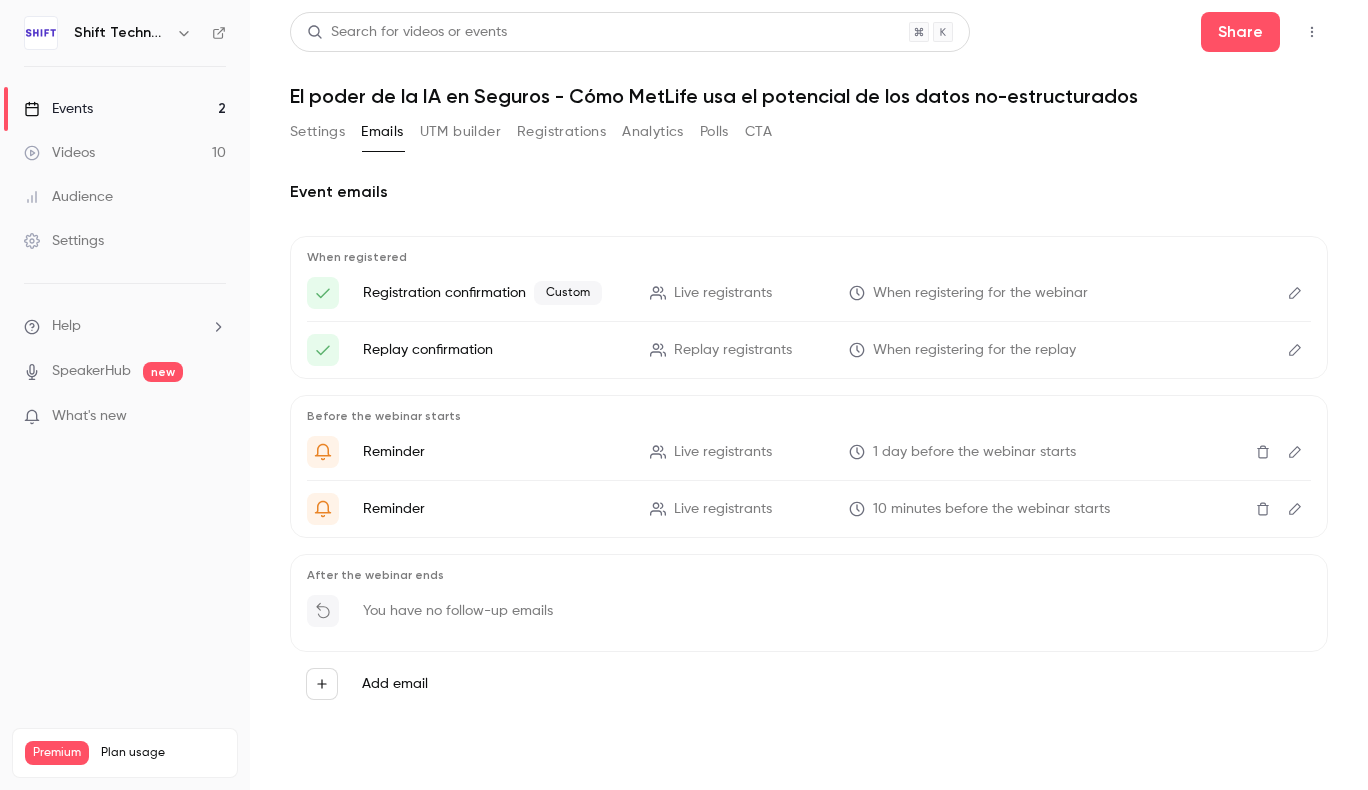 click 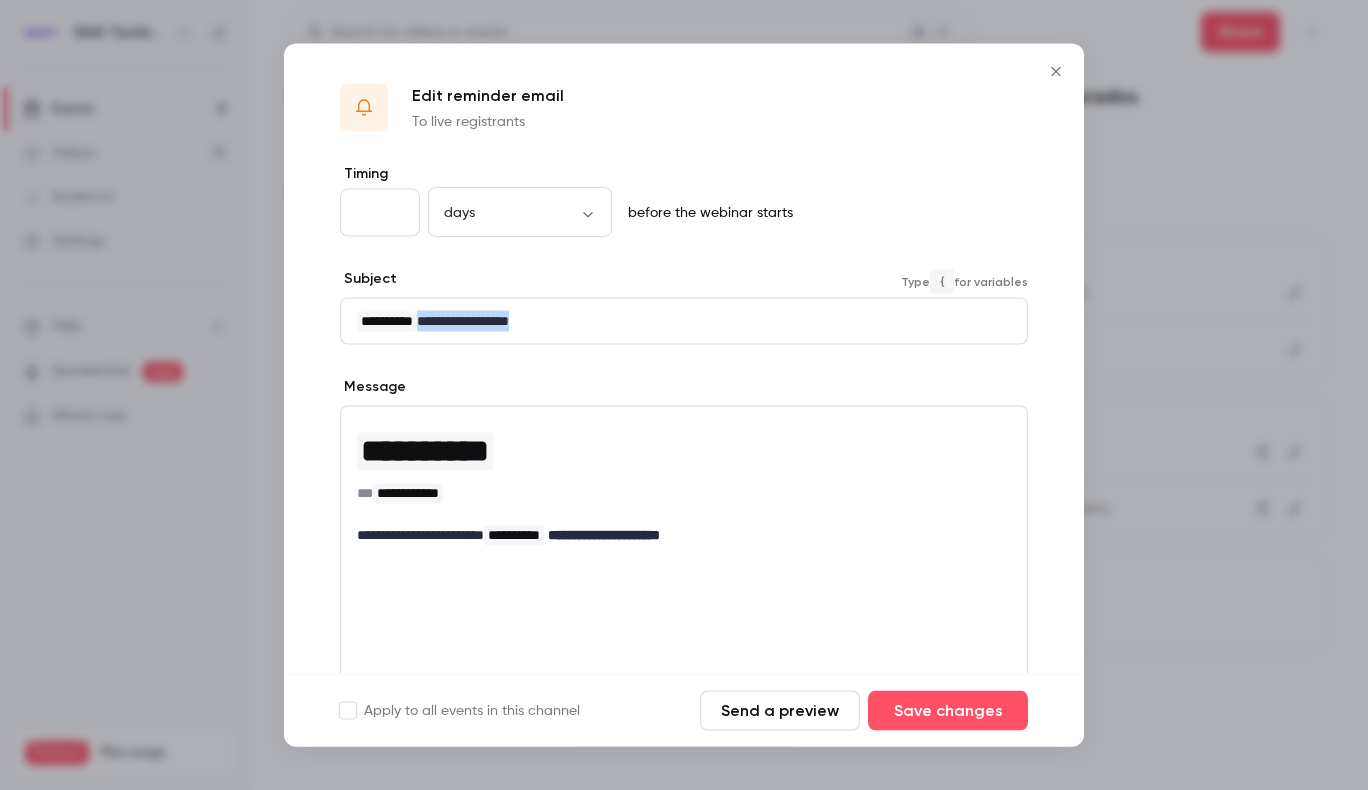drag, startPoint x: 570, startPoint y: 324, endPoint x: 443, endPoint y: 327, distance: 127.03543 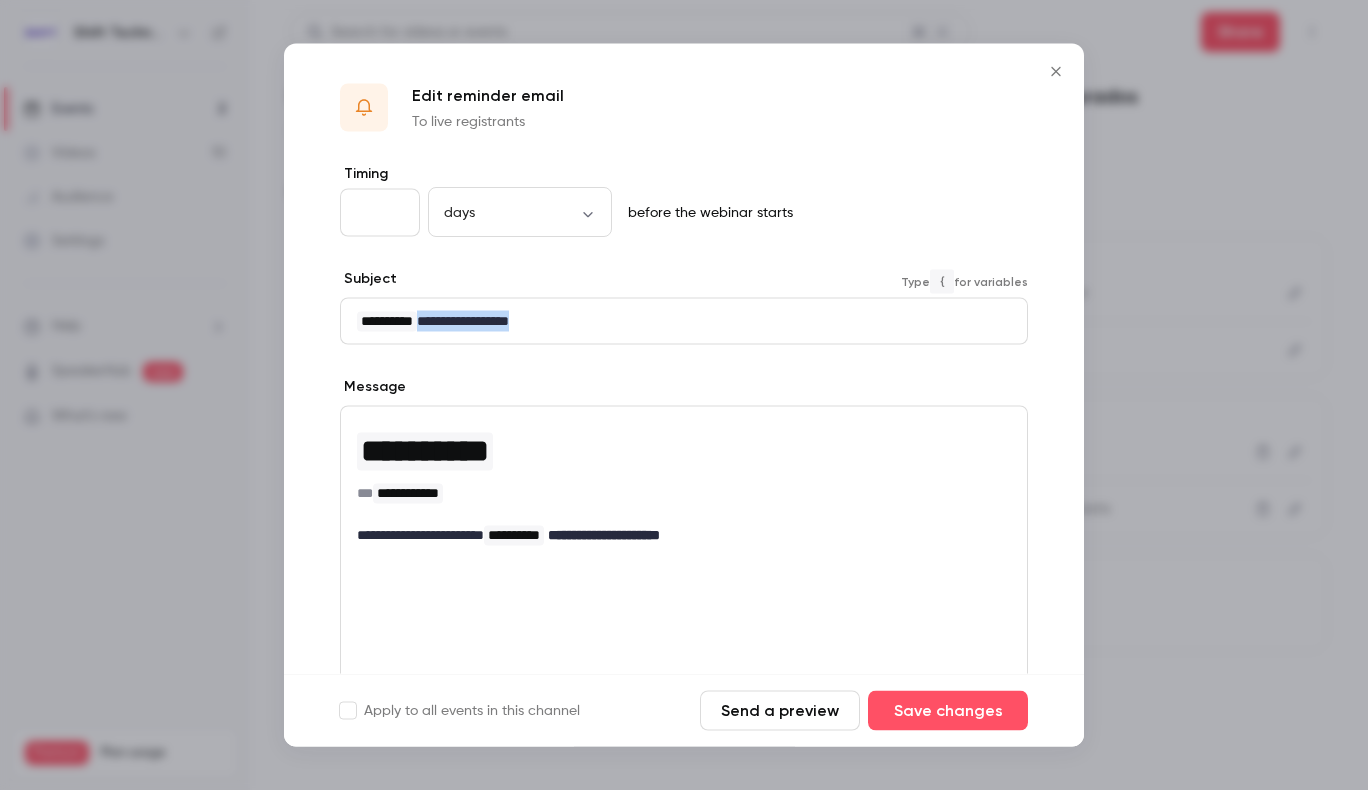 click on "**********" at bounding box center (676, 321) 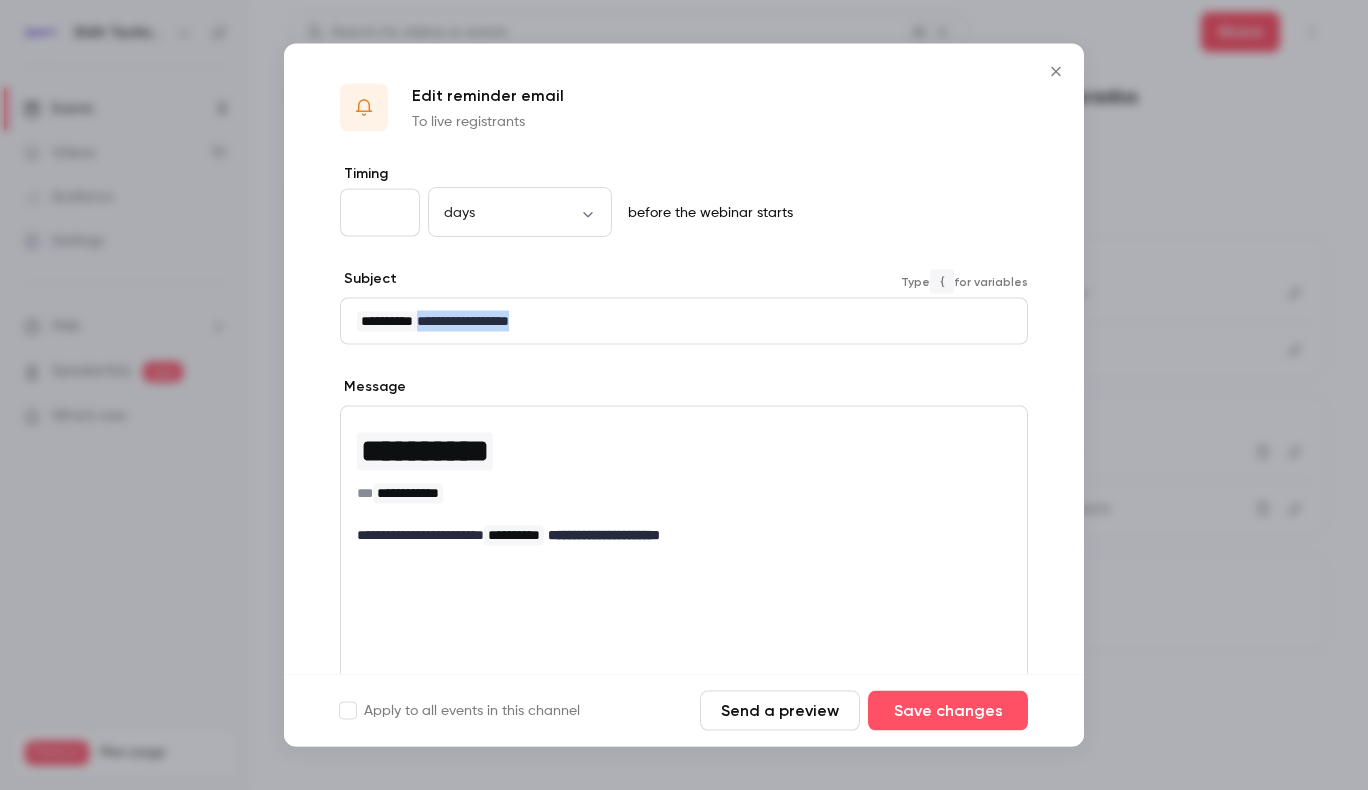 copy on "**********" 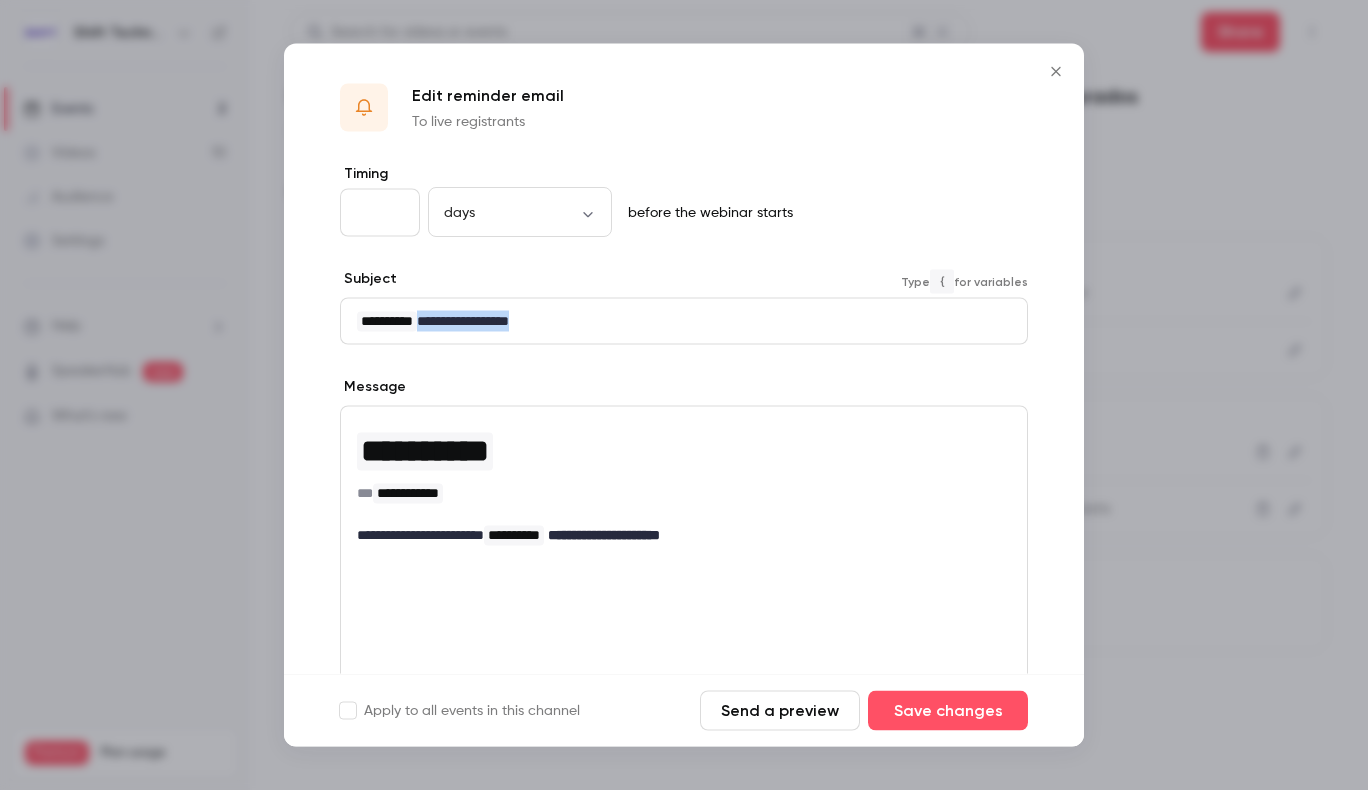 click on "**********" at bounding box center [676, 321] 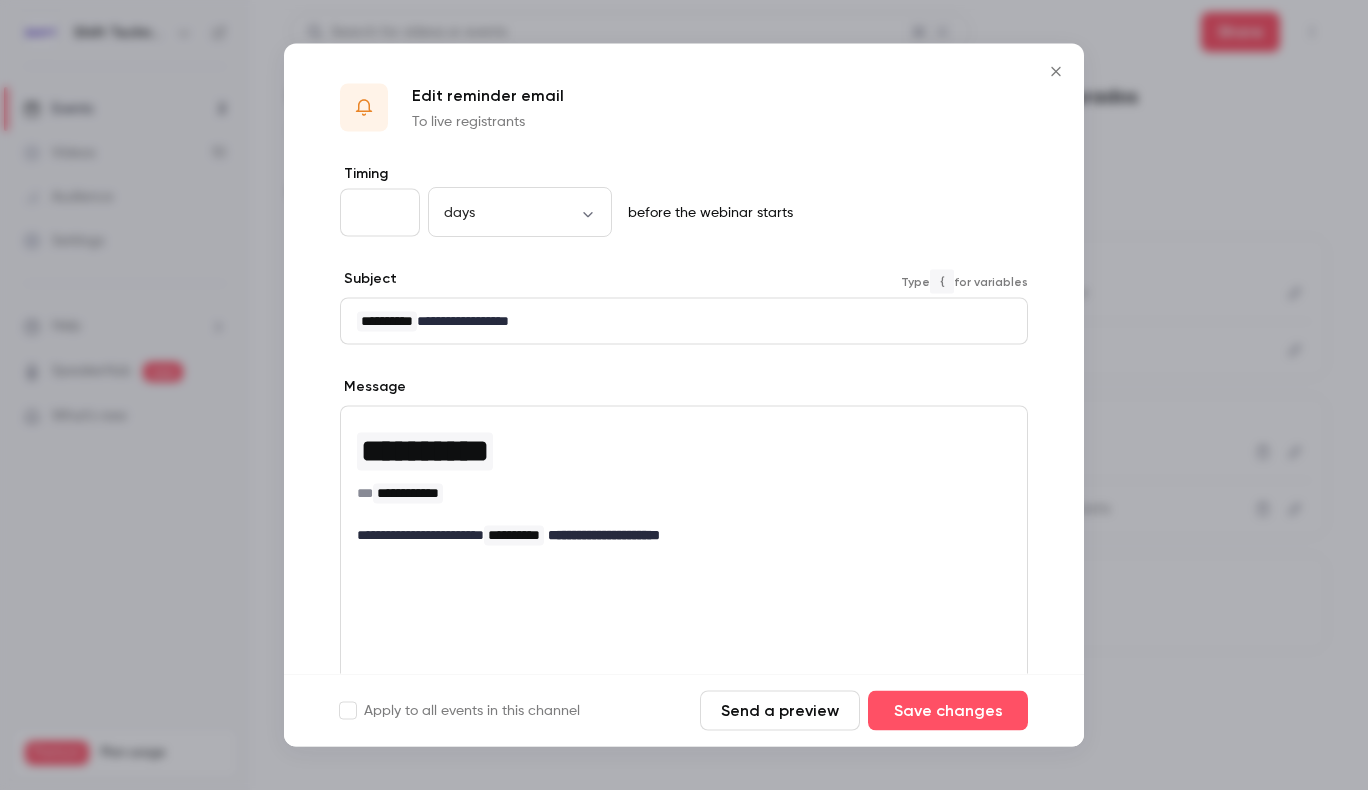 click on "**********" at bounding box center (676, 321) 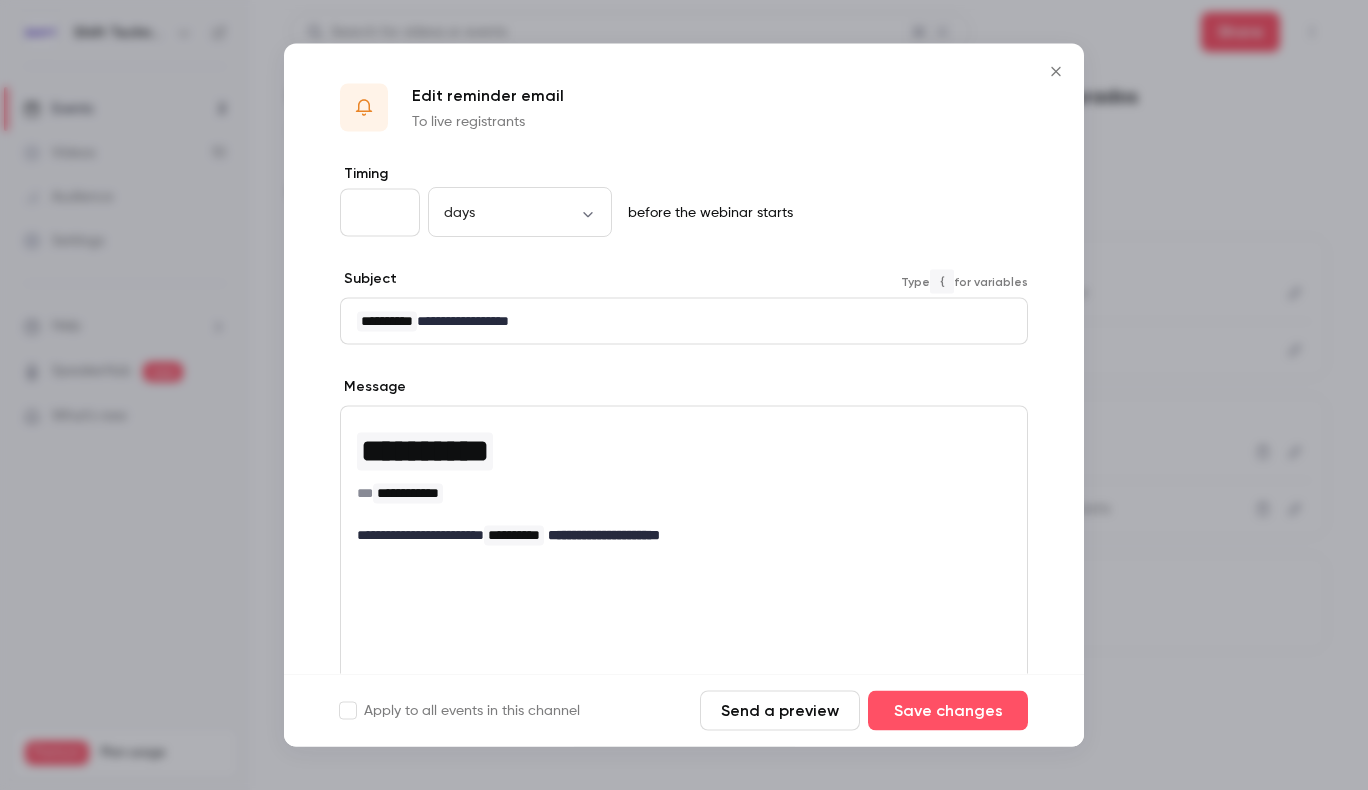type 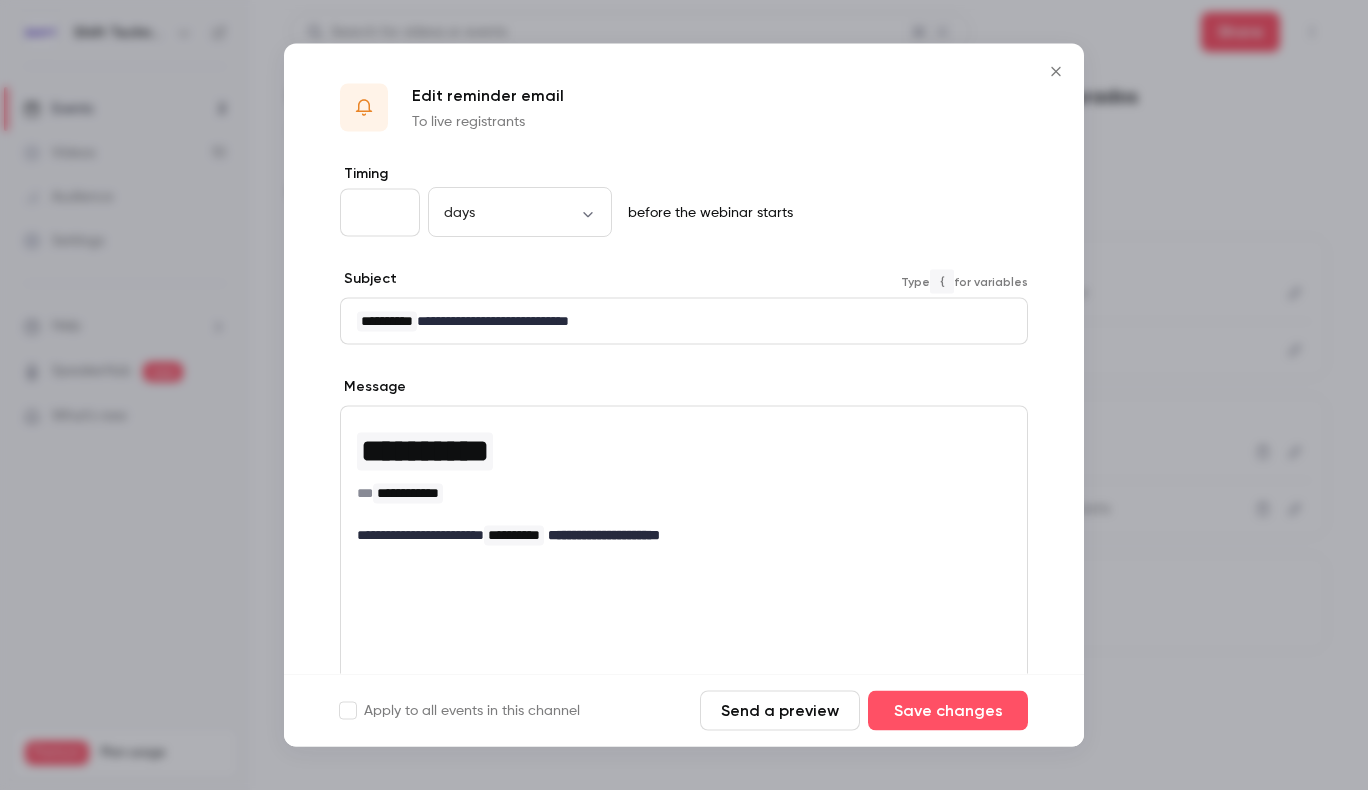 click on "**********" at bounding box center [676, 535] 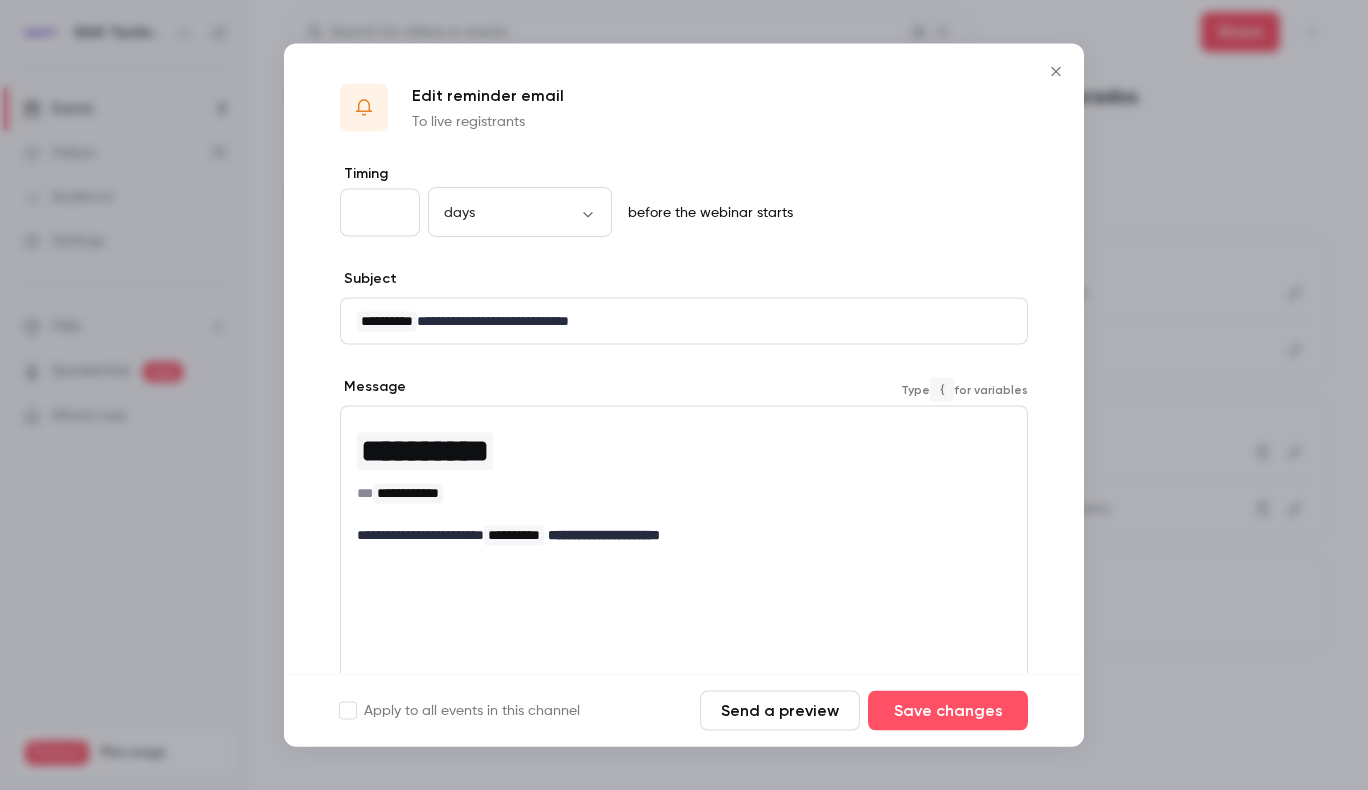 type 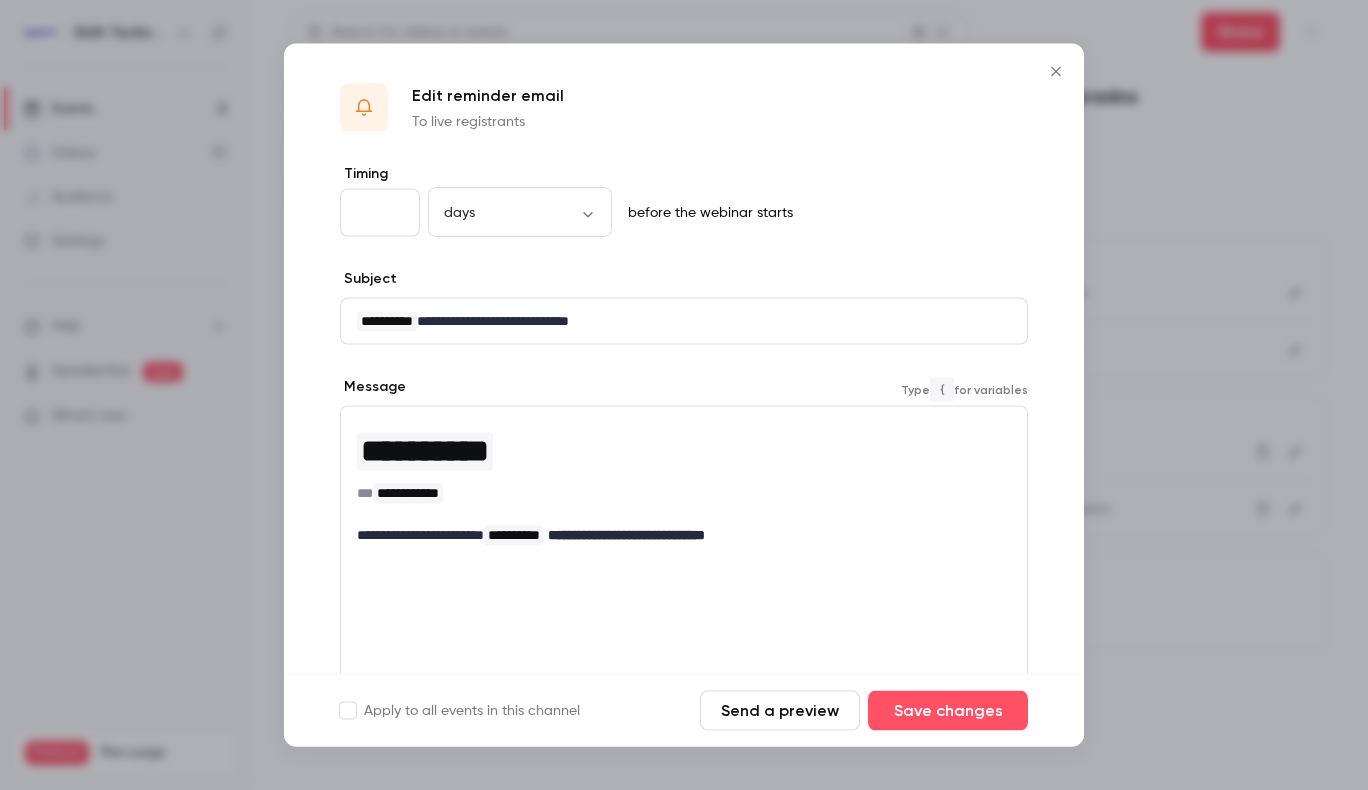 click on "**********" at bounding box center (626, 535) 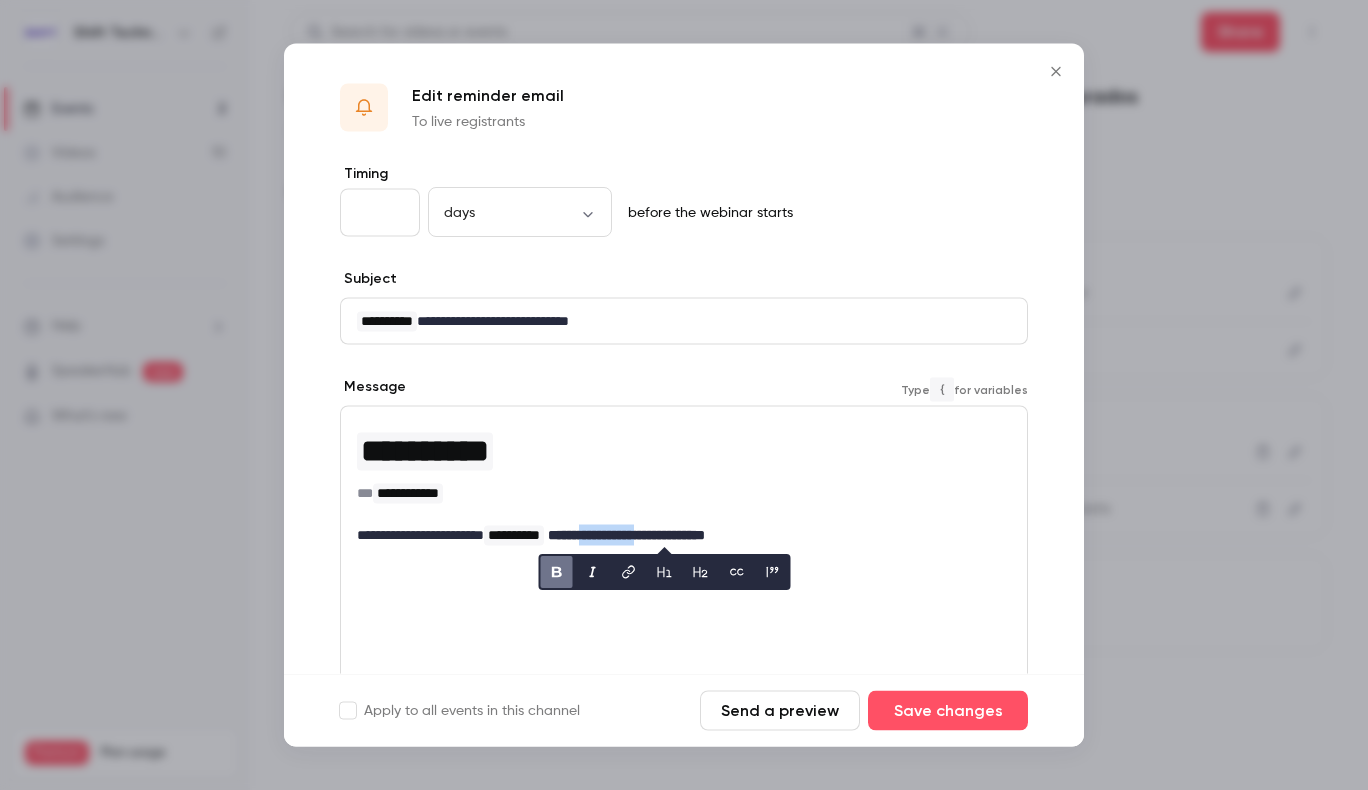 click on "**********" at bounding box center [626, 535] 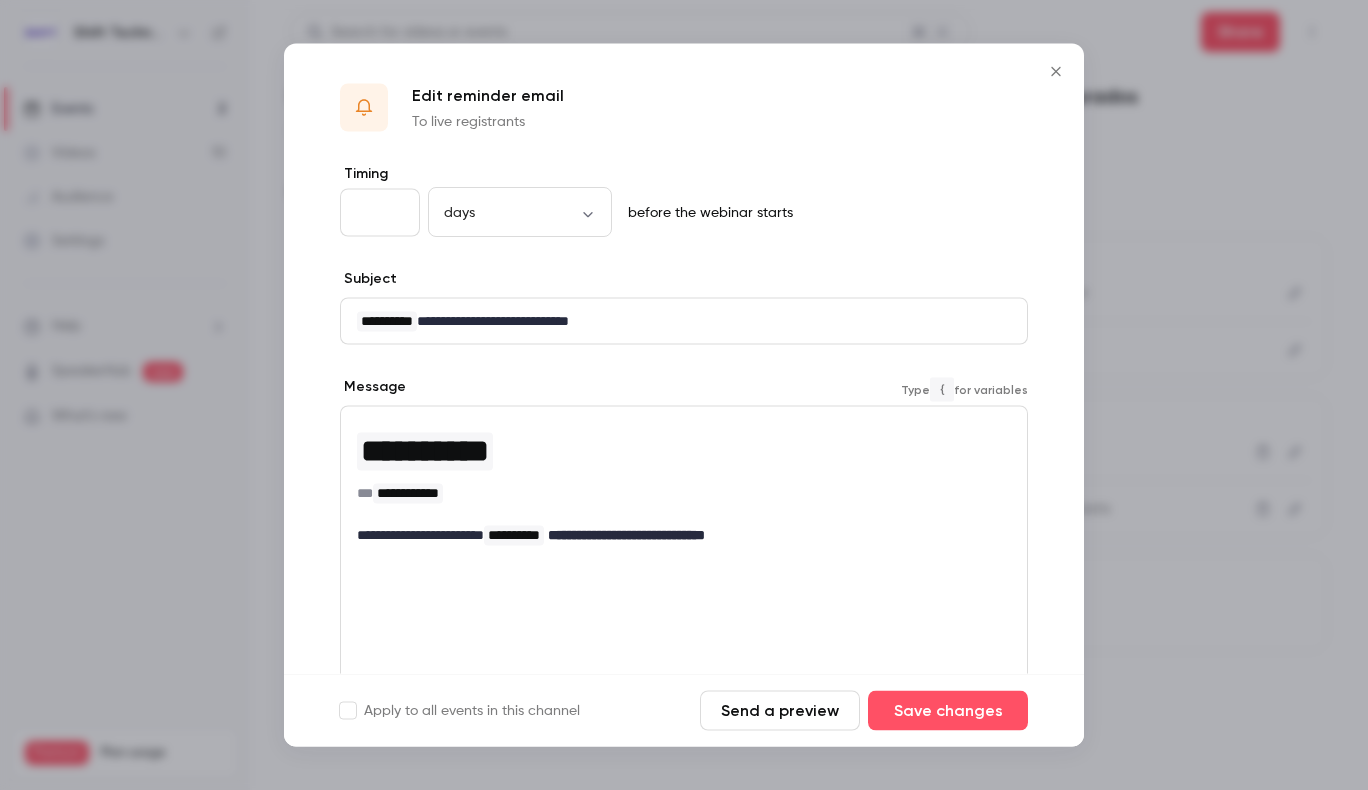 click on "**********" at bounding box center [626, 535] 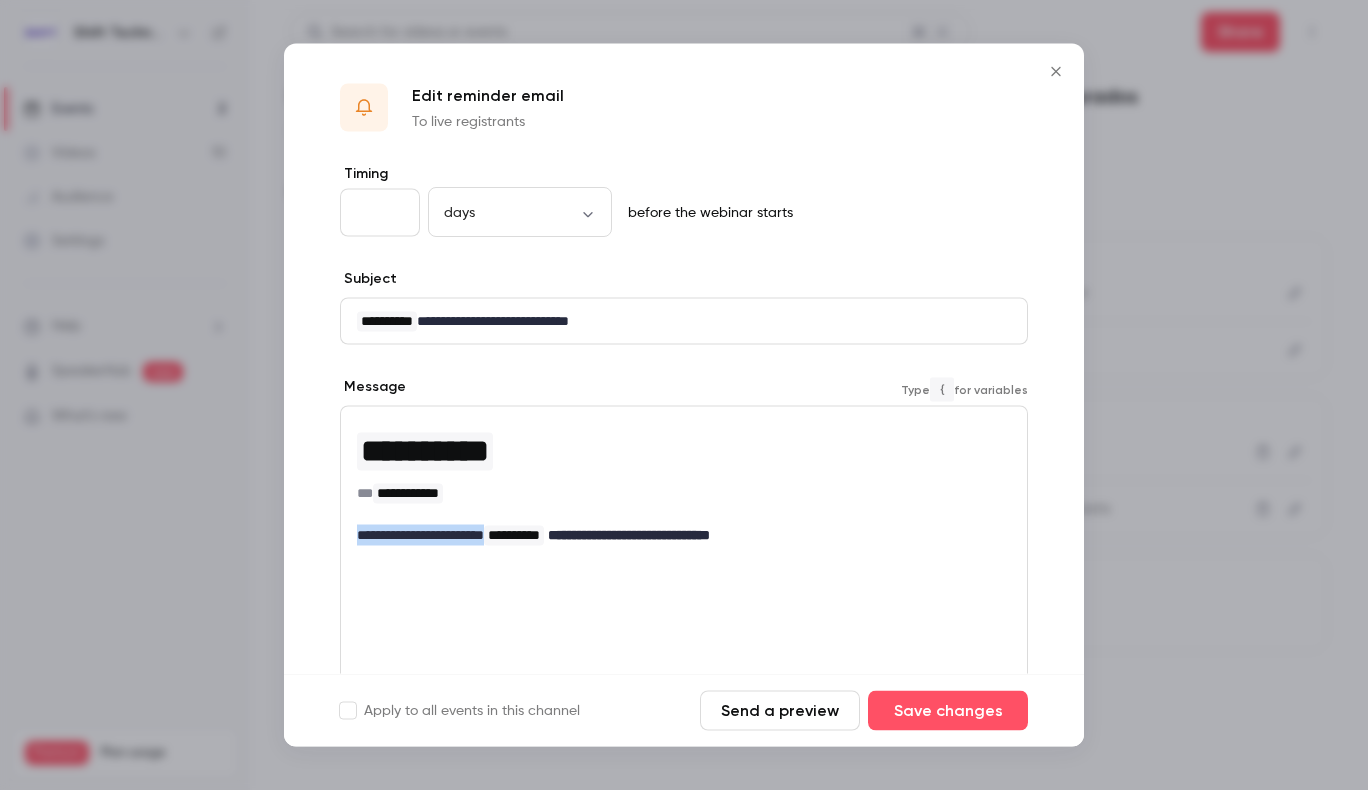 drag, startPoint x: 510, startPoint y: 535, endPoint x: 345, endPoint y: 546, distance: 165.36626 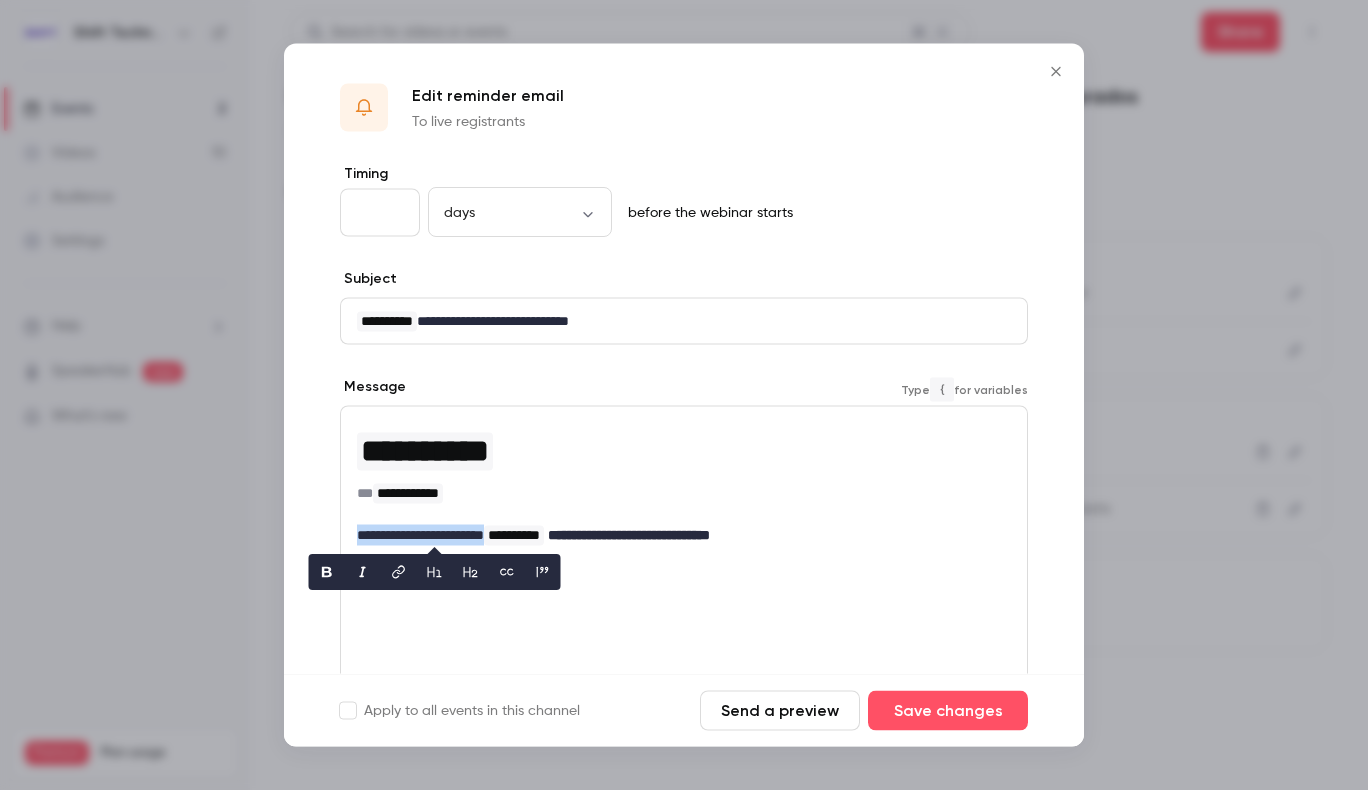 click on "**********" at bounding box center (684, 482) 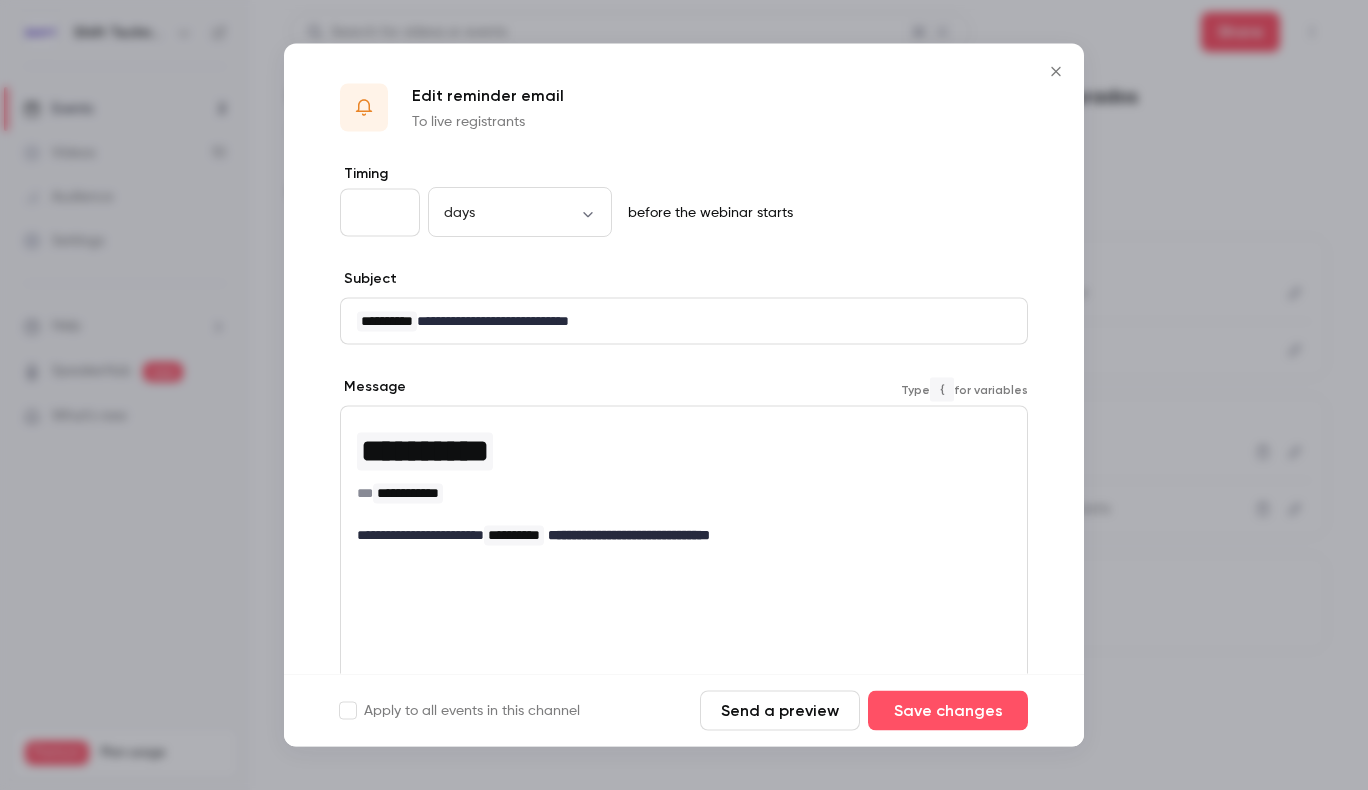 click on "**********" at bounding box center [676, 535] 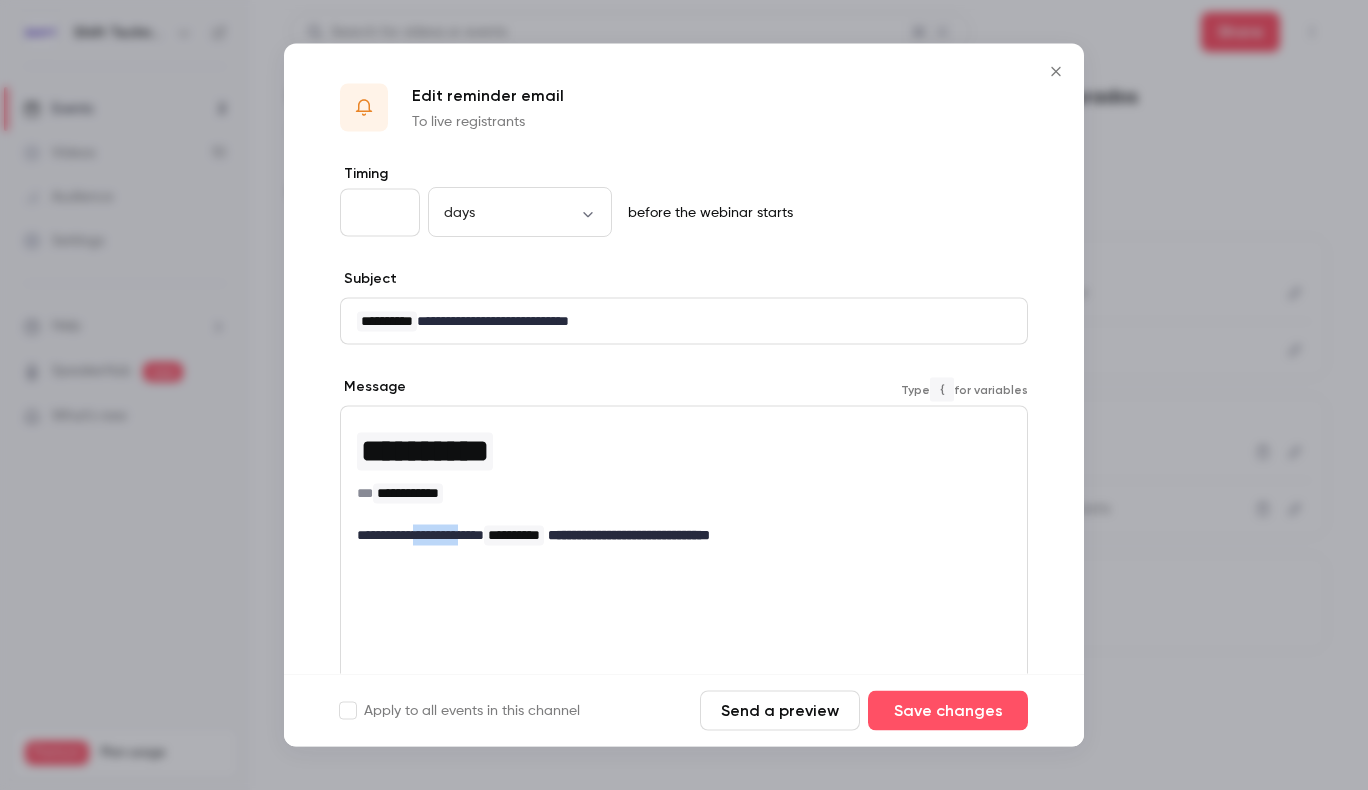 click on "**********" at bounding box center (676, 535) 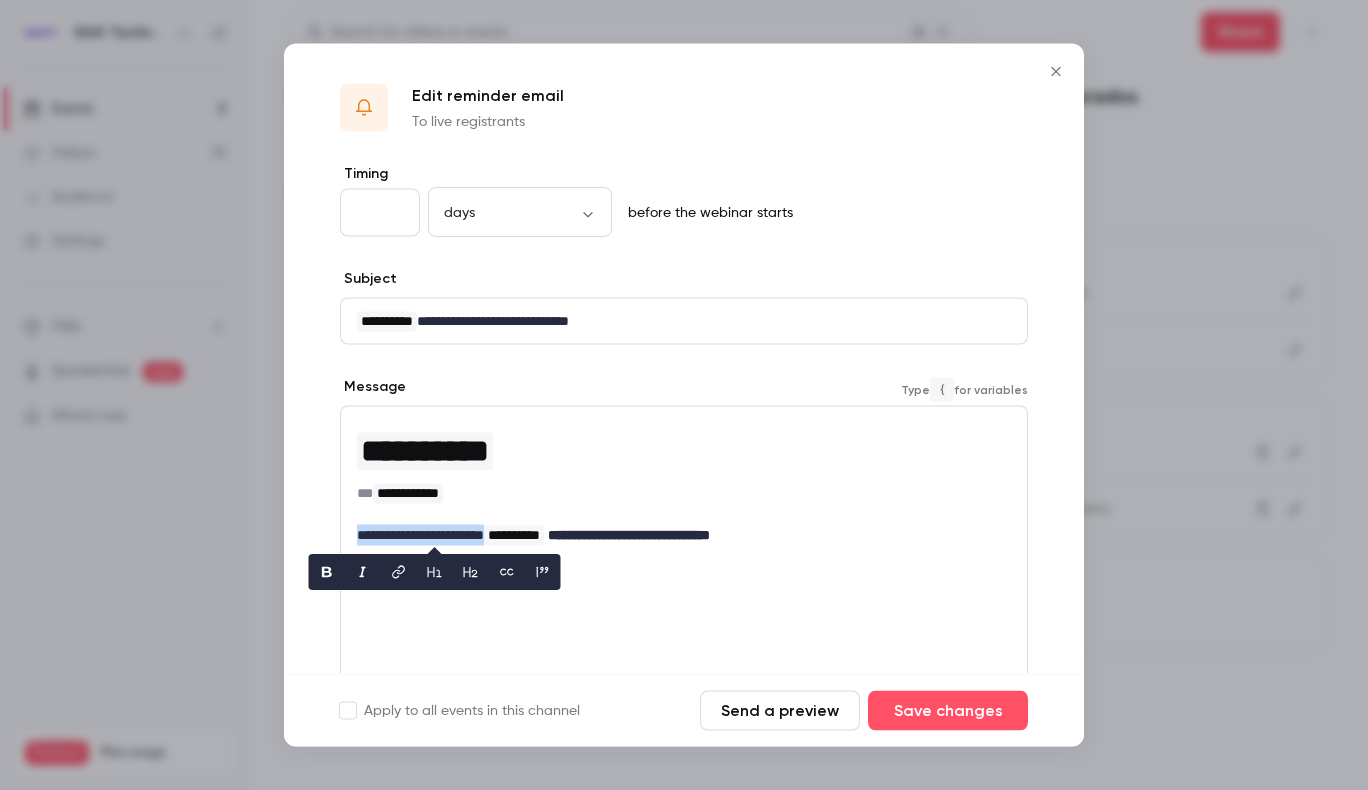click on "**********" at bounding box center (676, 535) 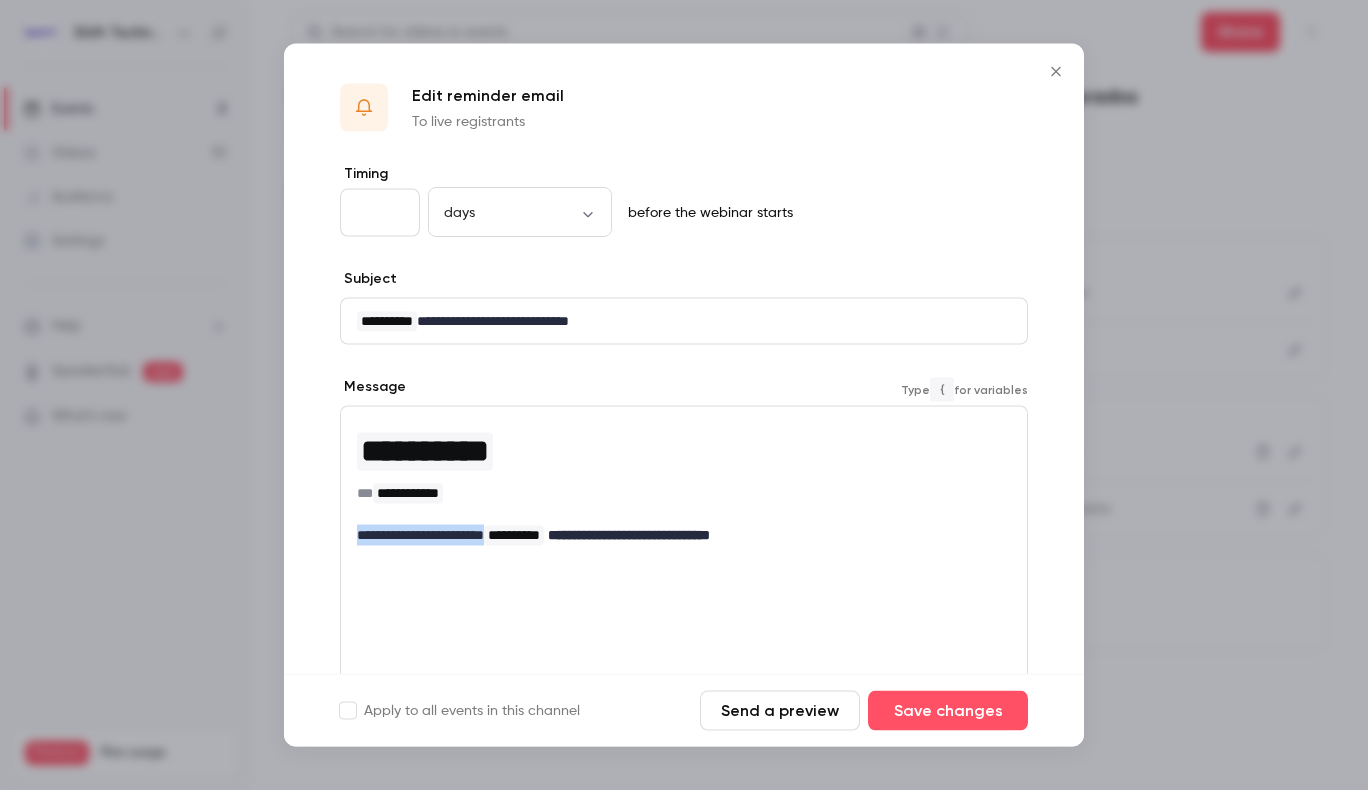 copy on "**********" 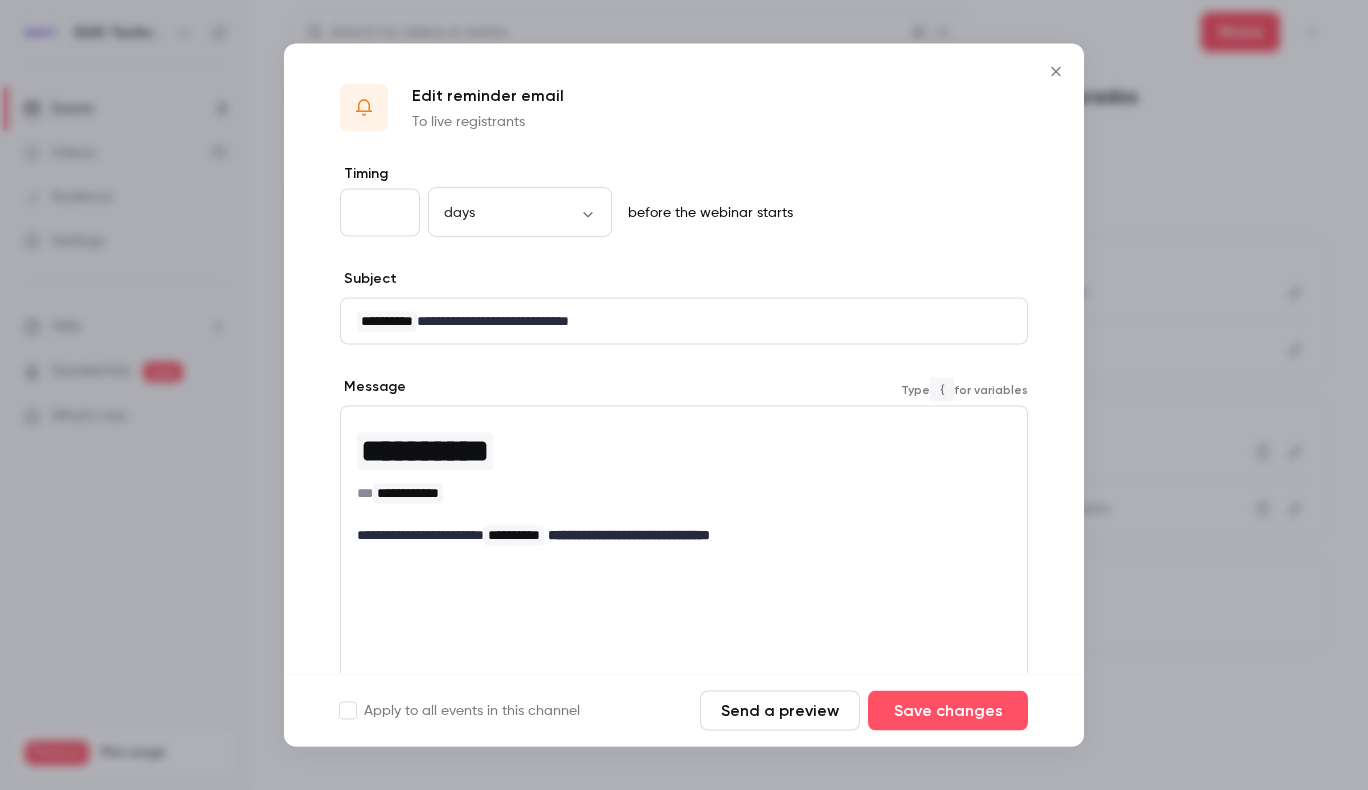 click on "**********" at bounding box center (676, 321) 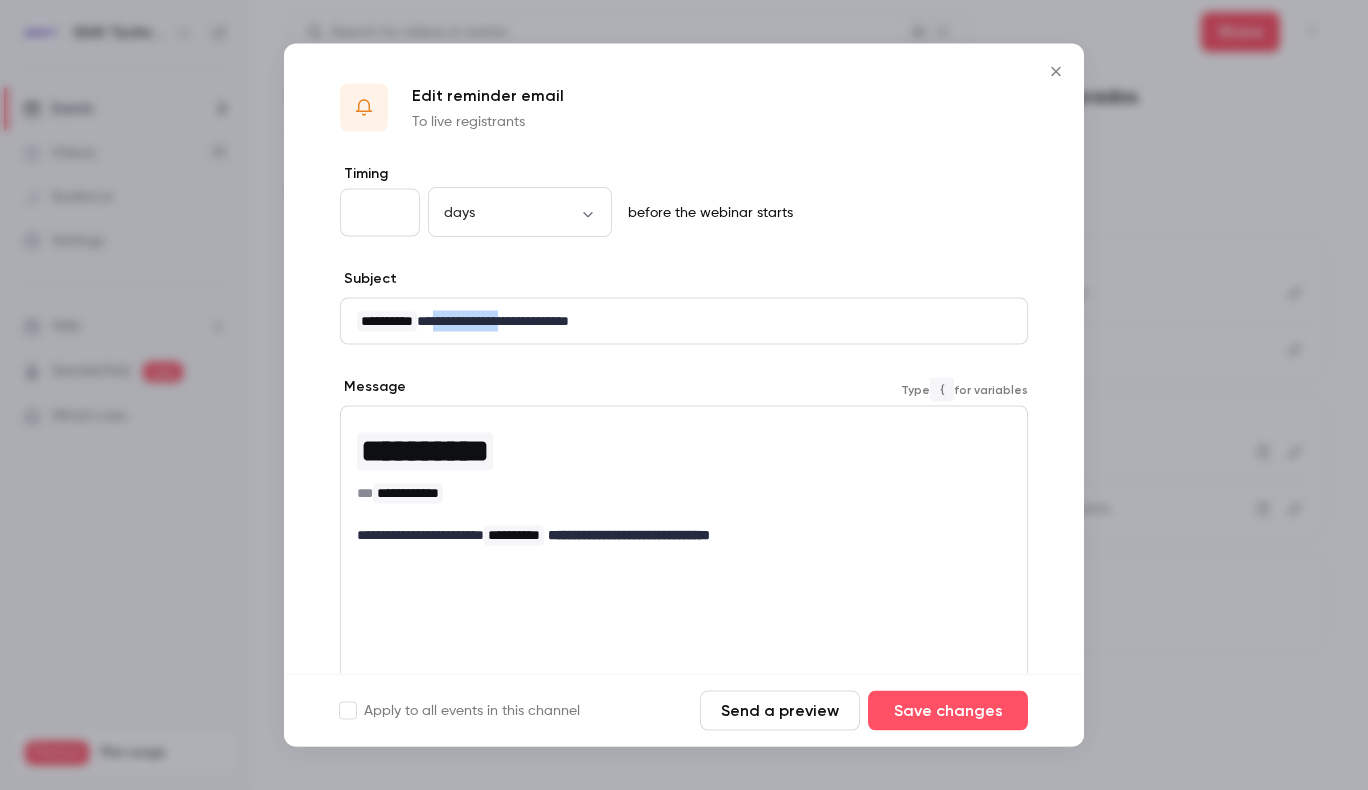 click on "**********" at bounding box center (676, 321) 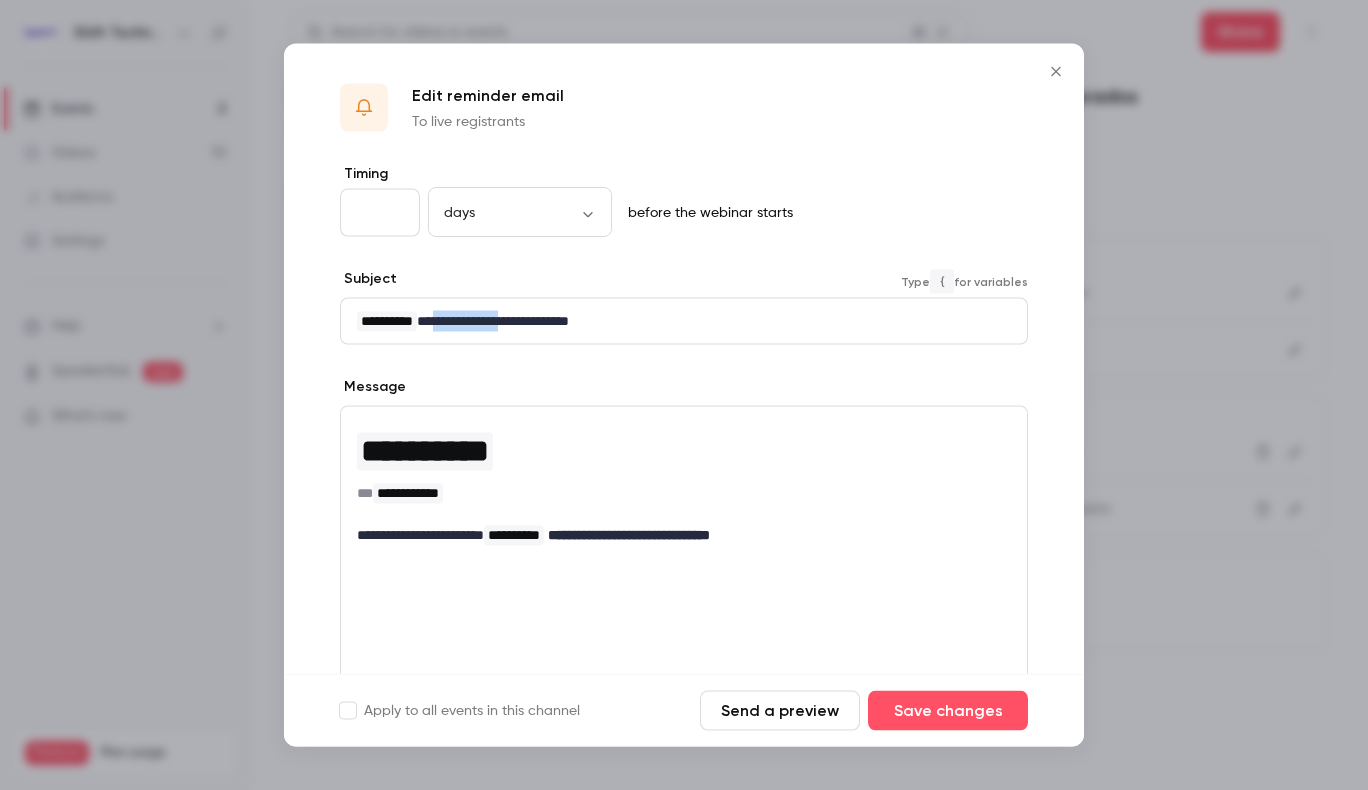 click on "**********" at bounding box center (676, 321) 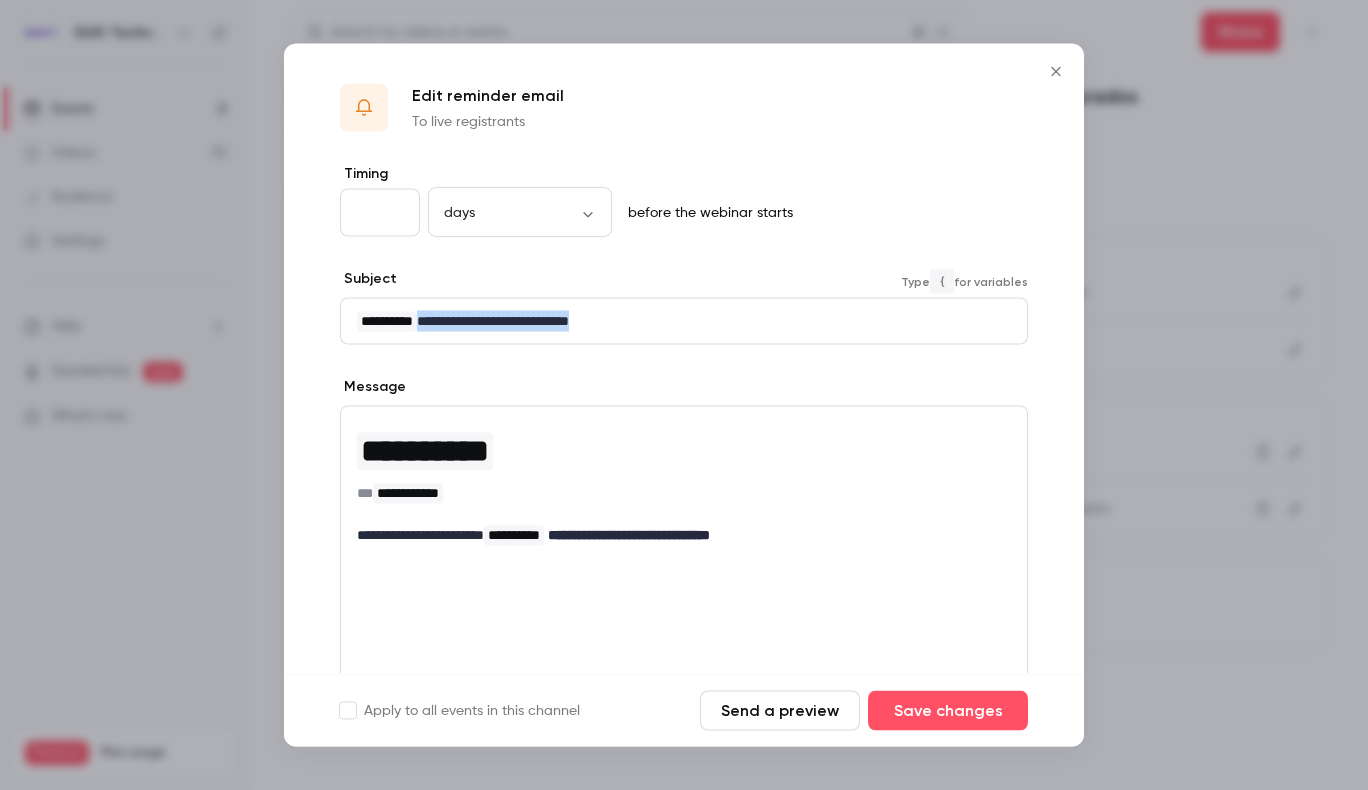 drag, startPoint x: 528, startPoint y: 335, endPoint x: 542, endPoint y: 361, distance: 29.529646 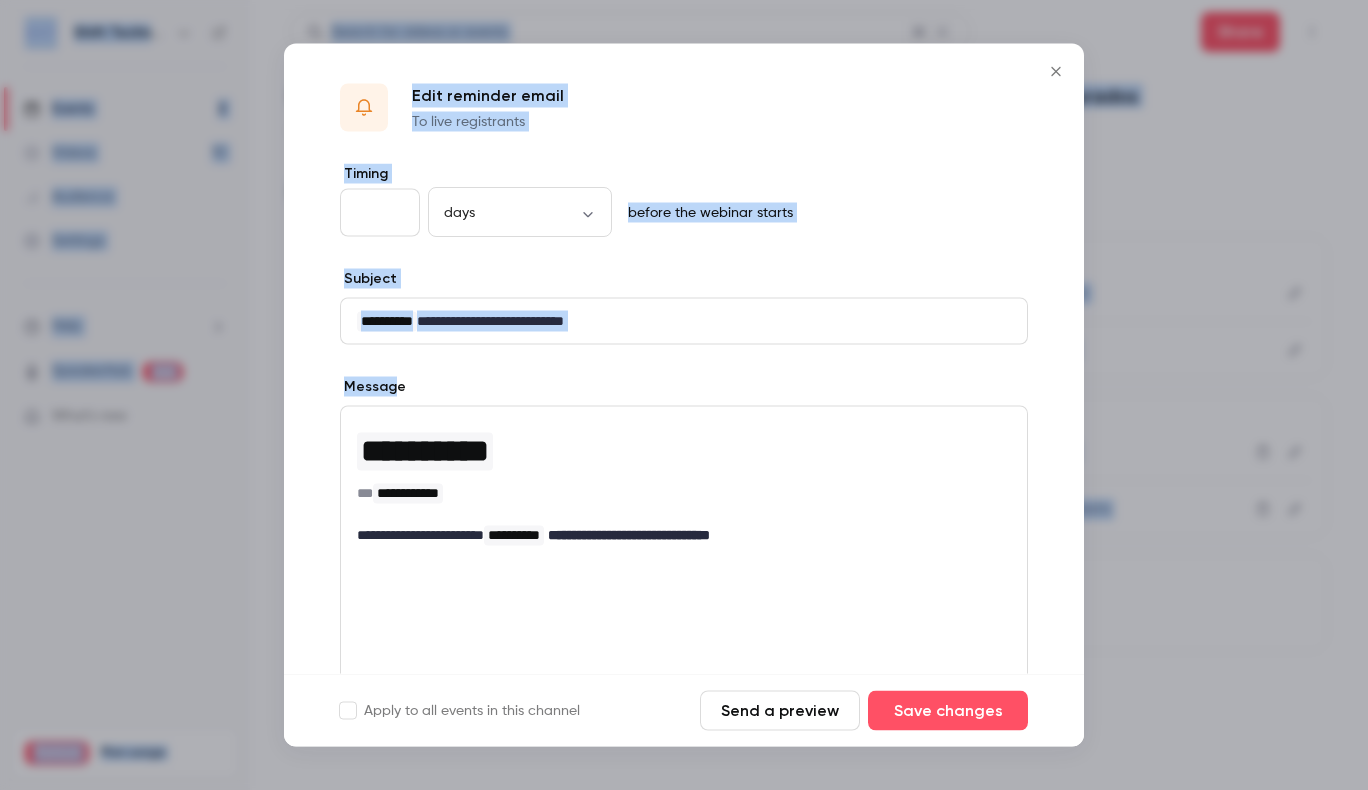 drag, startPoint x: 0, startPoint y: -121, endPoint x: 45, endPoint y: -121, distance: 45 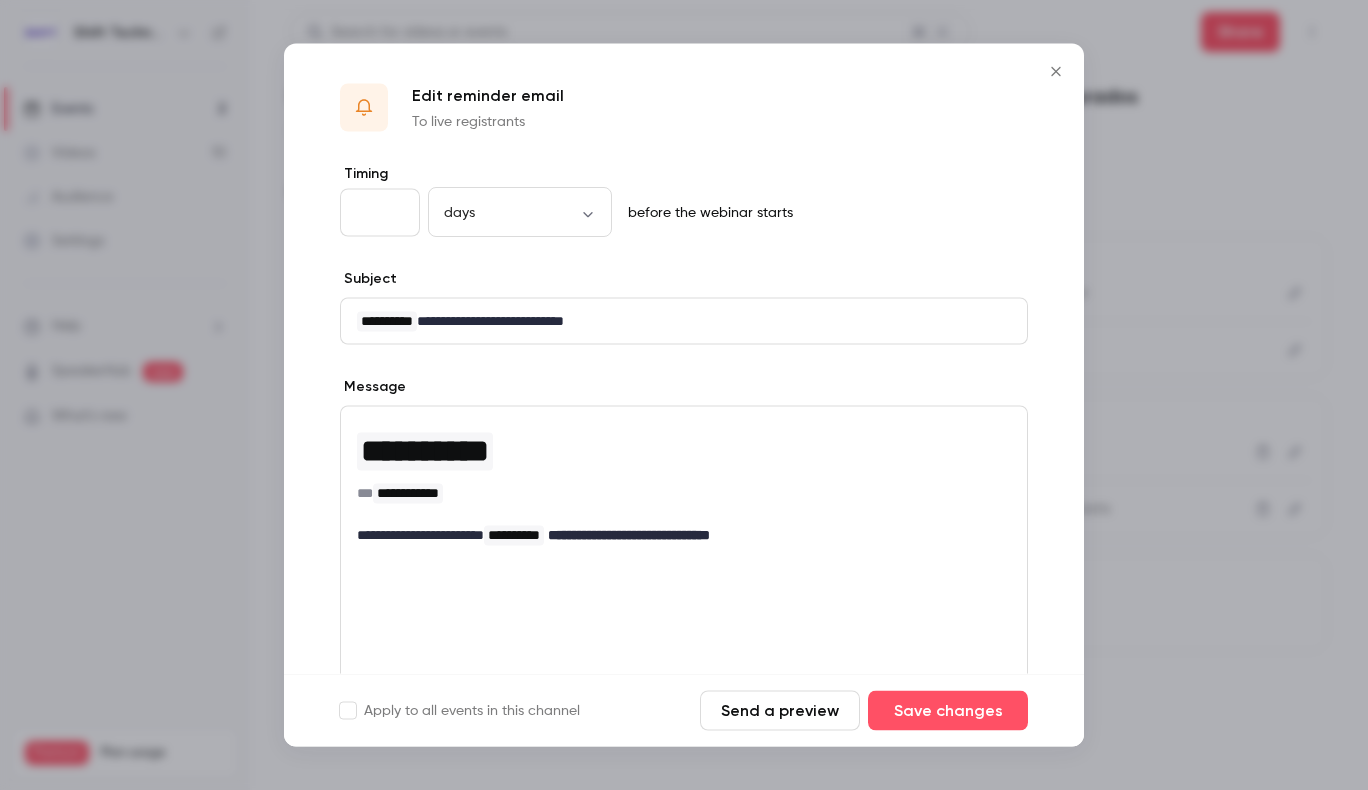 click on "**********" at bounding box center (514, 536) 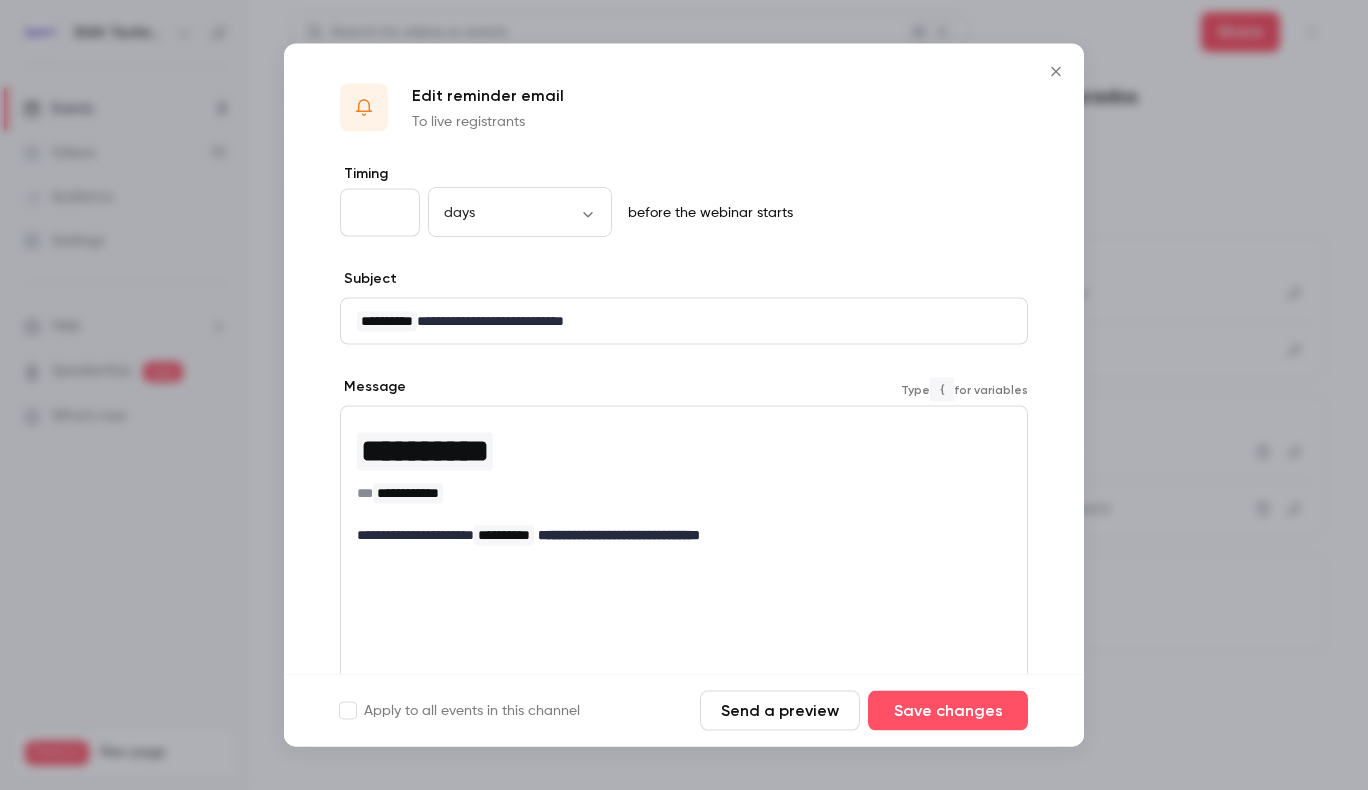 click on "**********" at bounding box center [619, 535] 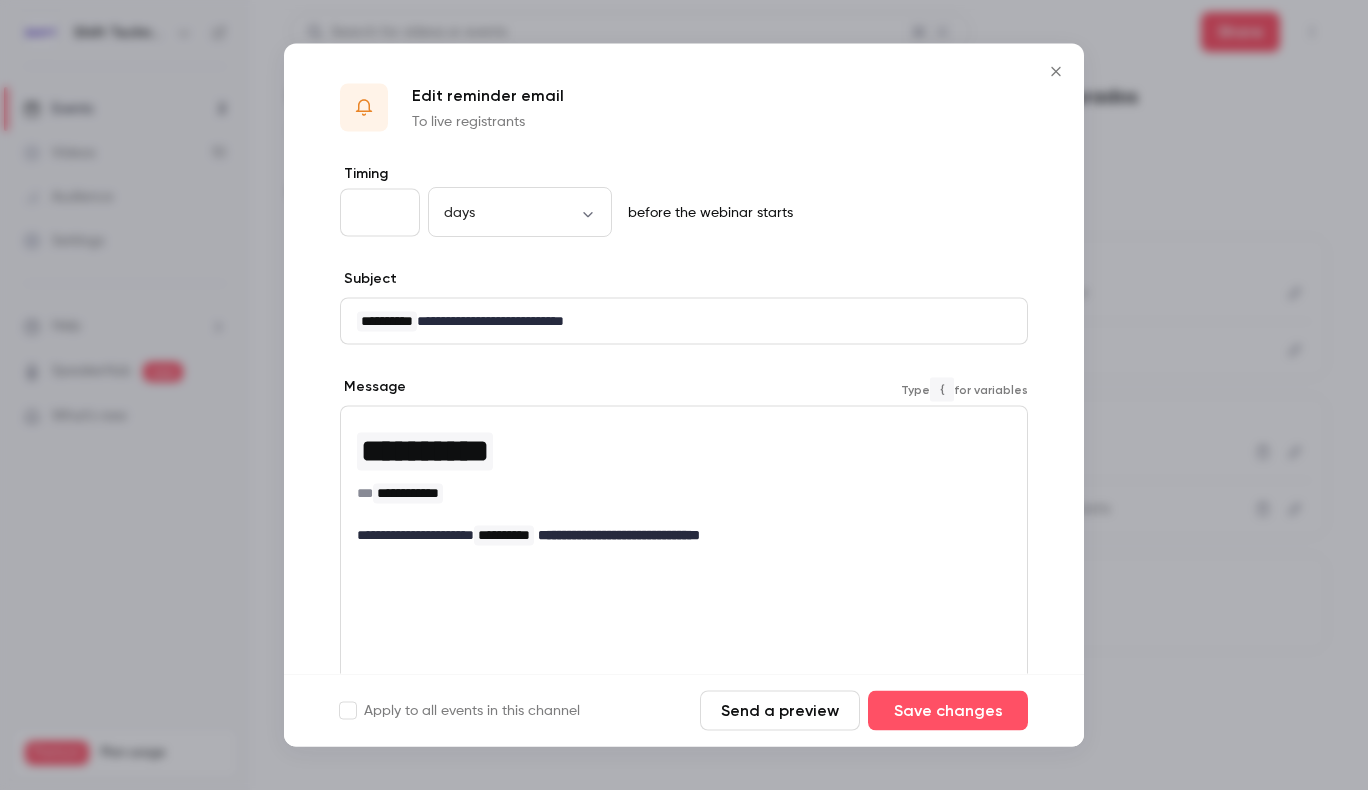 click on "**********" at bounding box center [619, 535] 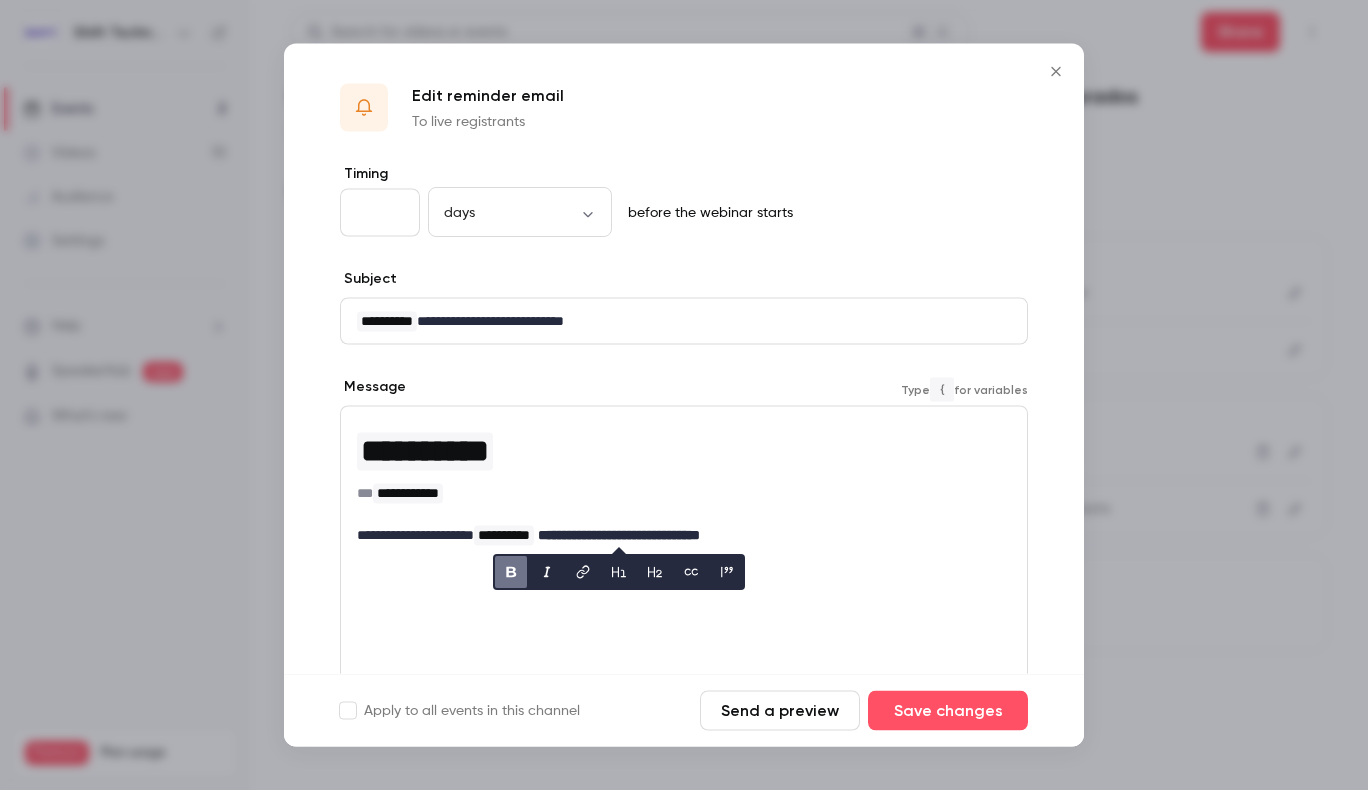 click on "**********" at bounding box center [619, 535] 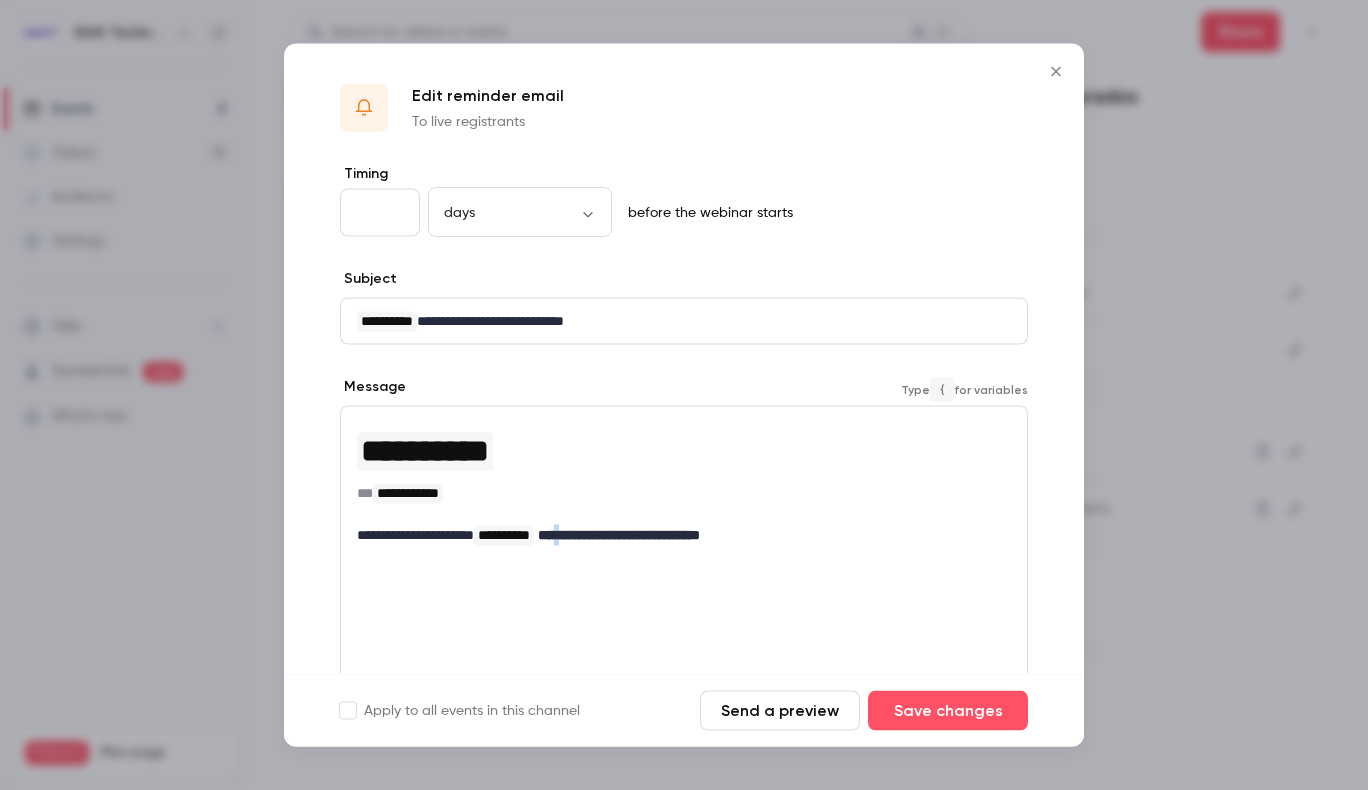 click on "**********" at bounding box center (619, 535) 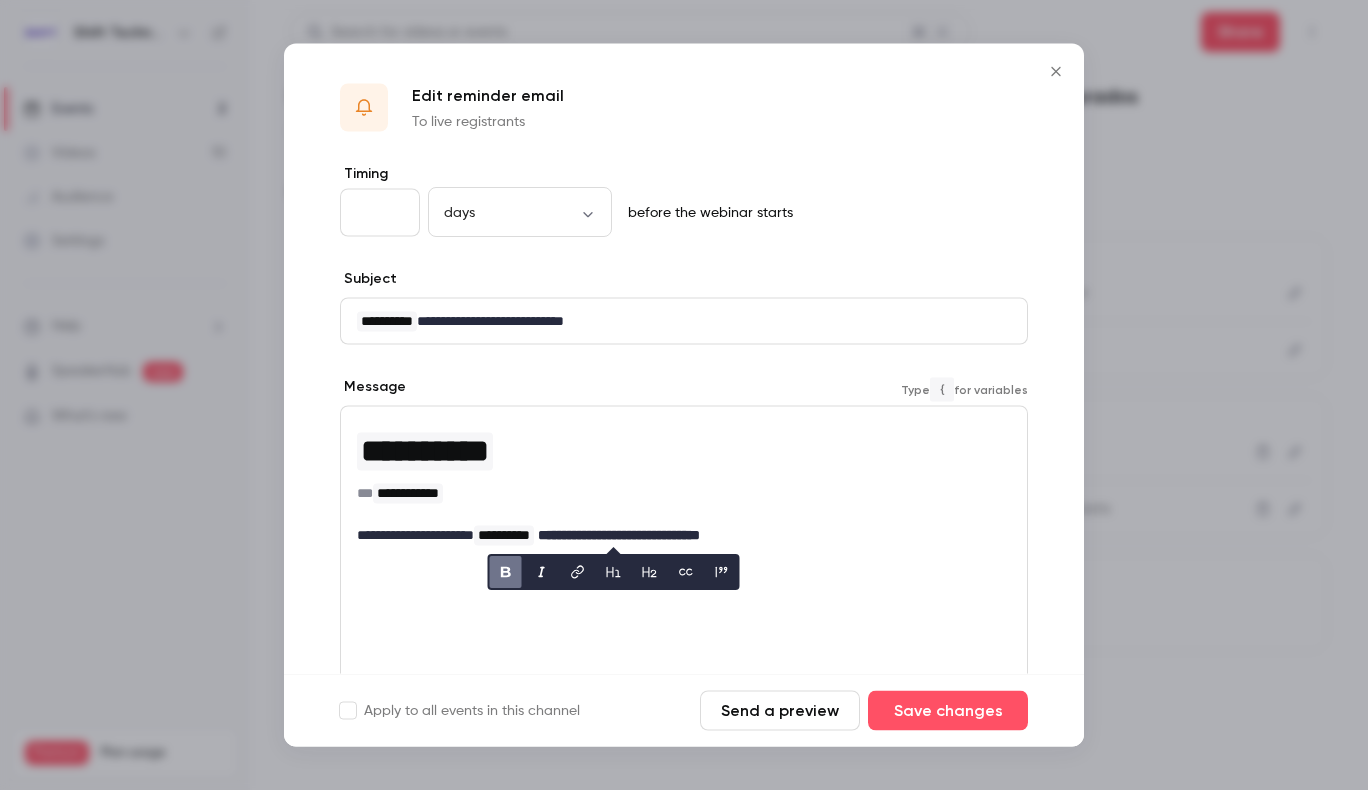 click on "**********" at bounding box center [619, 535] 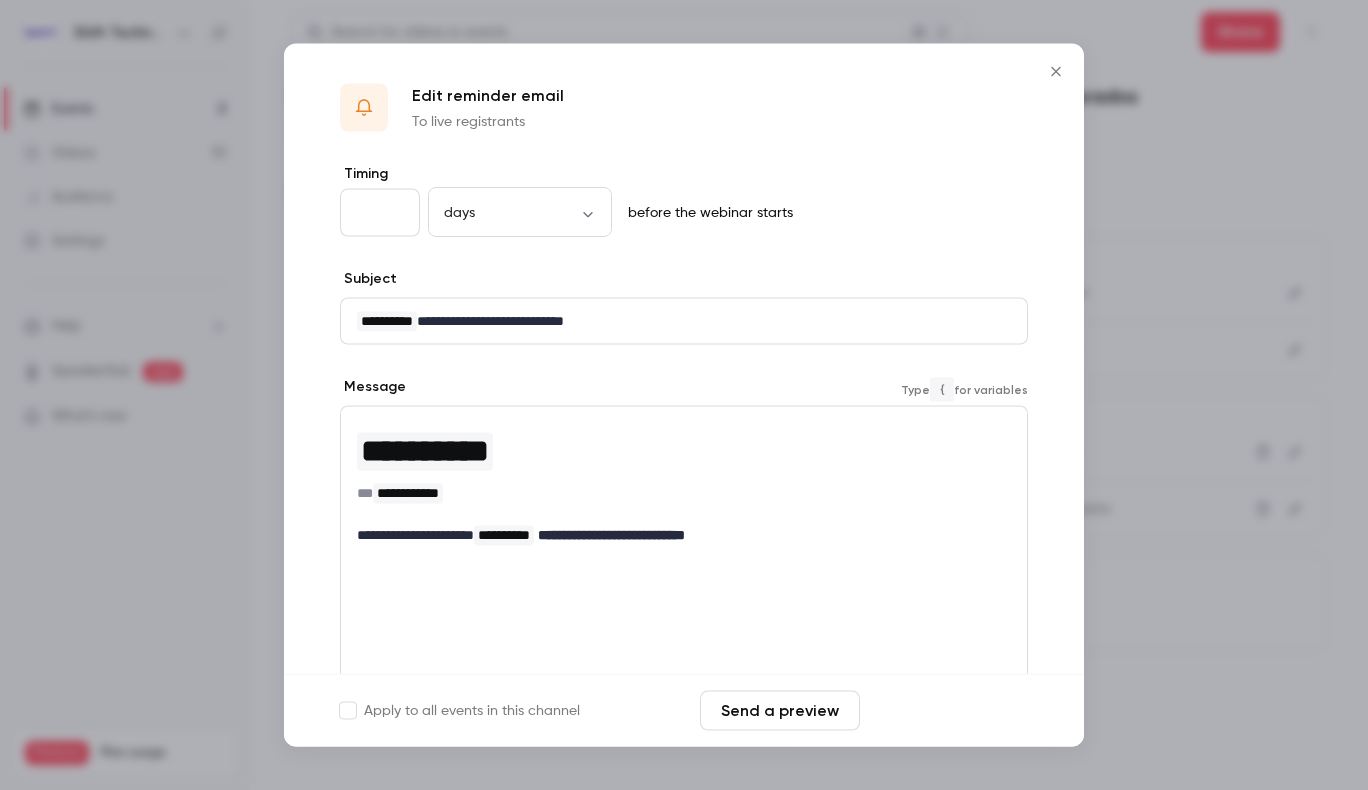 click on "Save changes" at bounding box center [948, 711] 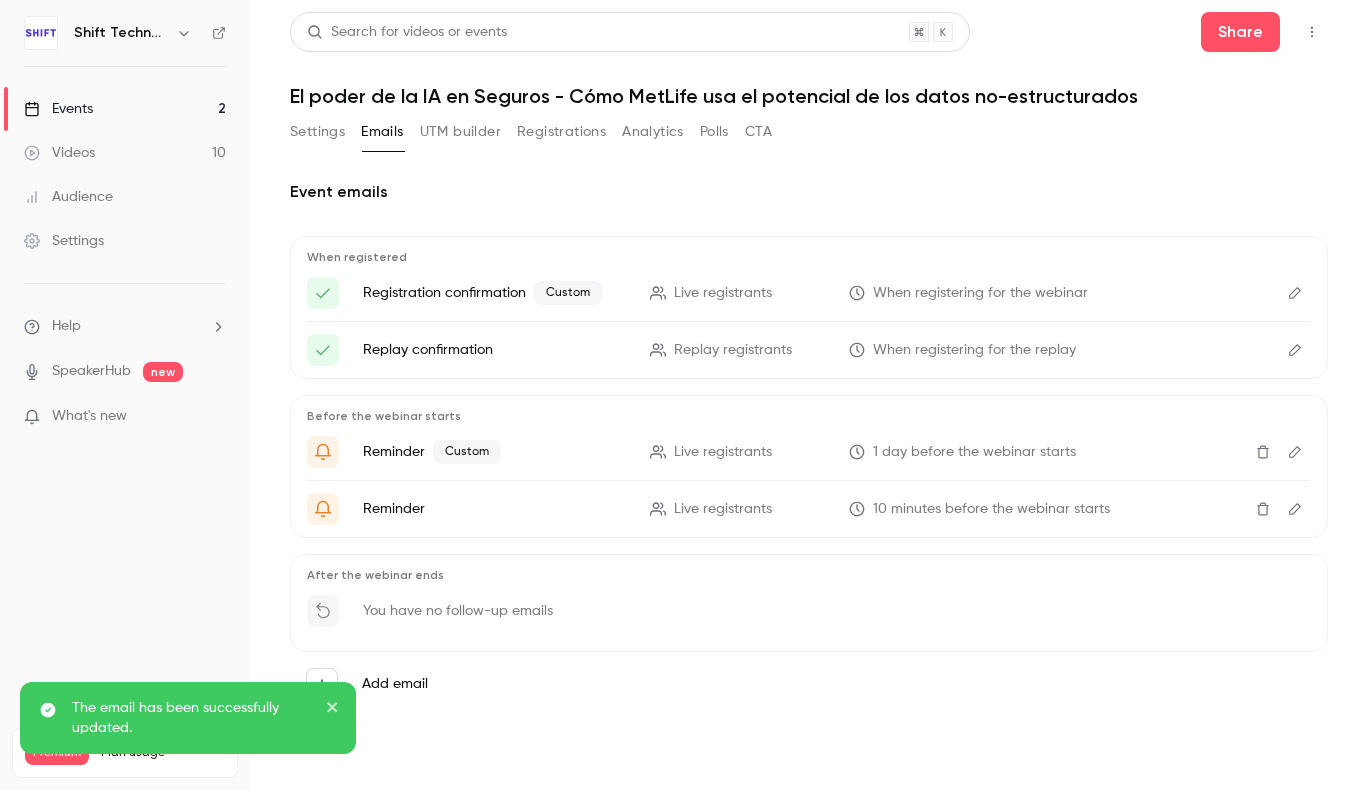 click 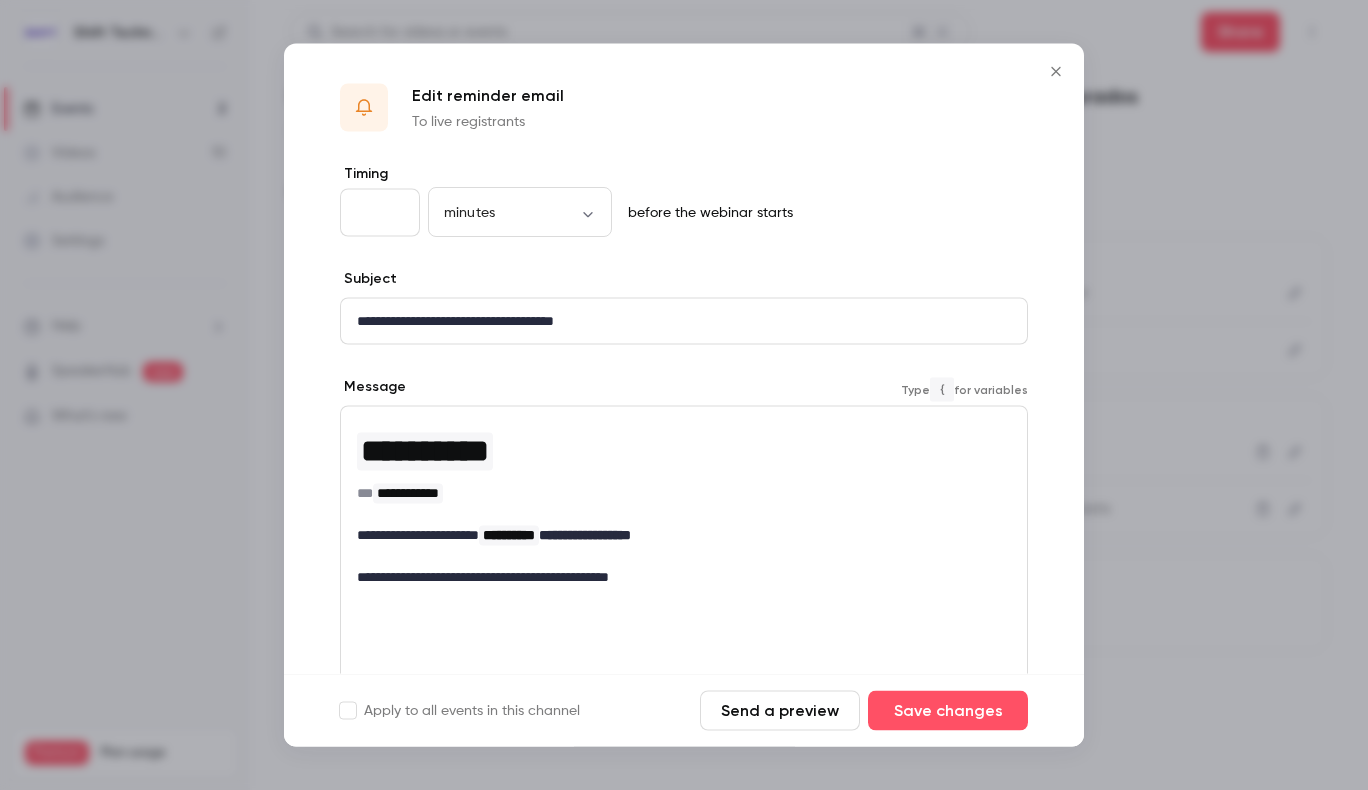 click on "**********" at bounding box center [509, 536] 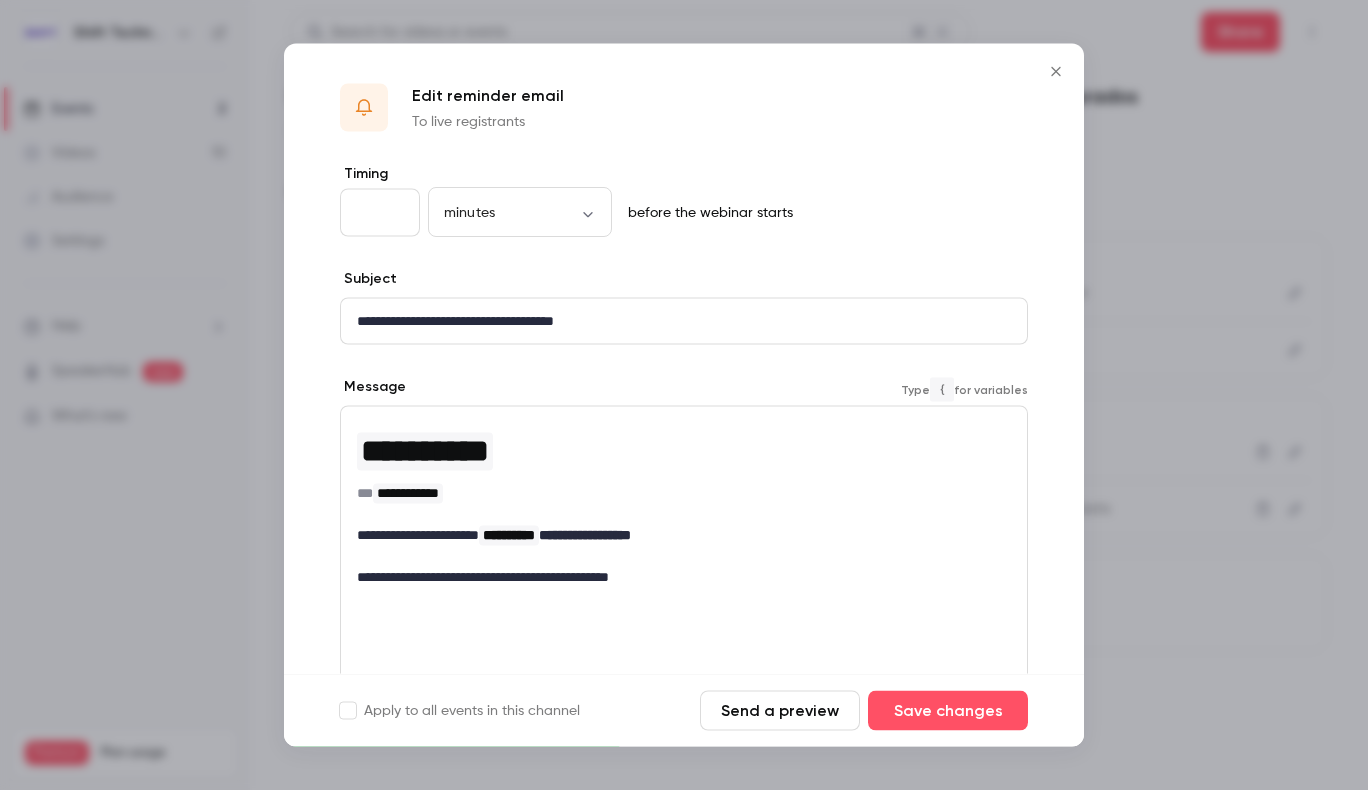 type 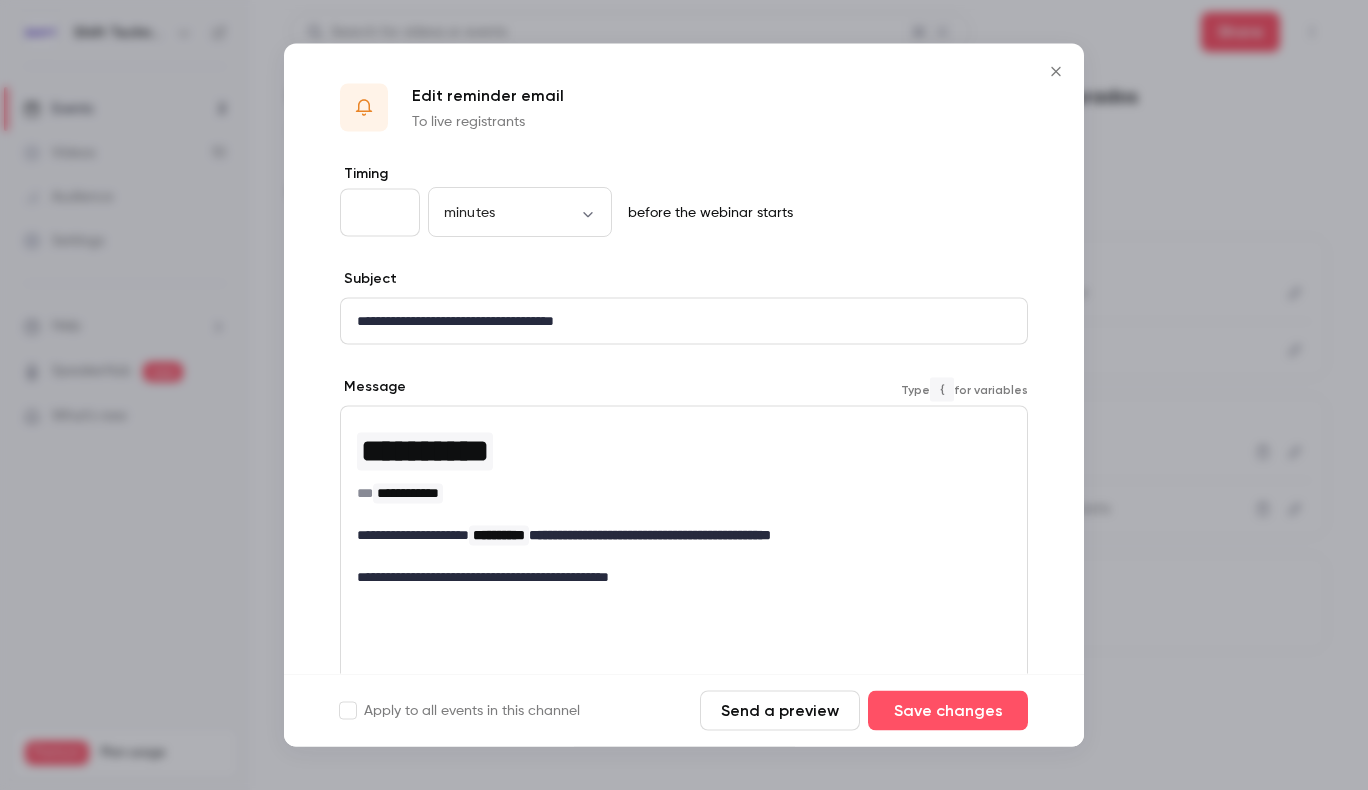 click on "**********" at bounding box center (676, 577) 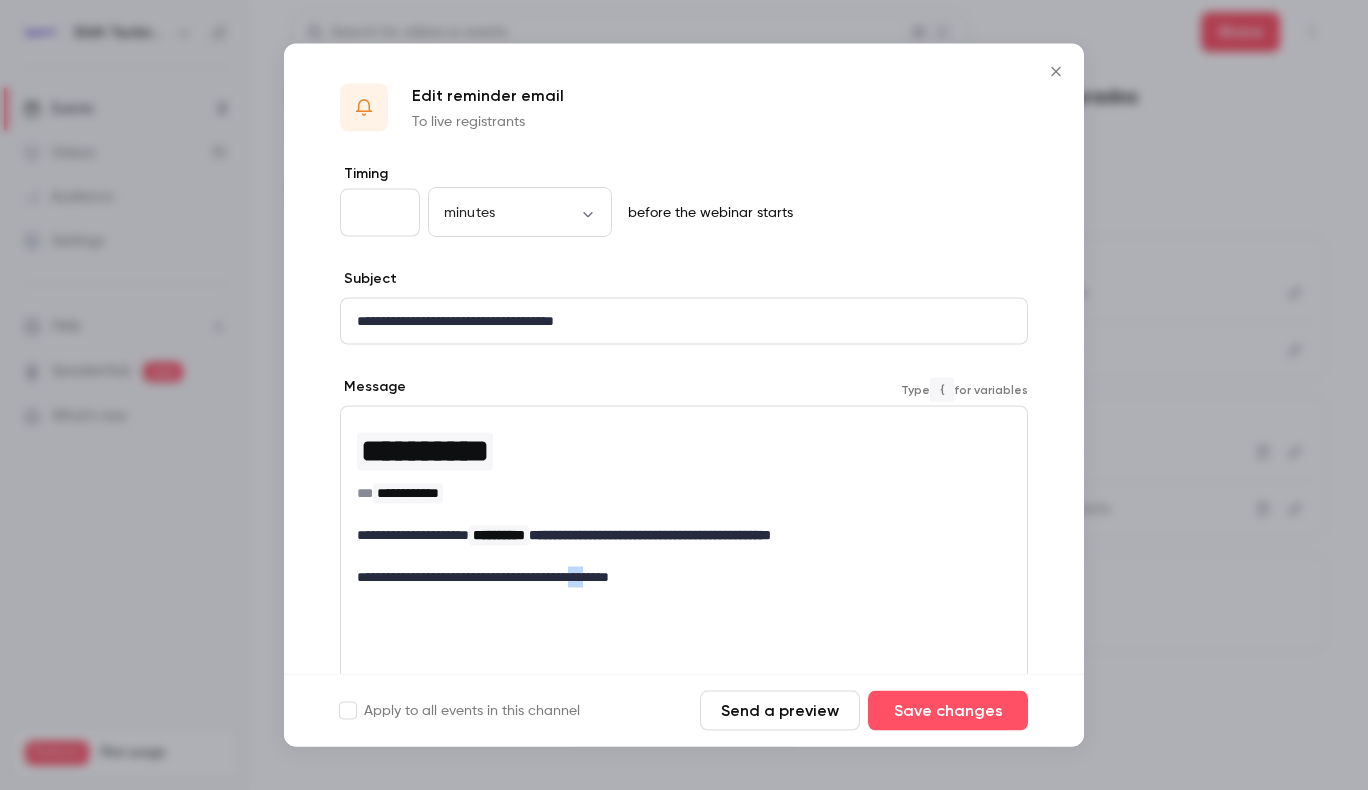 click on "**********" at bounding box center [676, 577] 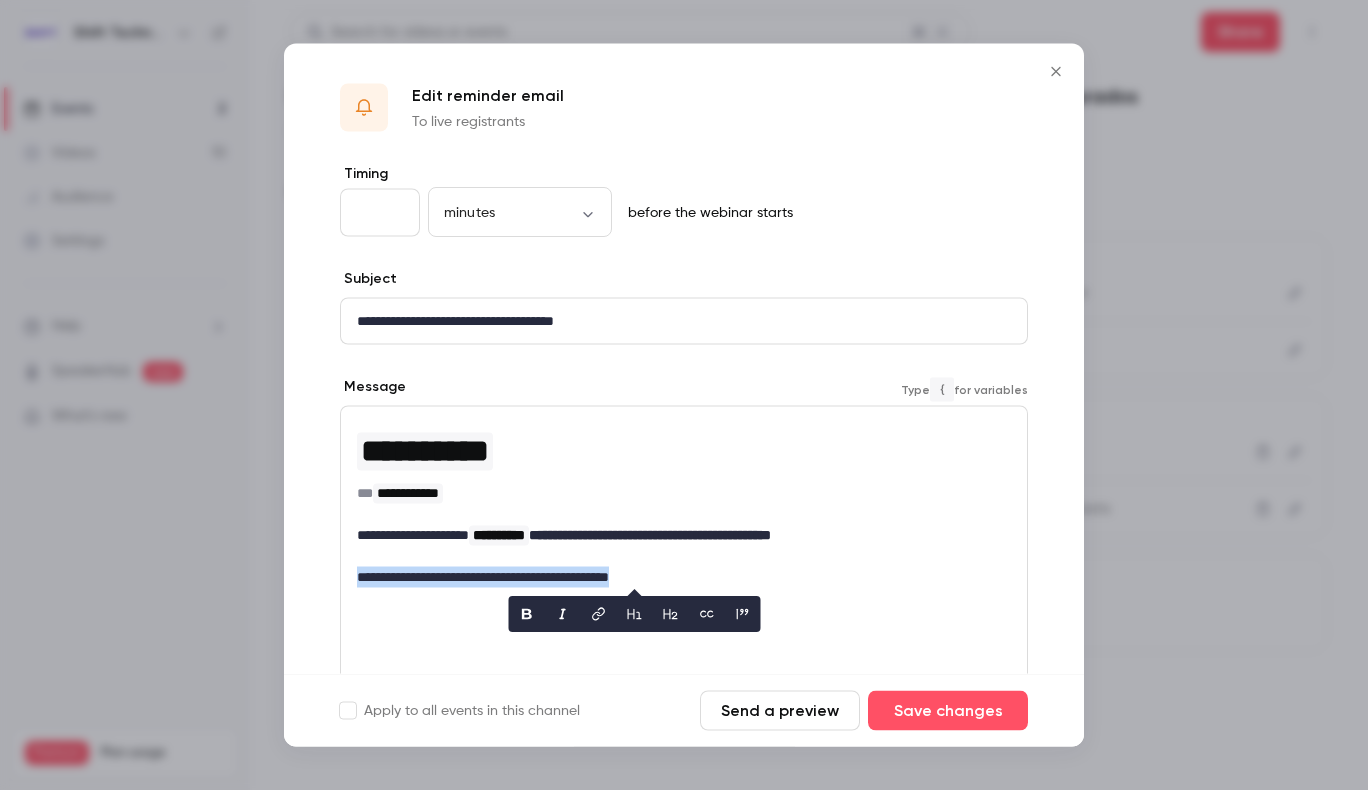 click on "**********" at bounding box center (676, 577) 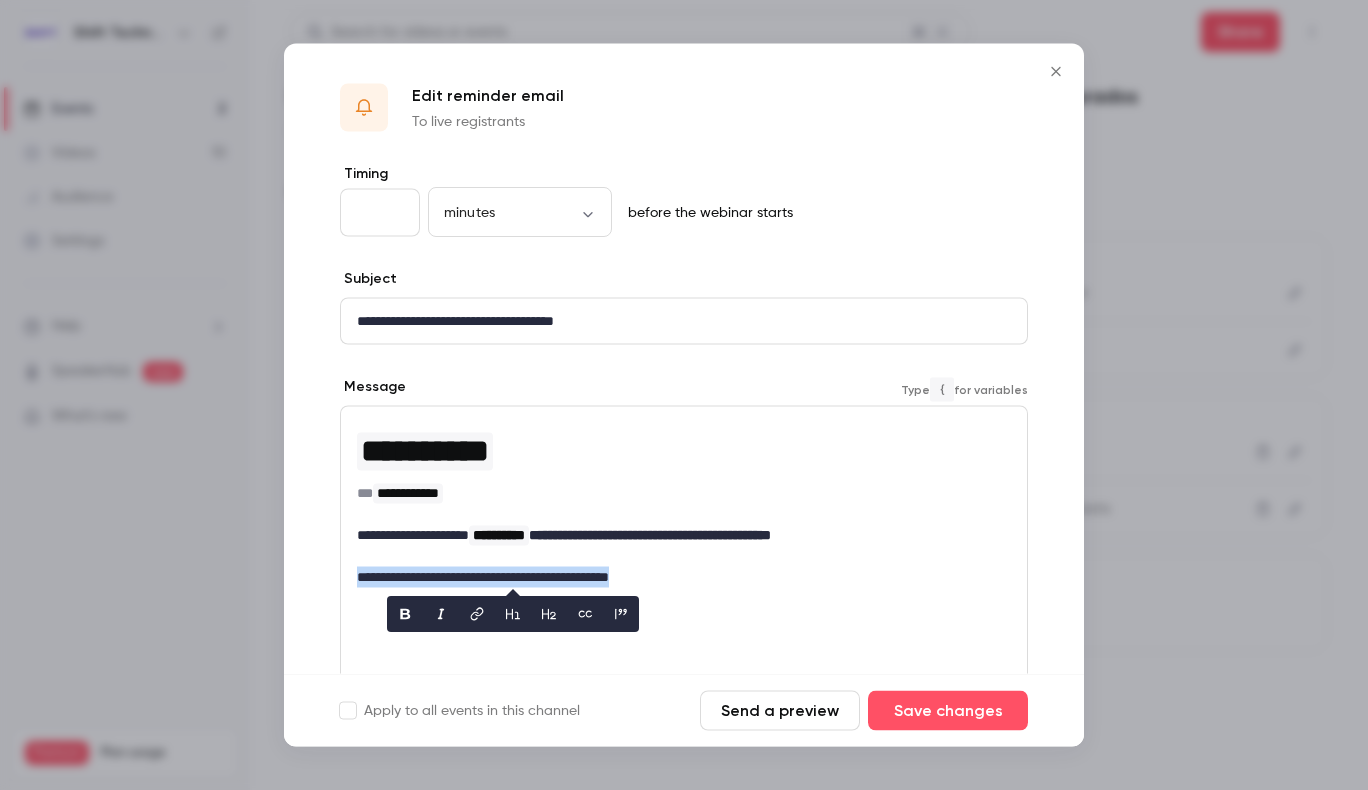 copy on "**********" 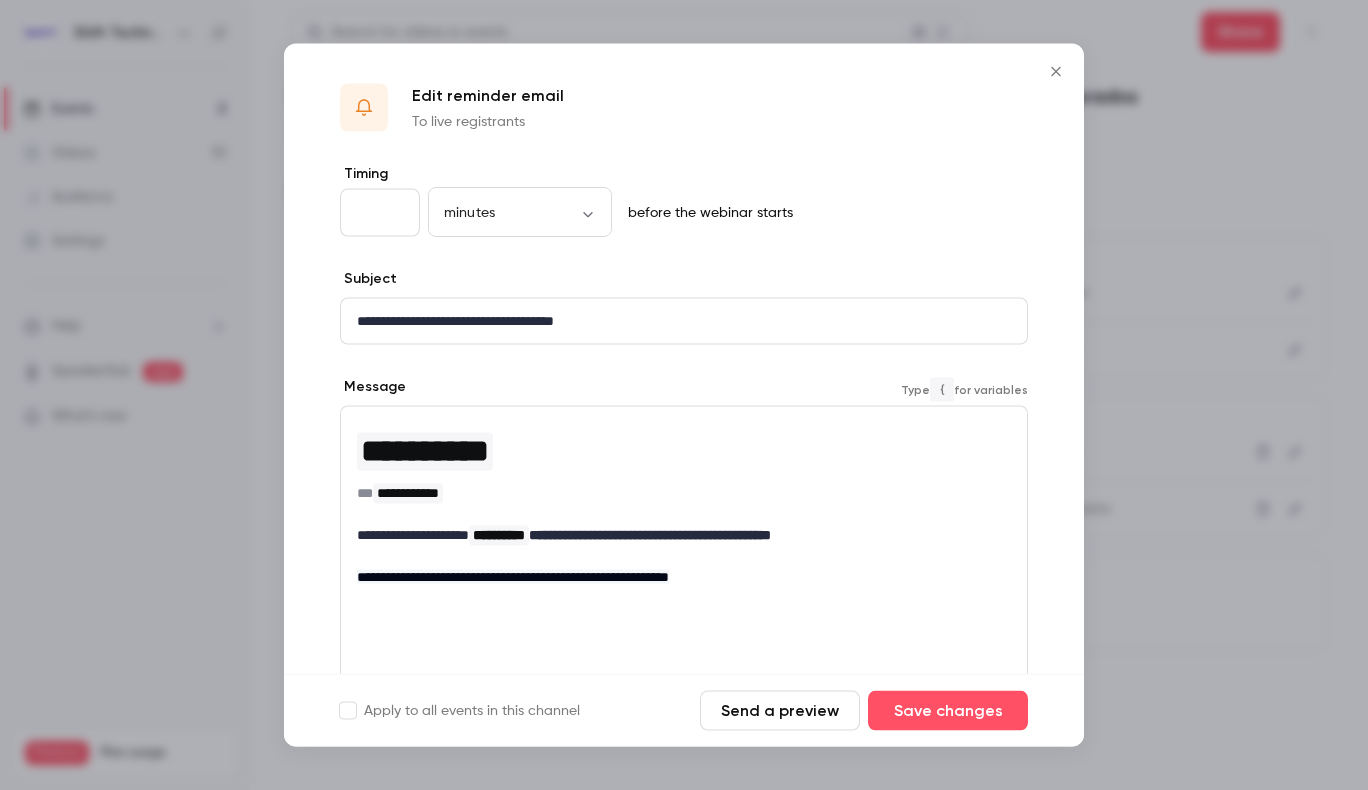 scroll, scrollTop: 0, scrollLeft: 0, axis: both 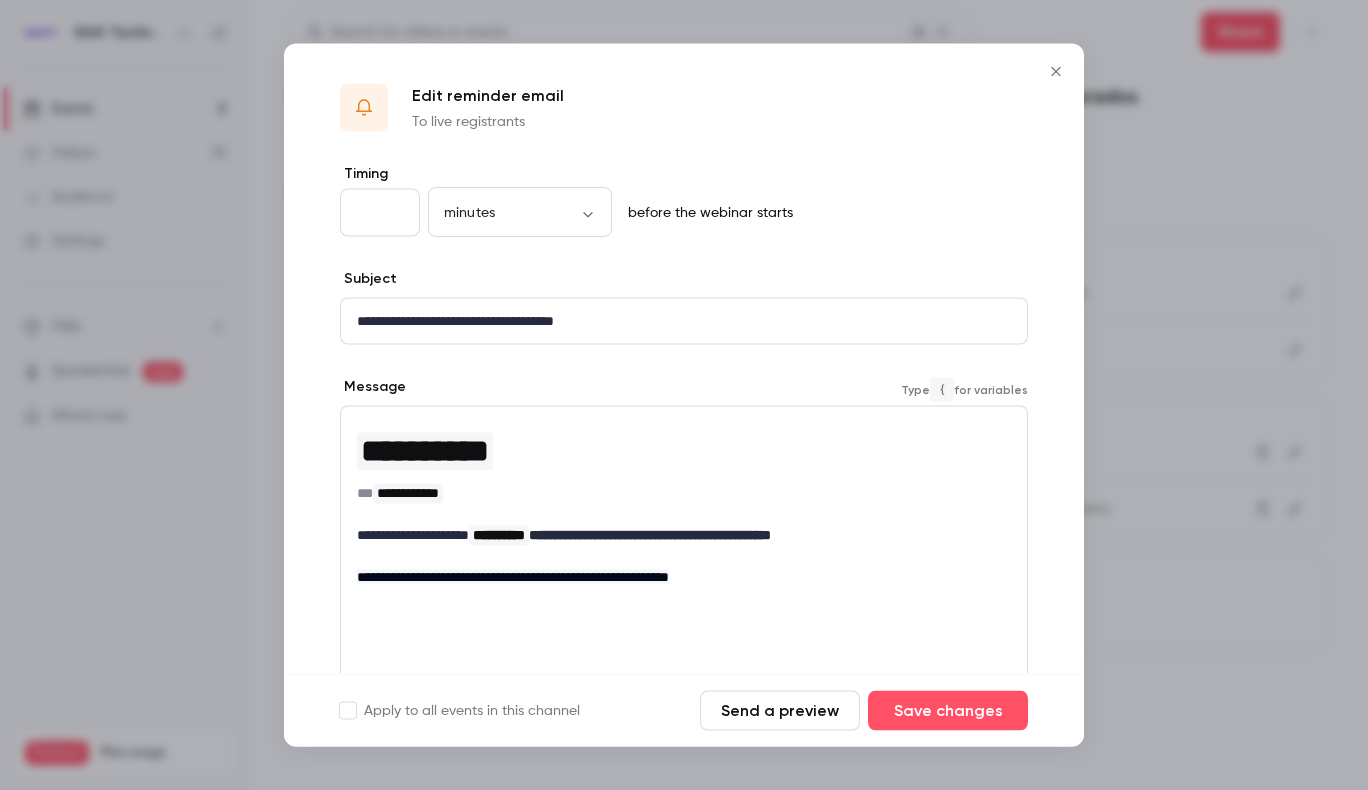 click on "**********" at bounding box center [513, 577] 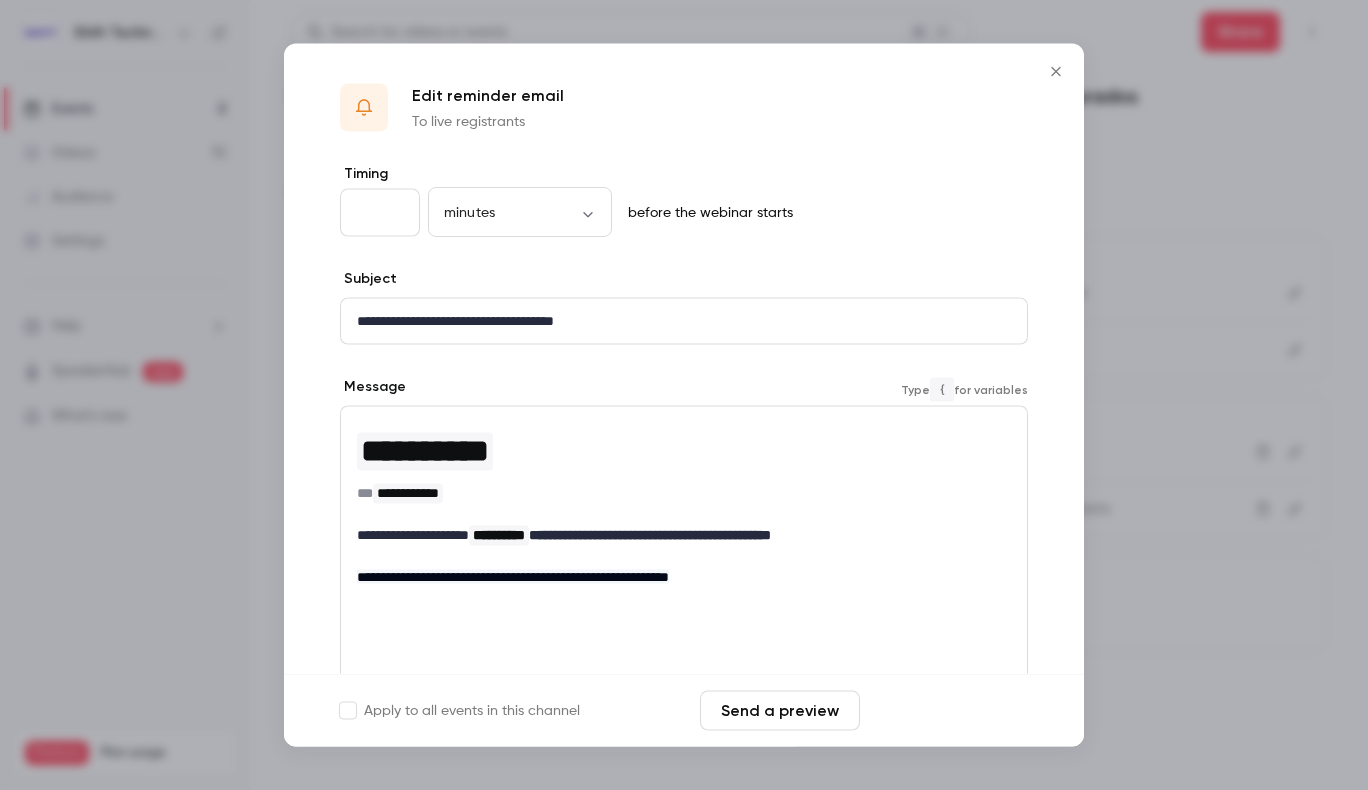click on "Save changes" at bounding box center [948, 711] 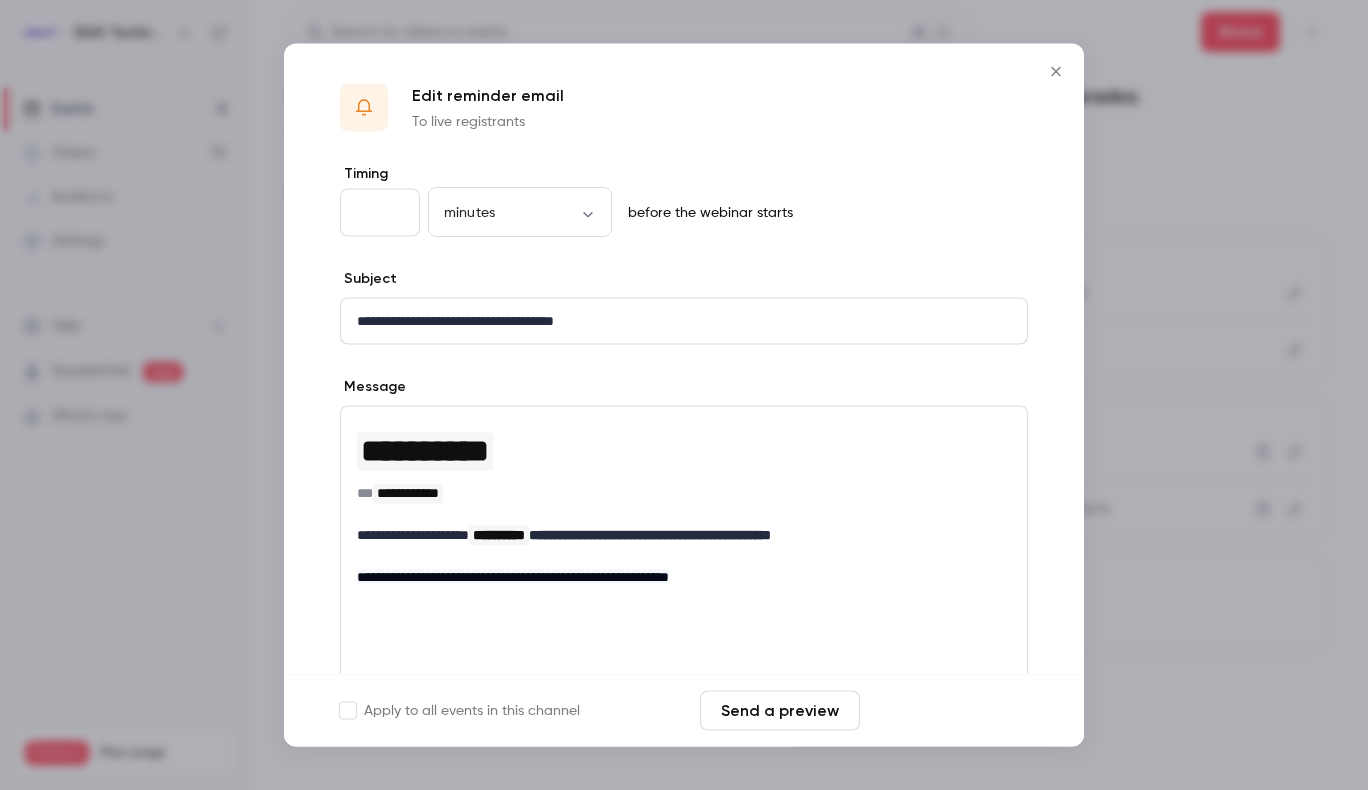 click on "Save changes" at bounding box center [948, 711] 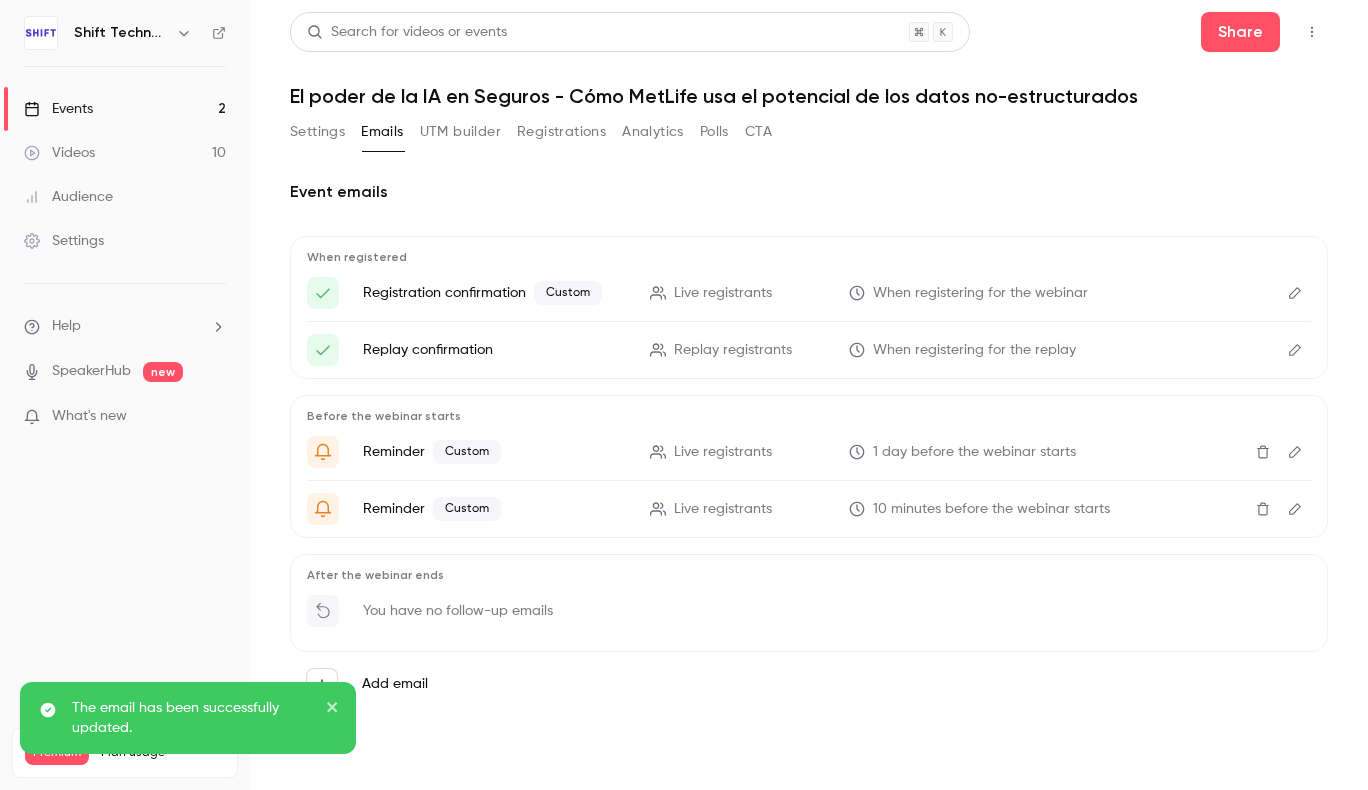click 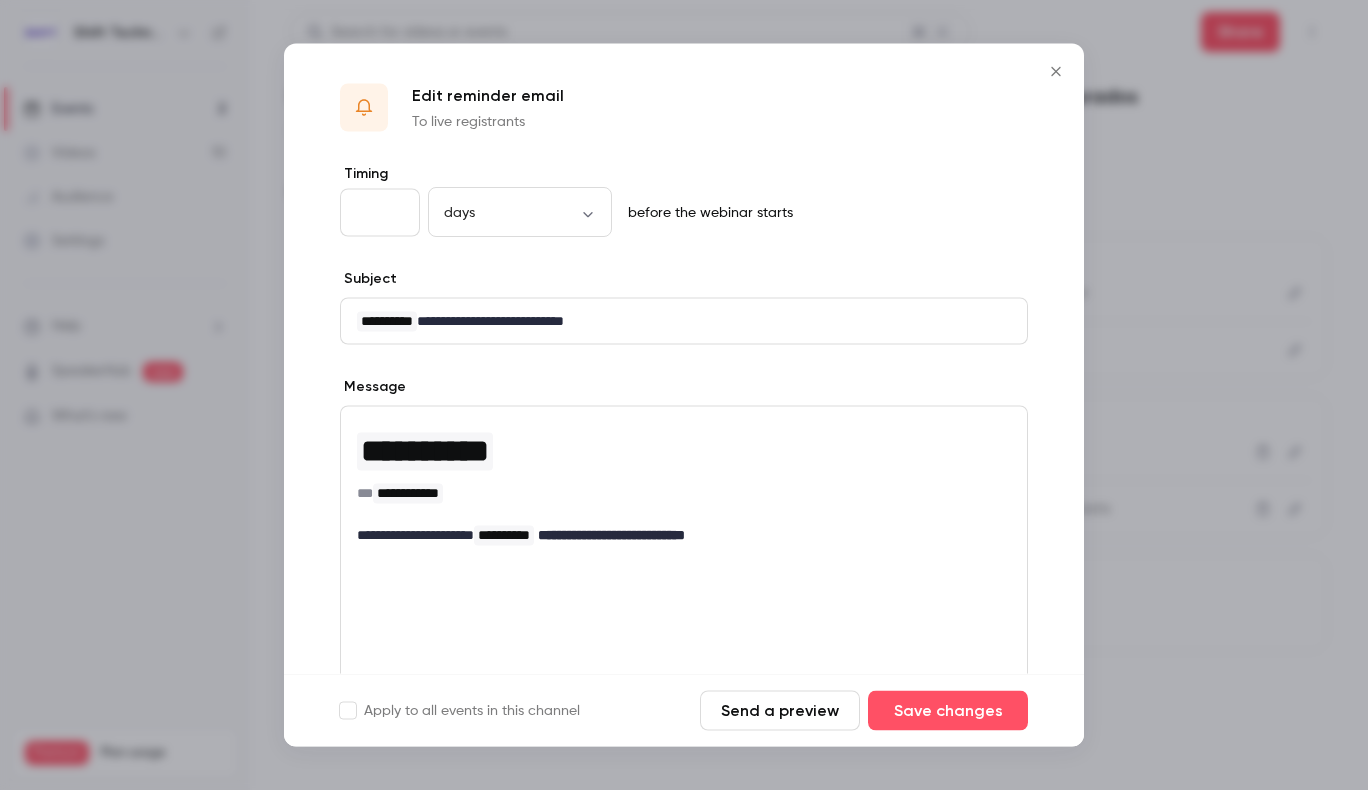 click on "Send a preview" at bounding box center (780, 711) 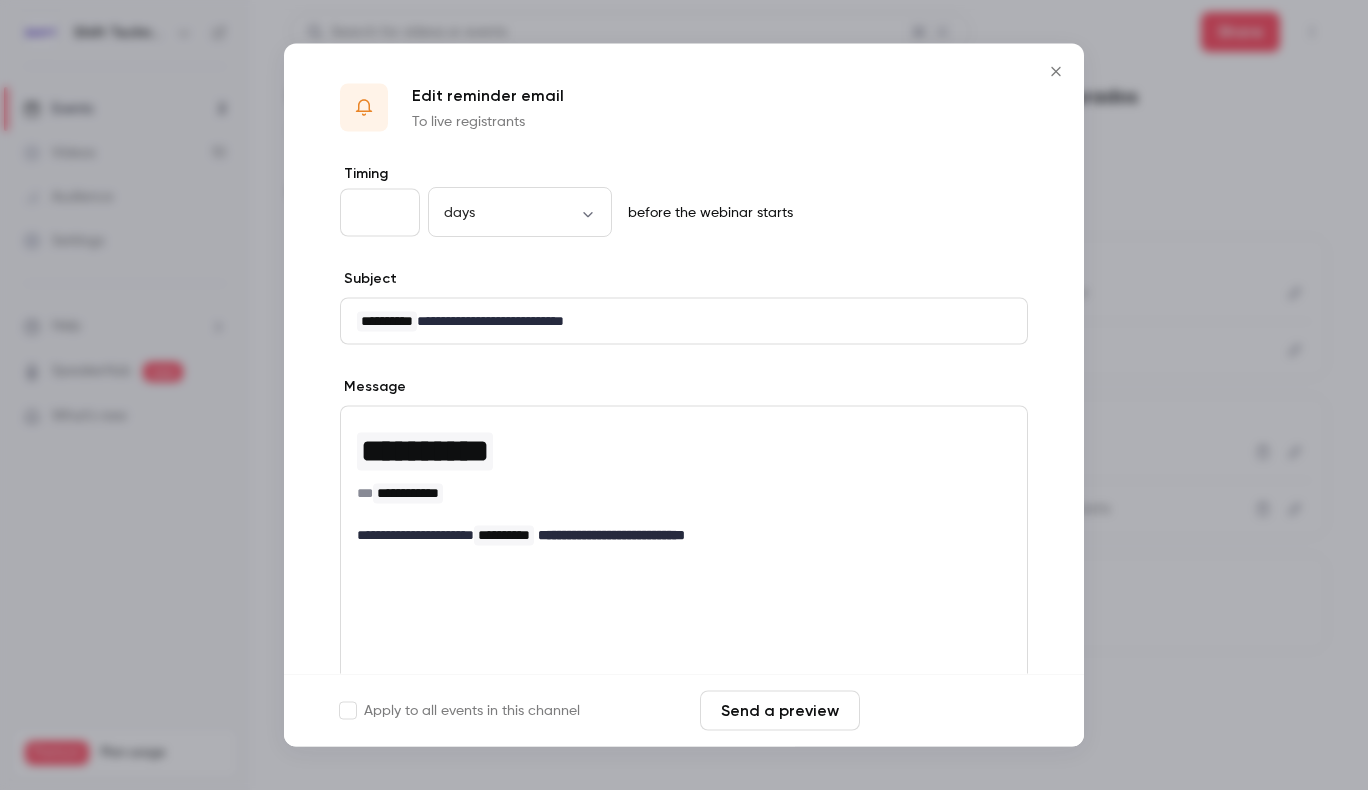click on "Save changes" at bounding box center [948, 711] 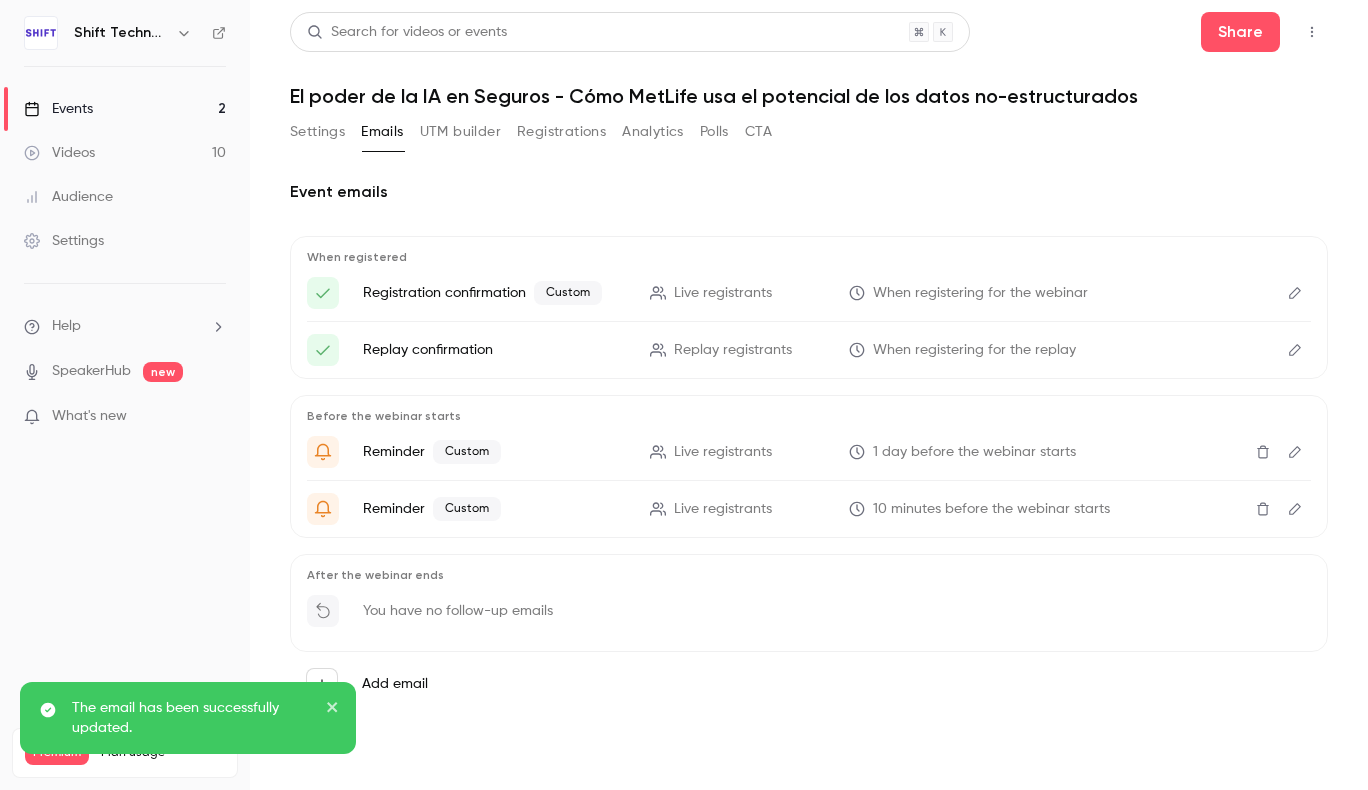 click 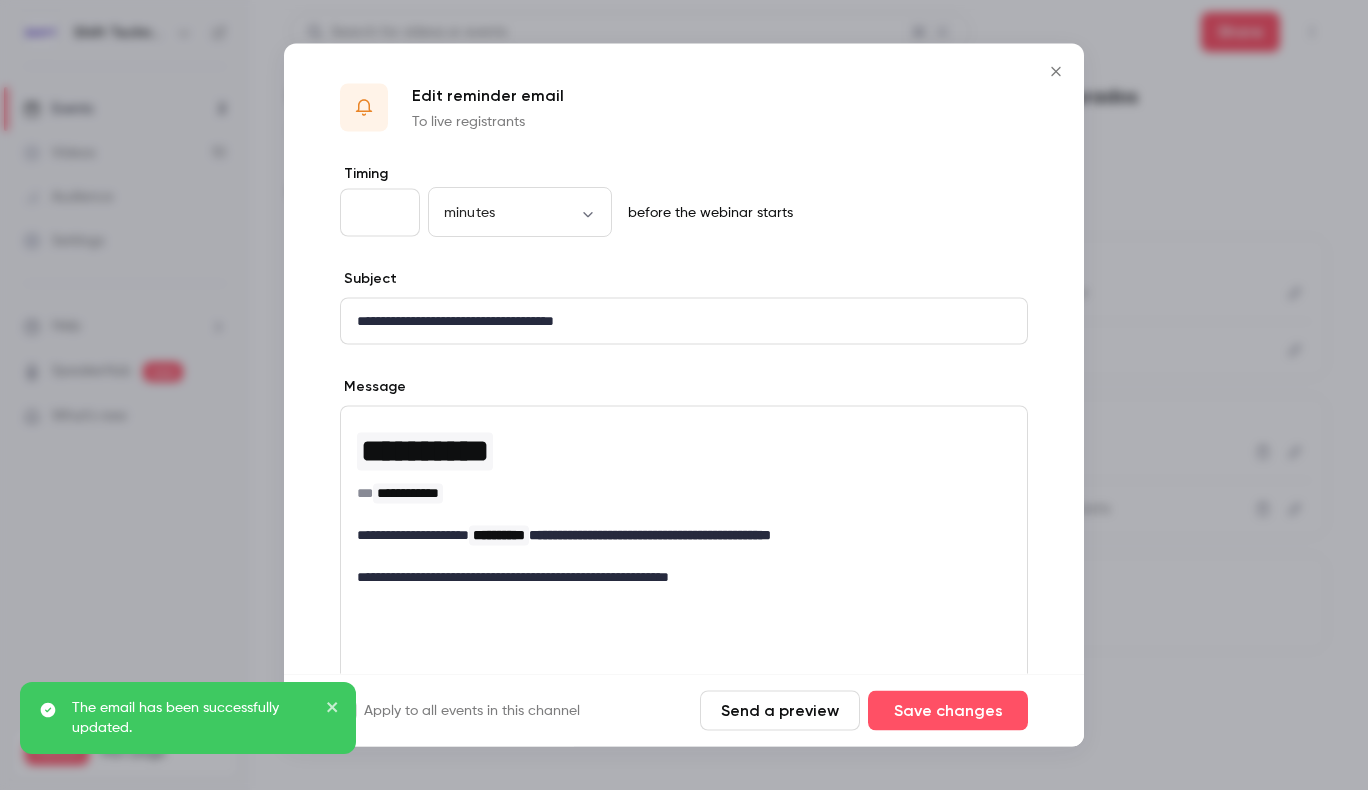 click on "Send a preview" at bounding box center [780, 711] 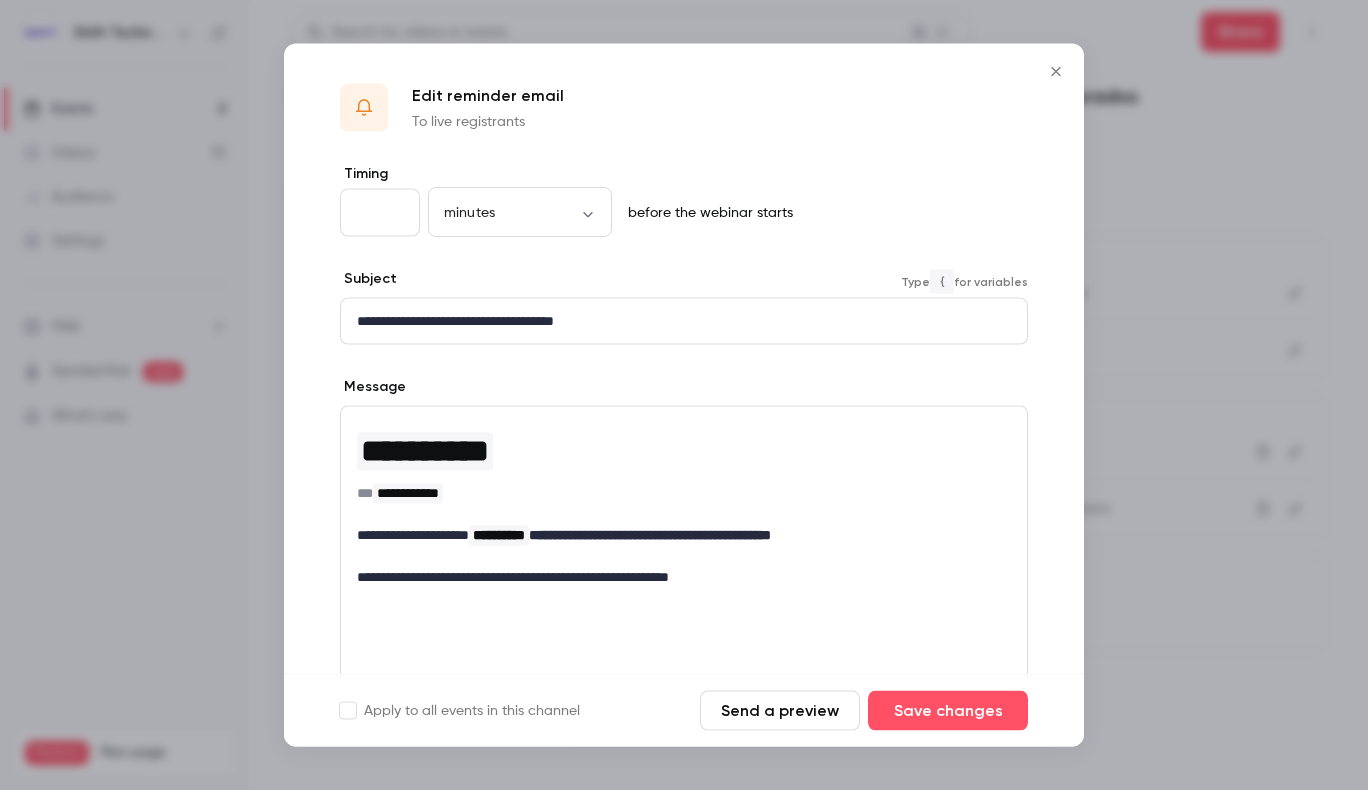 click on "**********" at bounding box center (676, 321) 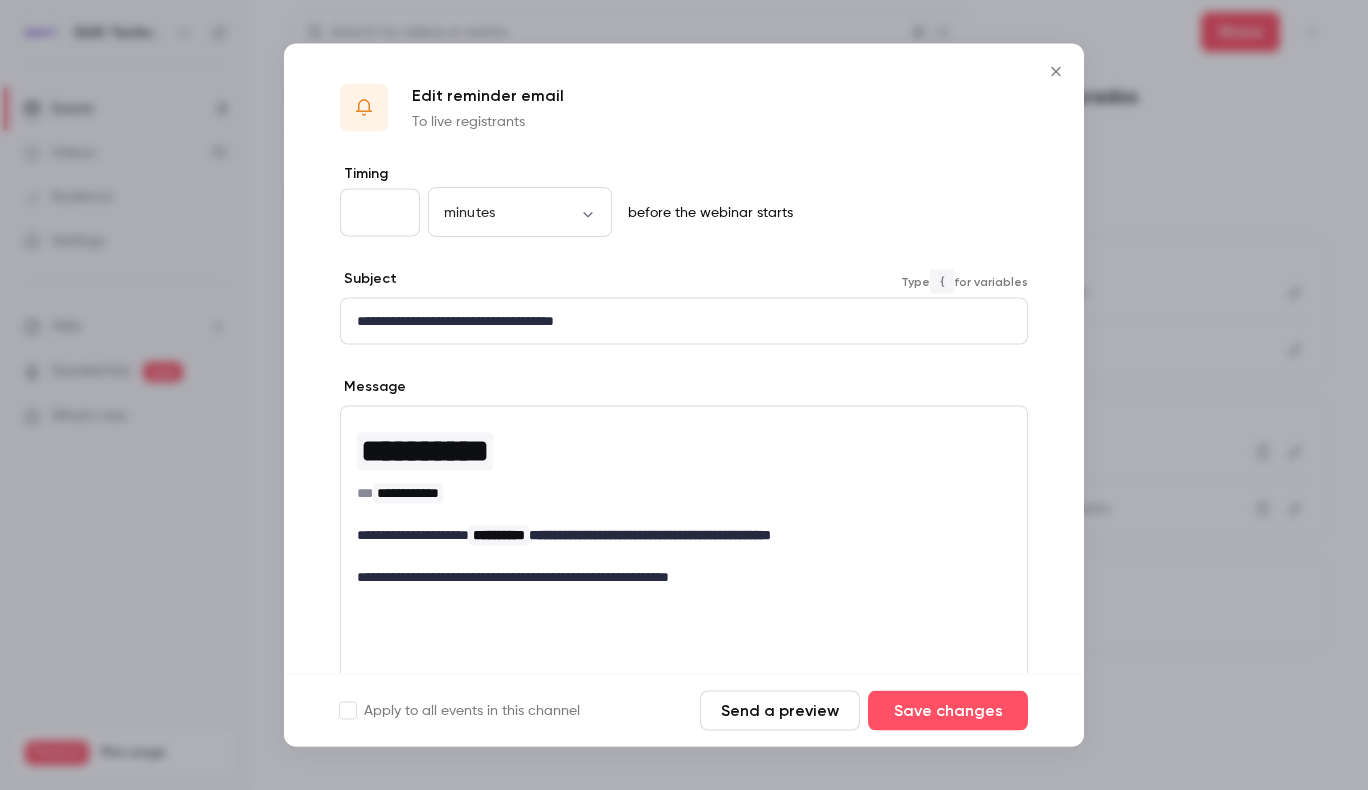 click on "**********" at bounding box center (676, 321) 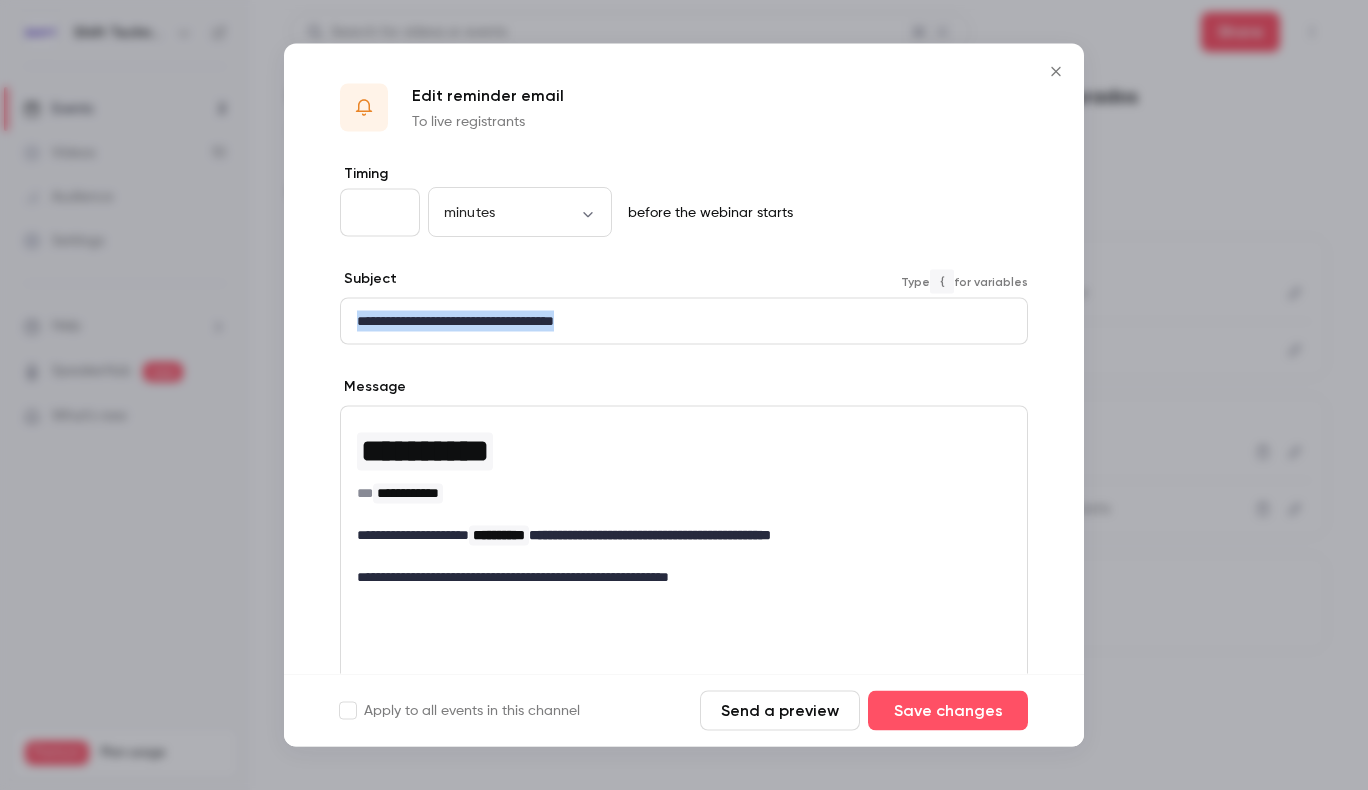 drag, startPoint x: 639, startPoint y: 324, endPoint x: 281, endPoint y: 337, distance: 358.23596 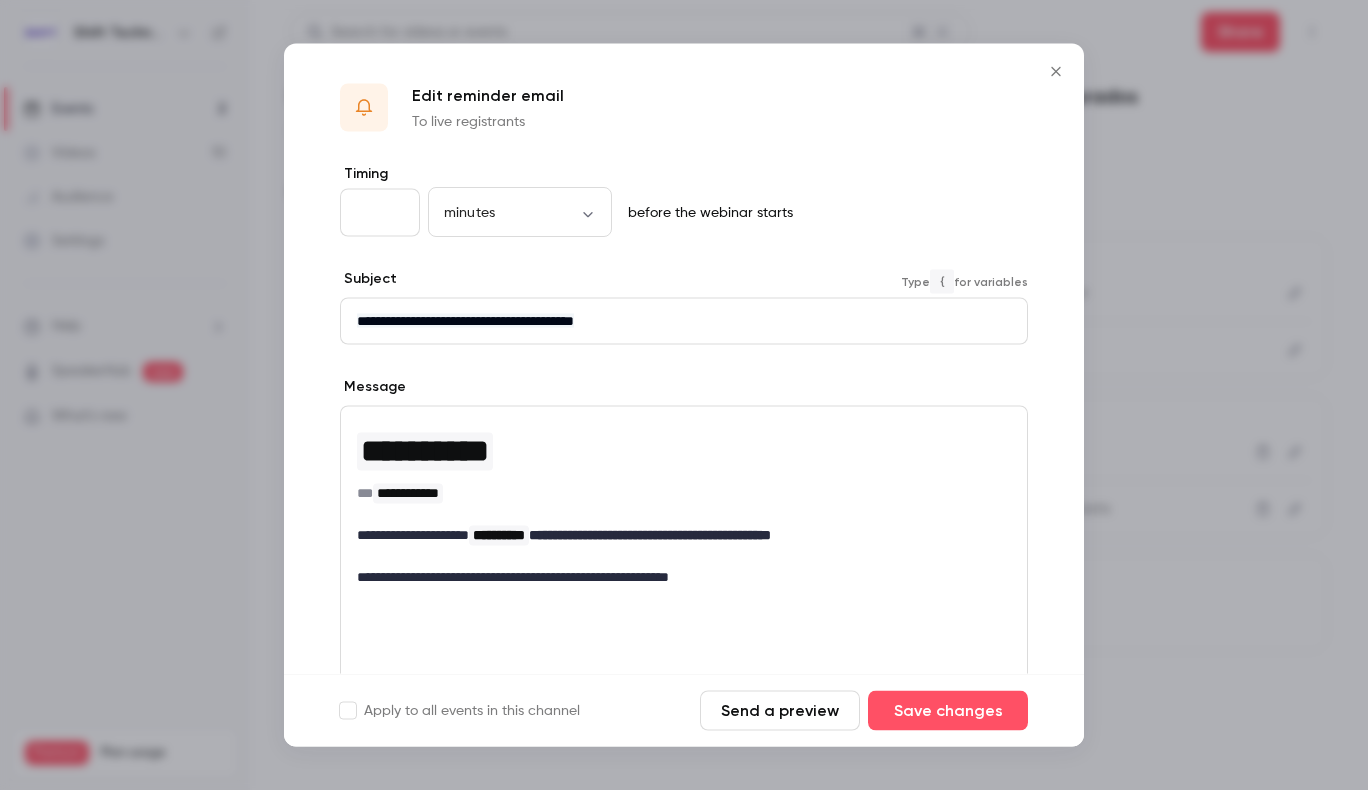 scroll, scrollTop: 0, scrollLeft: 0, axis: both 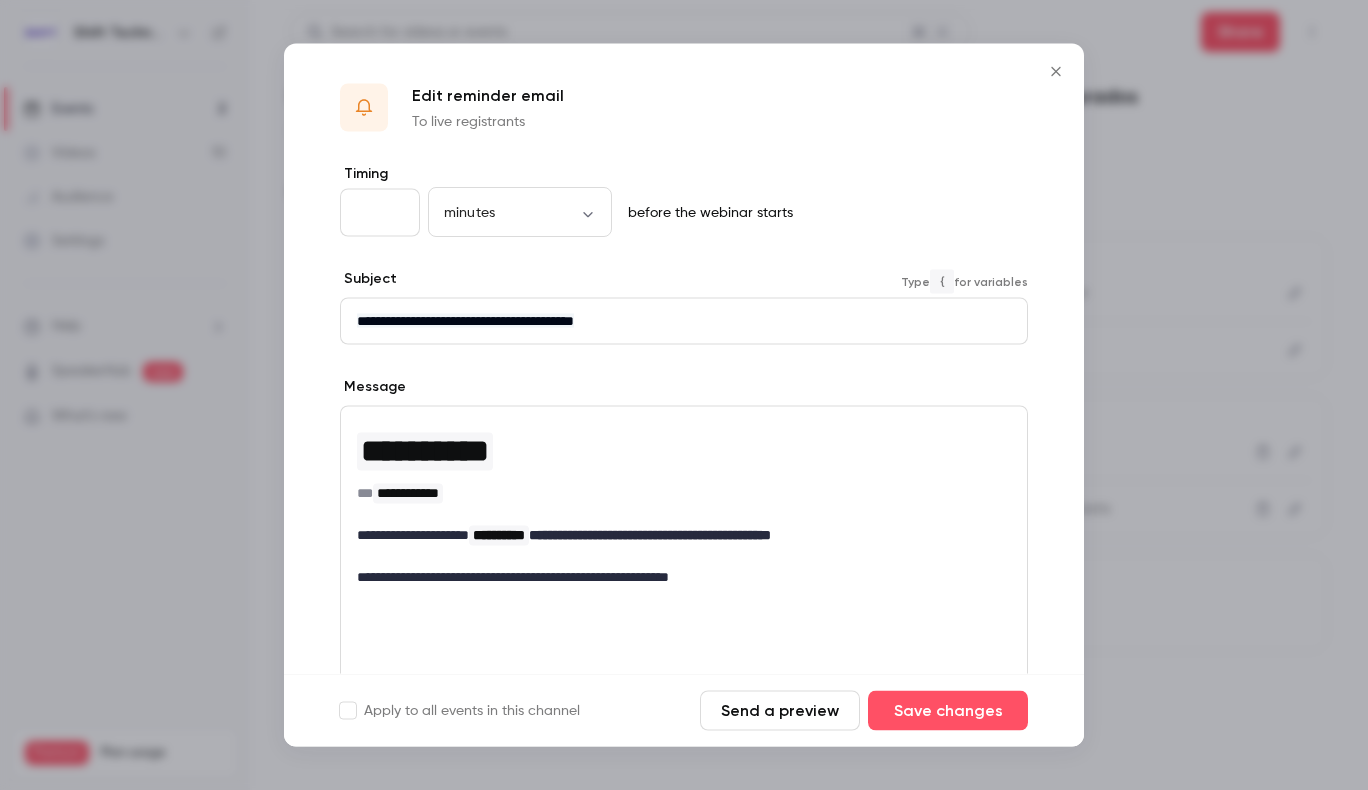 click on "**********" at bounding box center [465, 321] 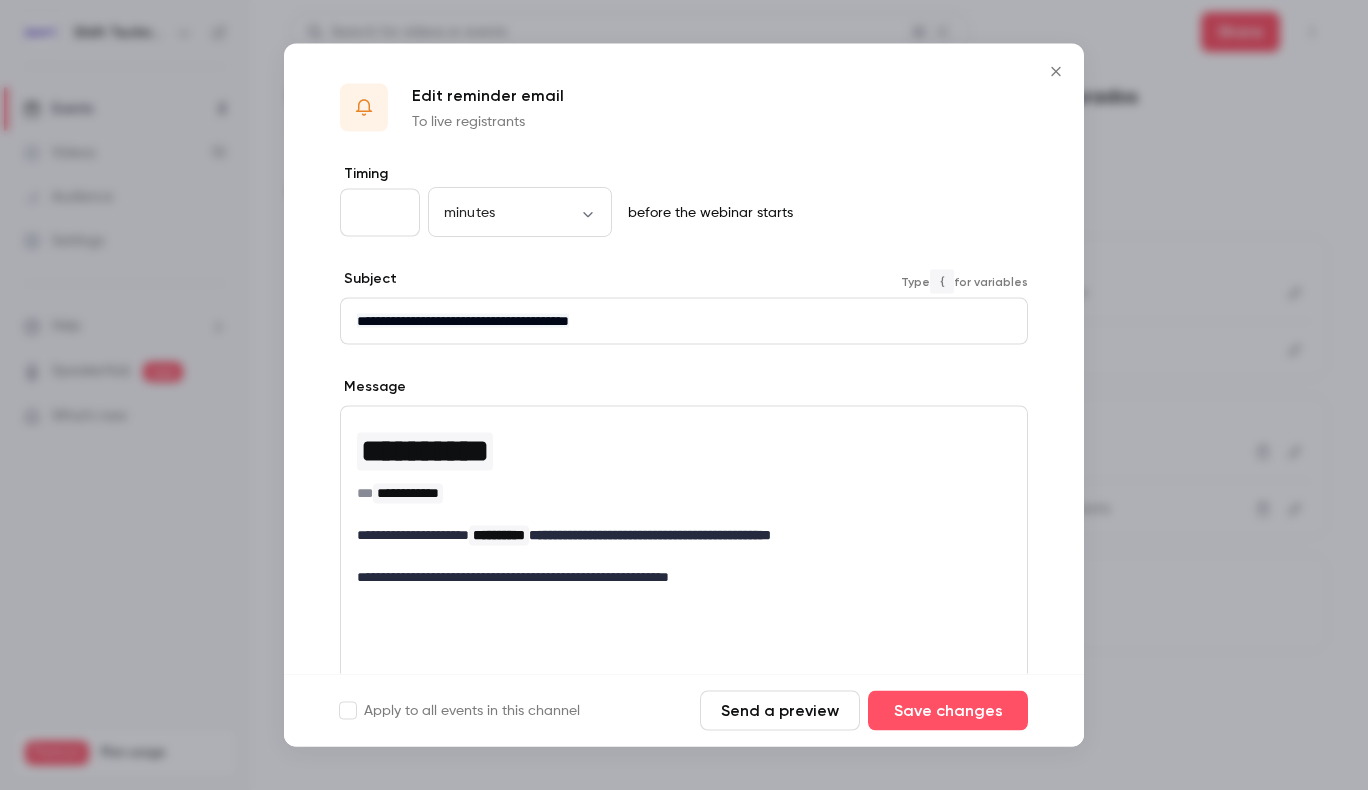 type 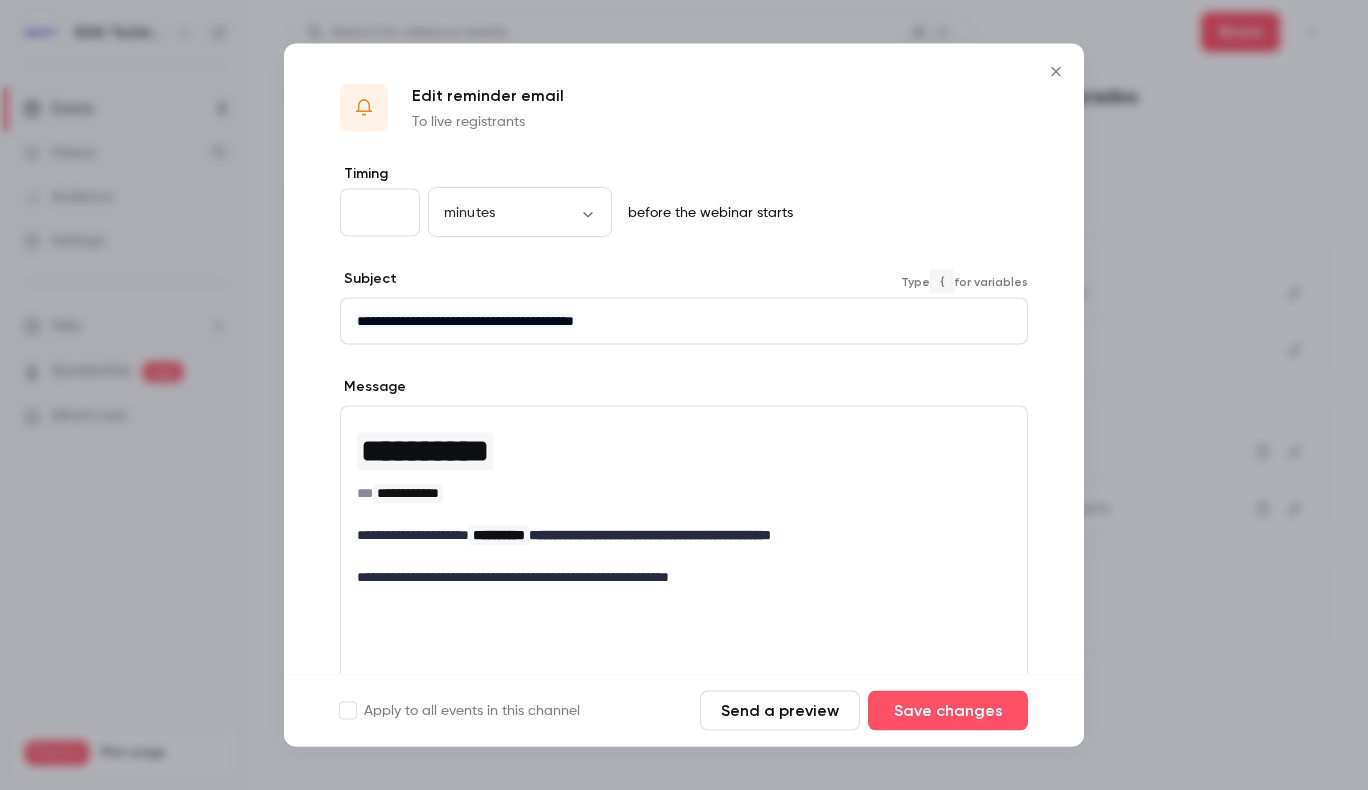 click on "**********" at bounding box center (465, 321) 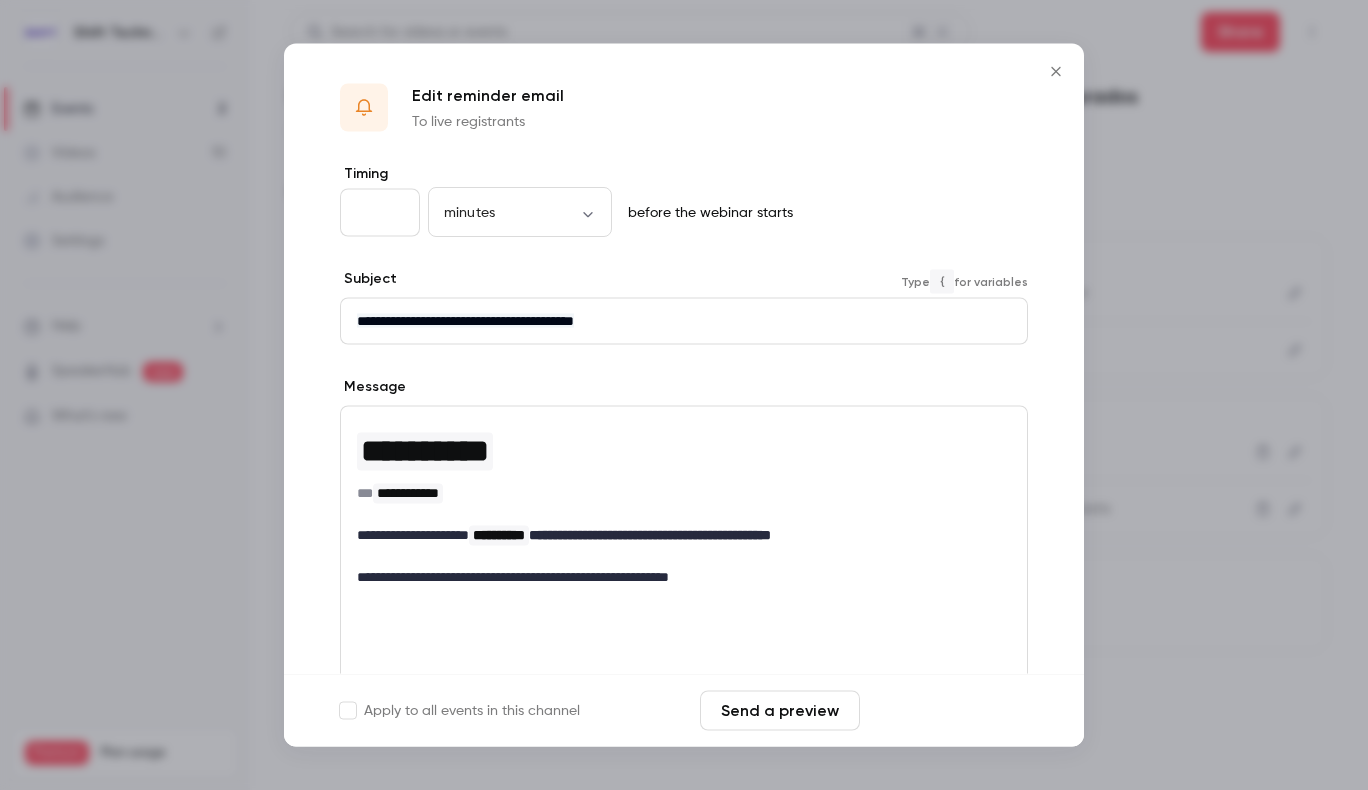 click on "Save changes" at bounding box center (948, 711) 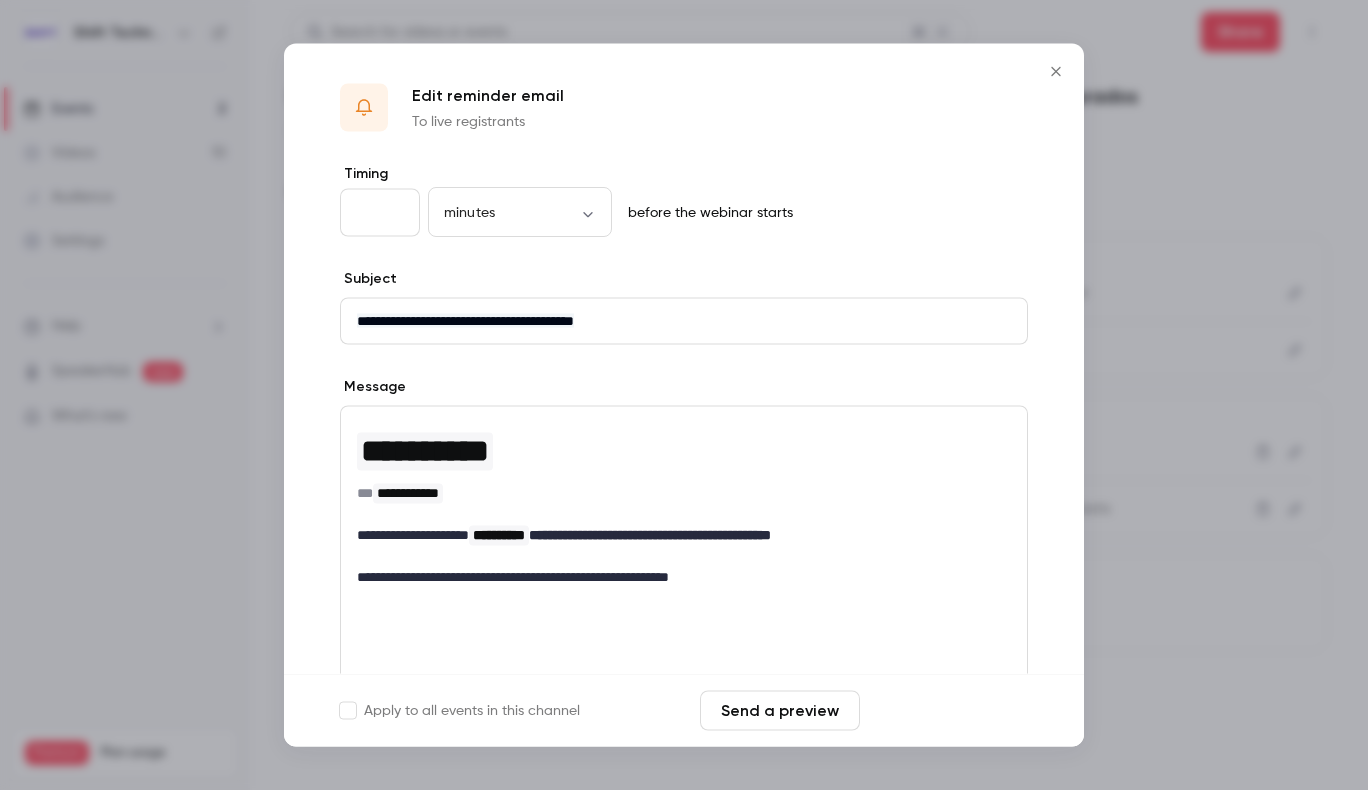 click on "Save changes" at bounding box center (948, 711) 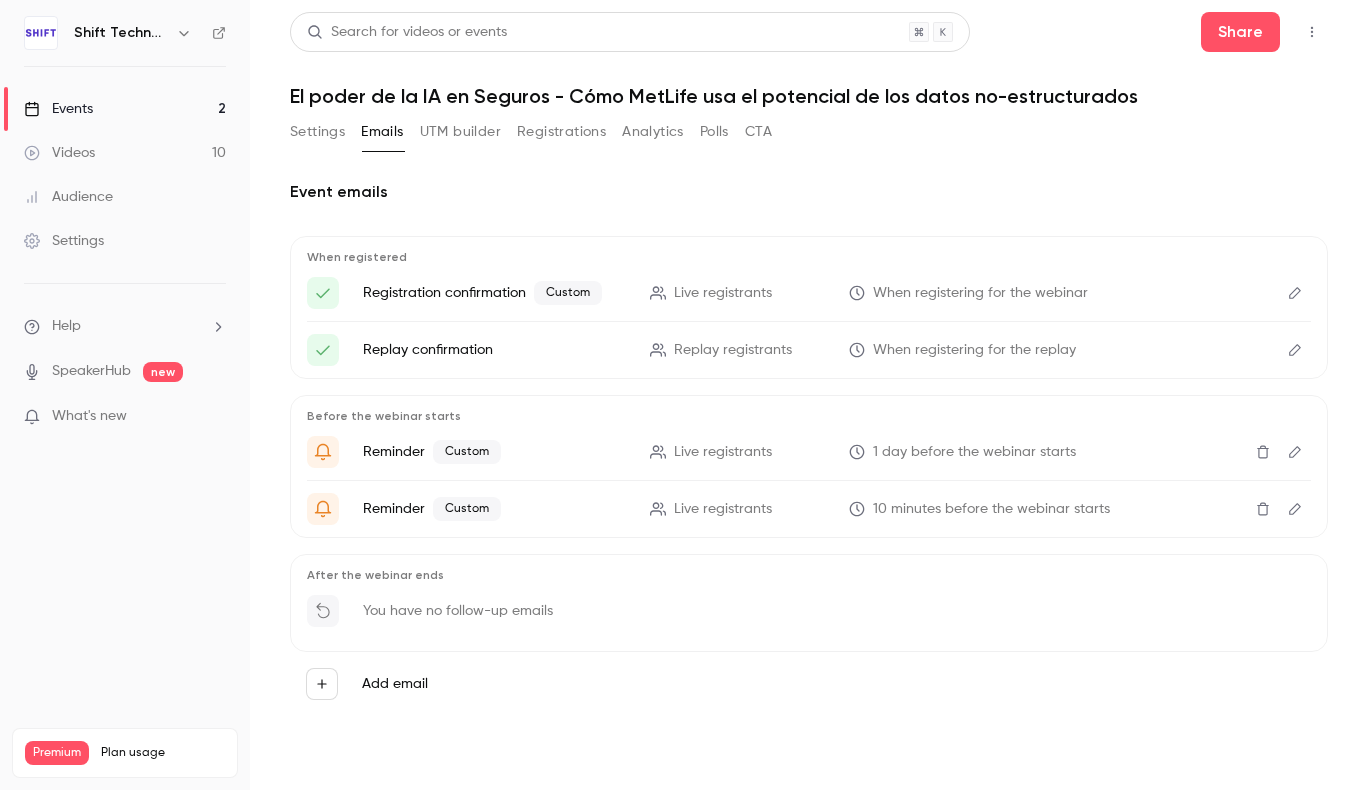 click 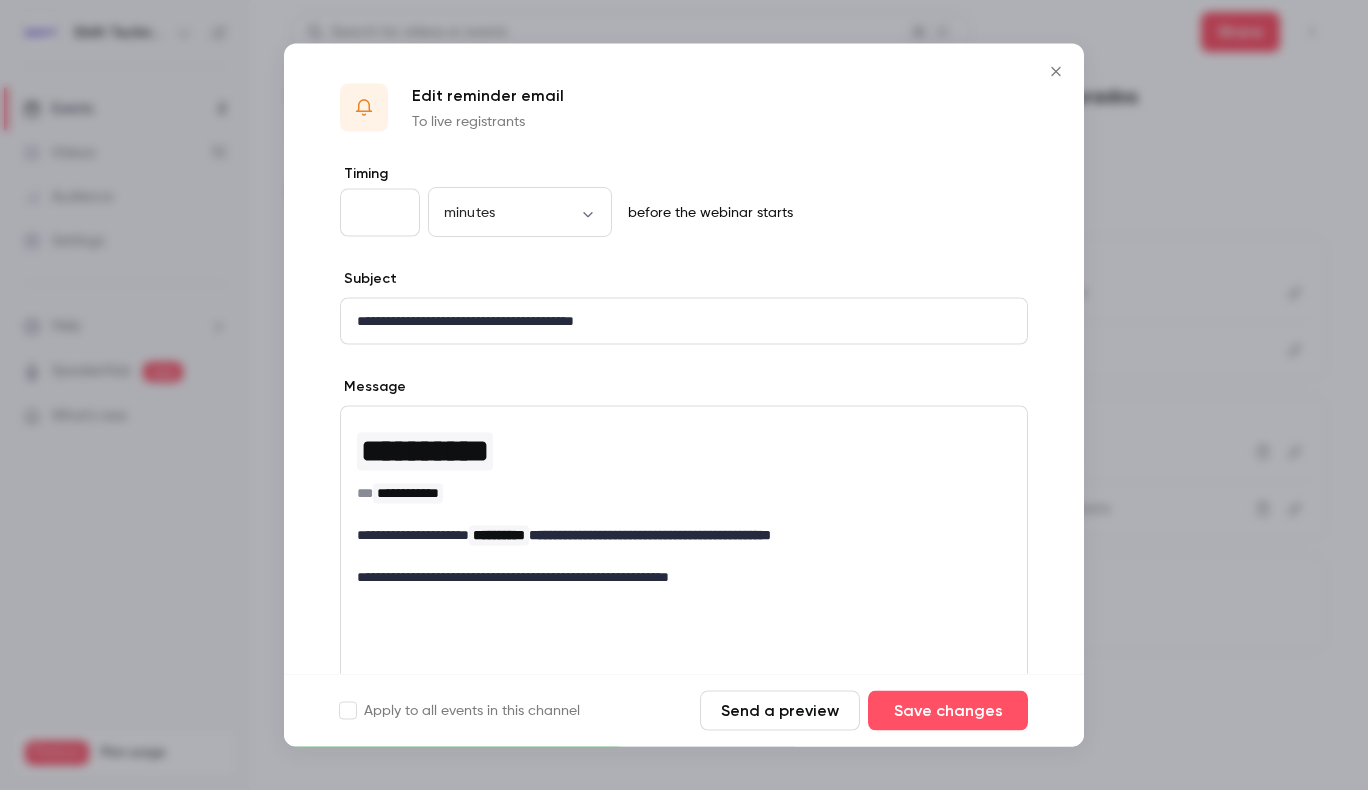 scroll, scrollTop: 200, scrollLeft: 0, axis: vertical 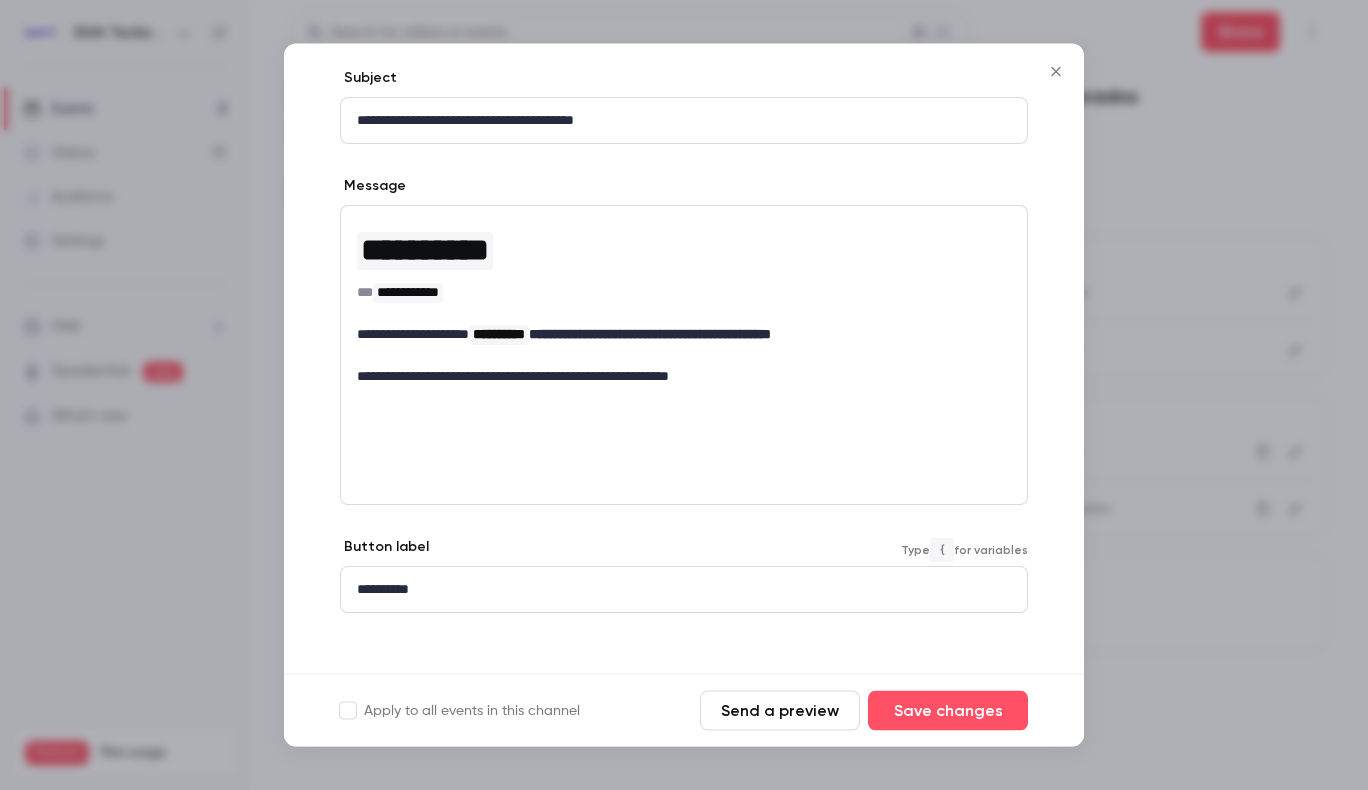 click on "**********" at bounding box center [676, 590] 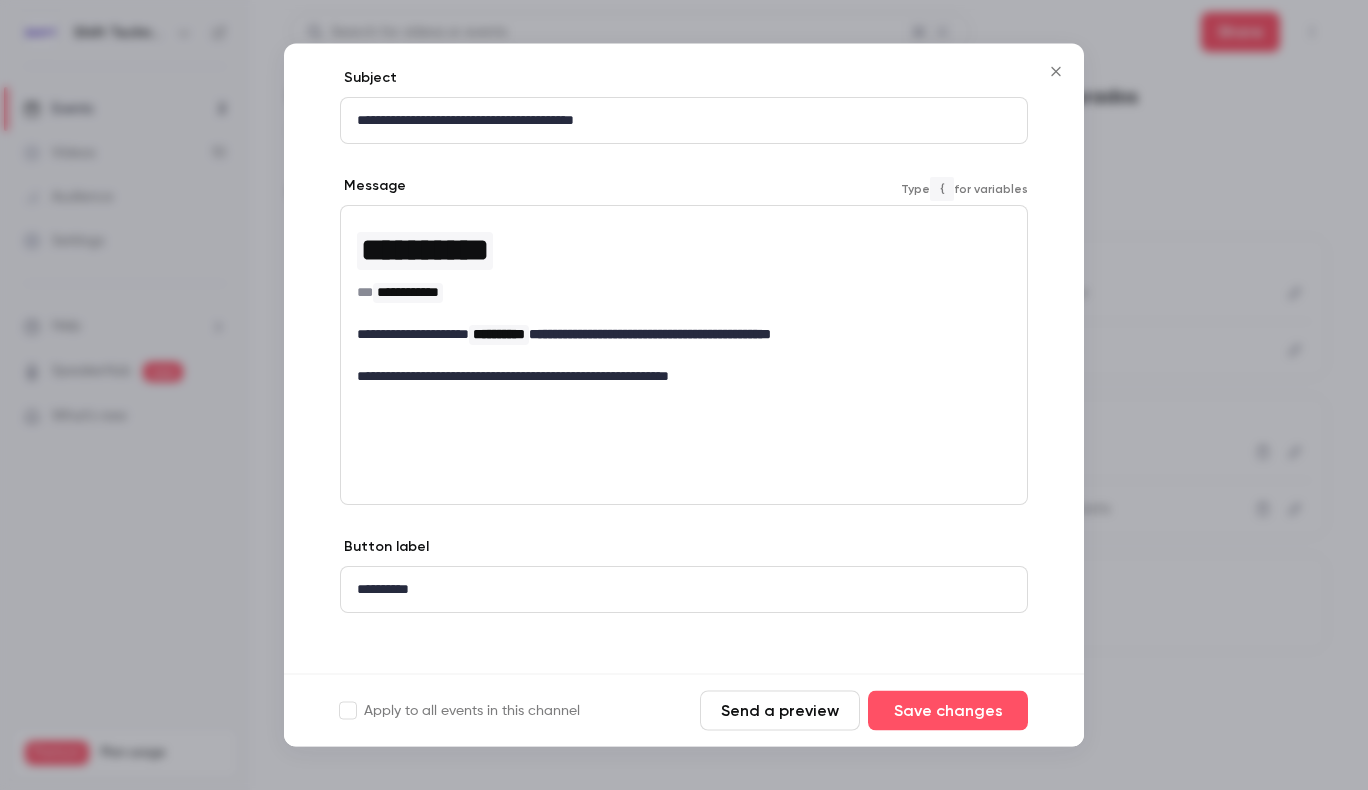 click on "**********" at bounding box center [499, 336] 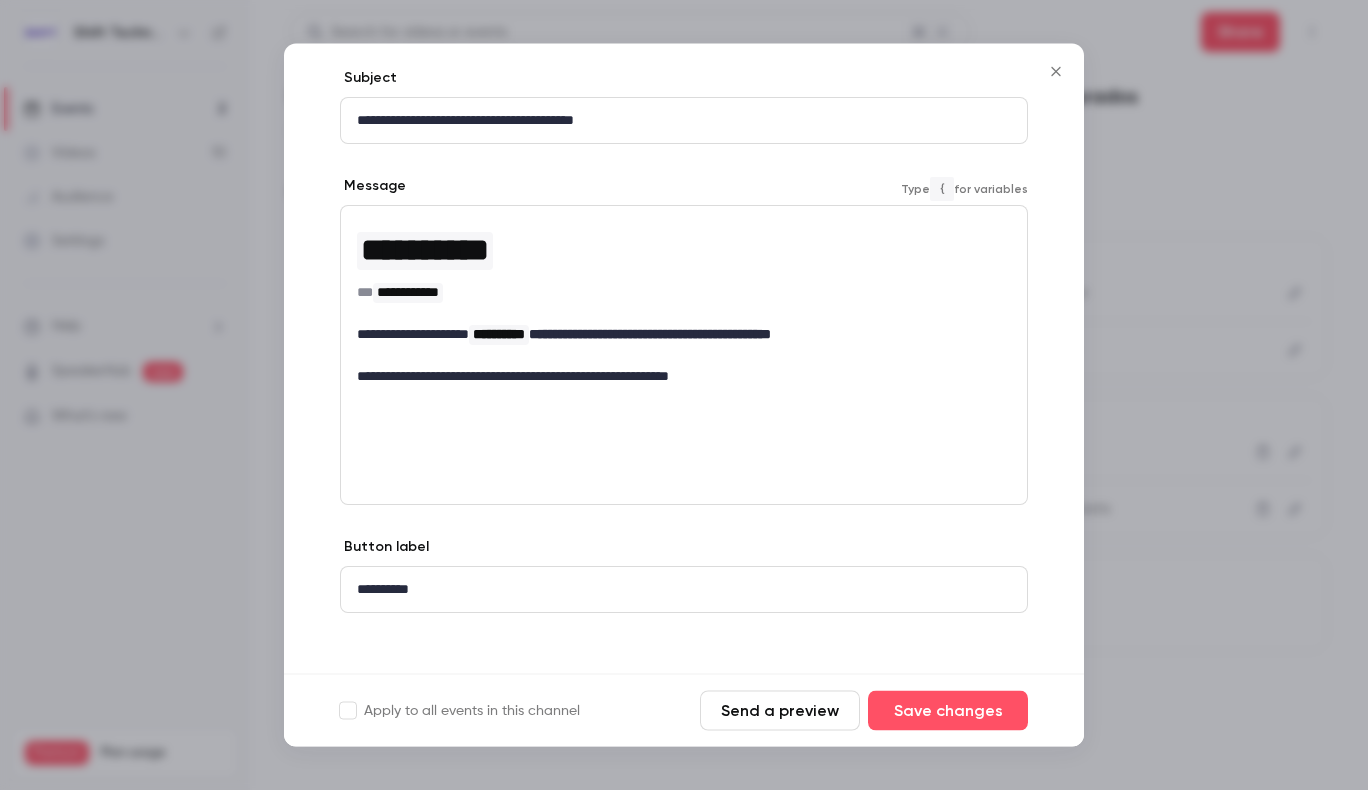 type 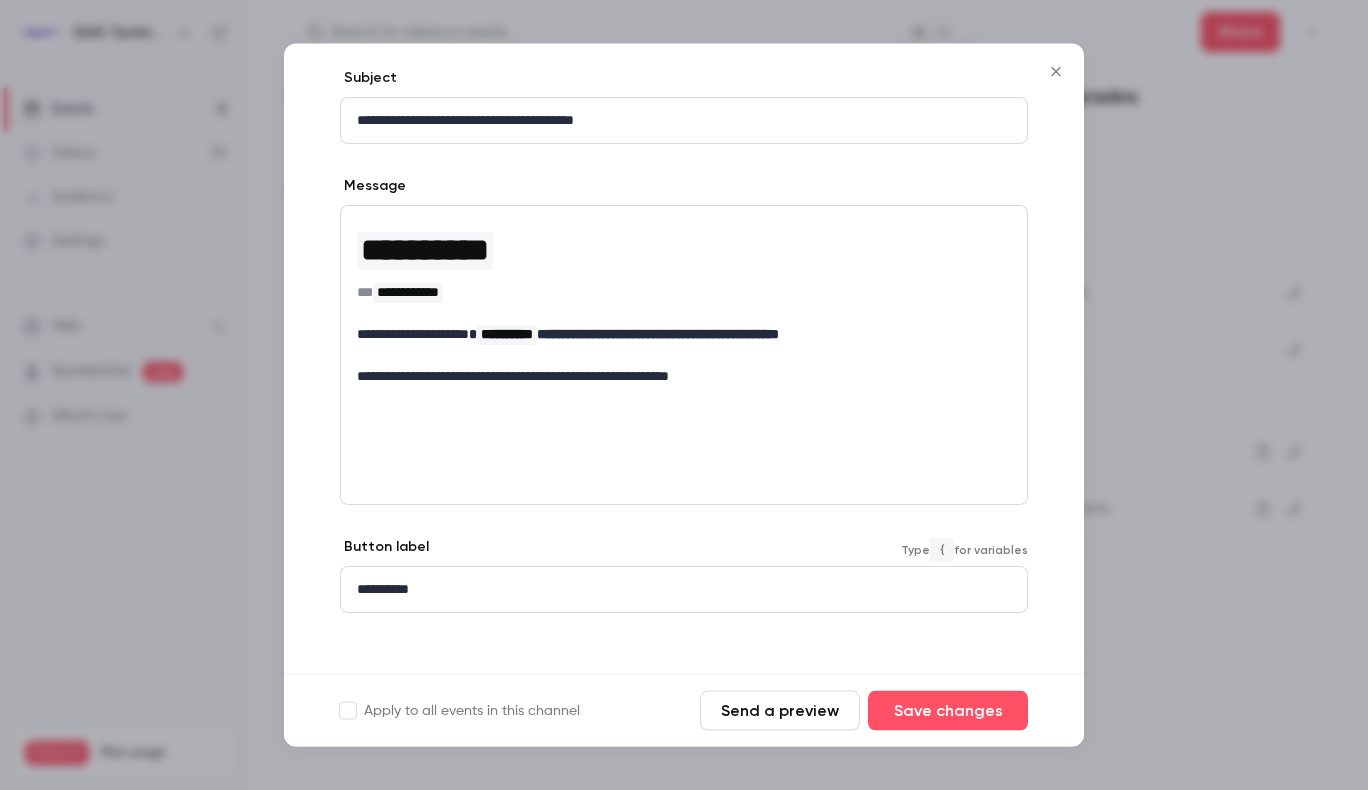 click on "**********" at bounding box center (676, 590) 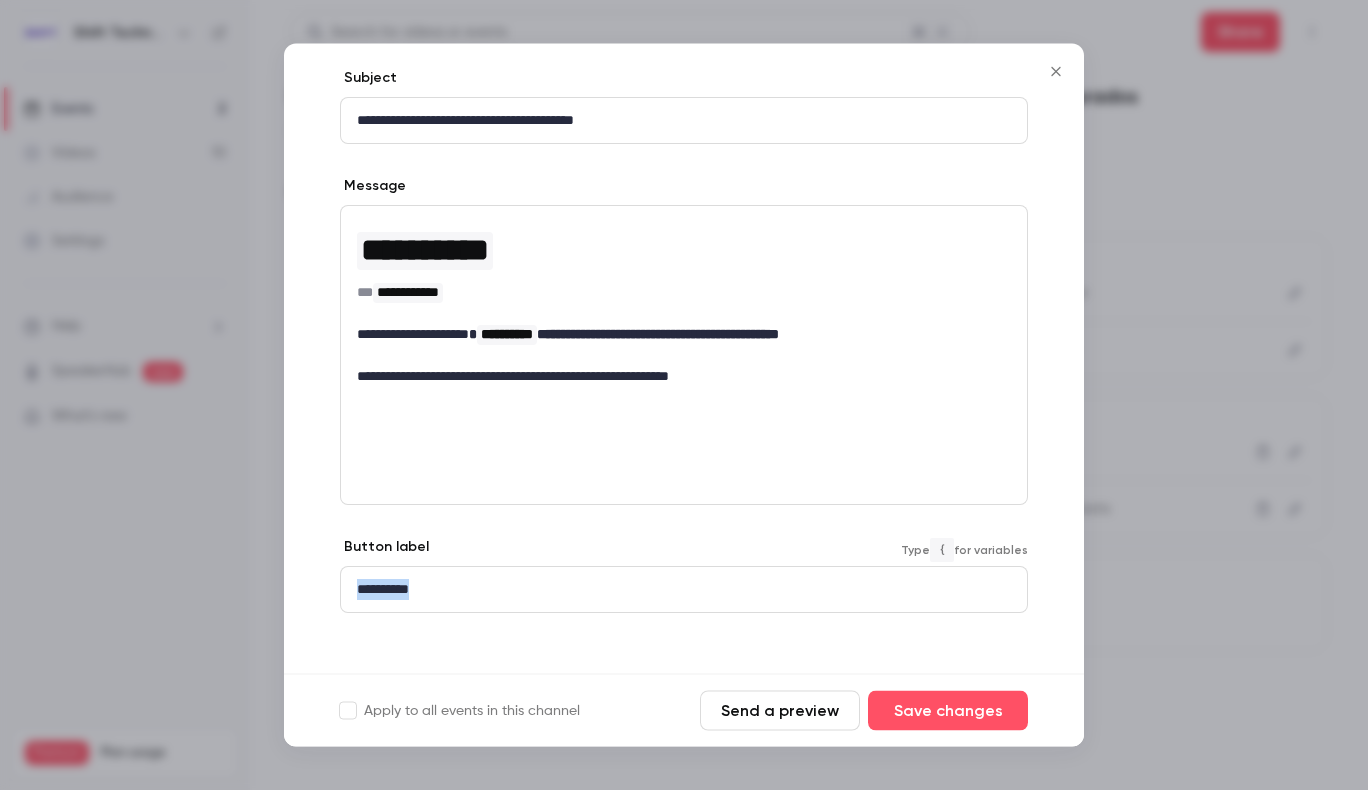 drag, startPoint x: 473, startPoint y: 592, endPoint x: 307, endPoint y: 601, distance: 166.24379 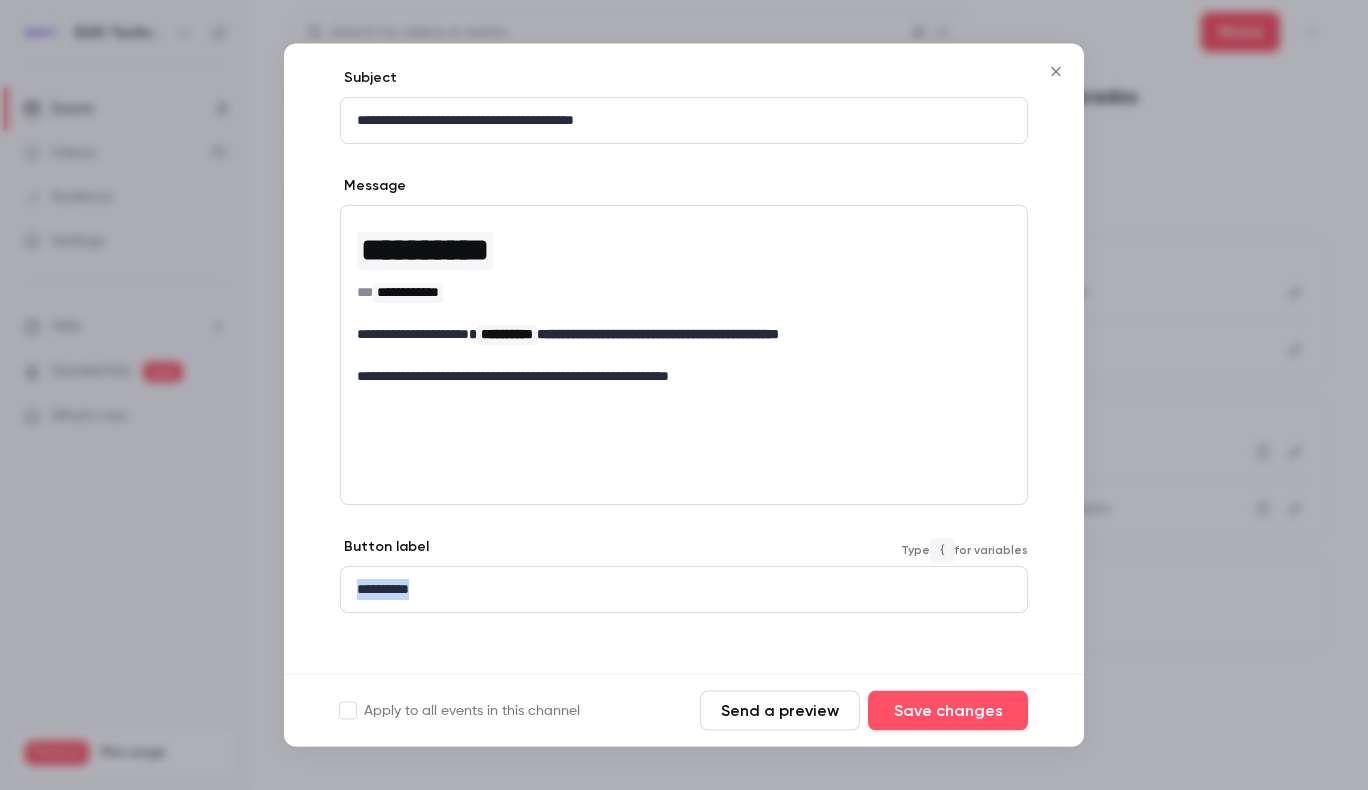 type 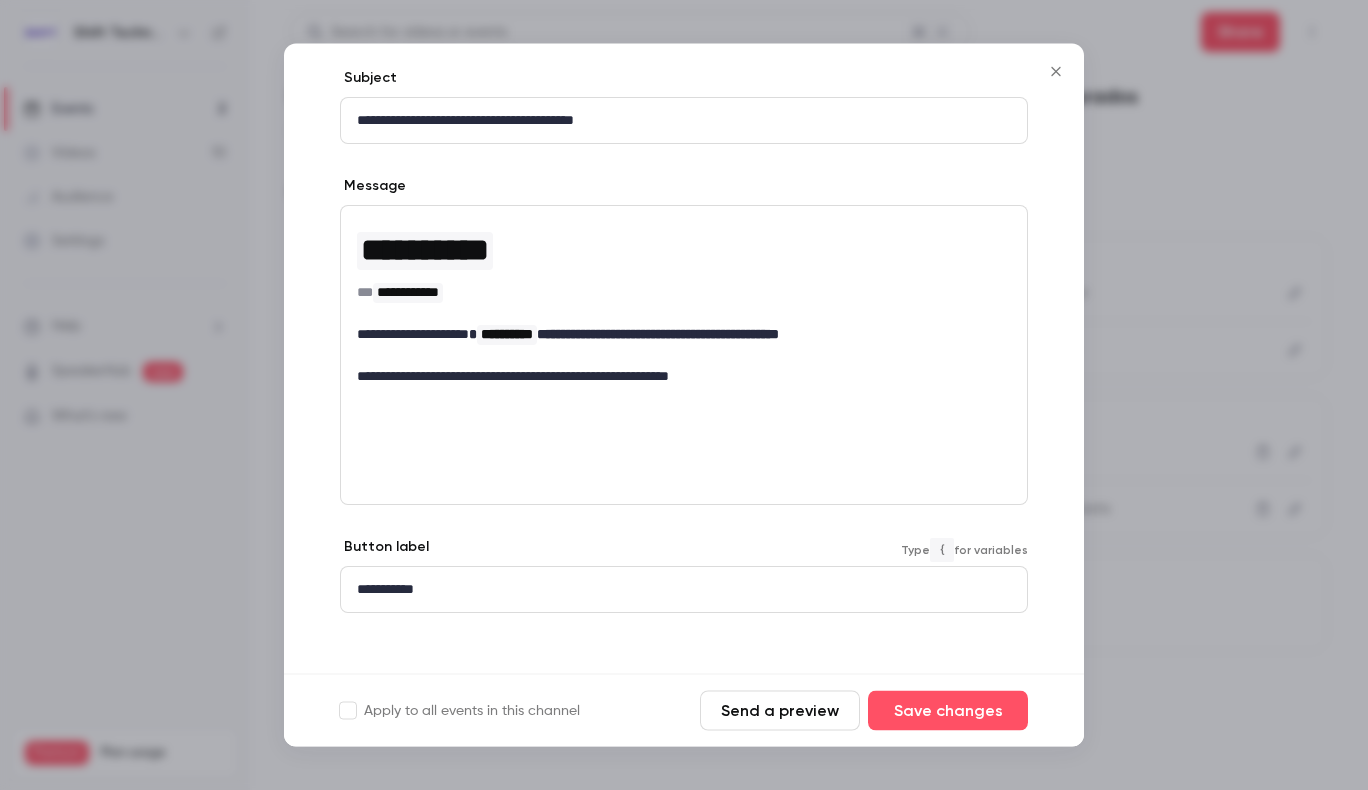 click on "Send a preview" at bounding box center [780, 711] 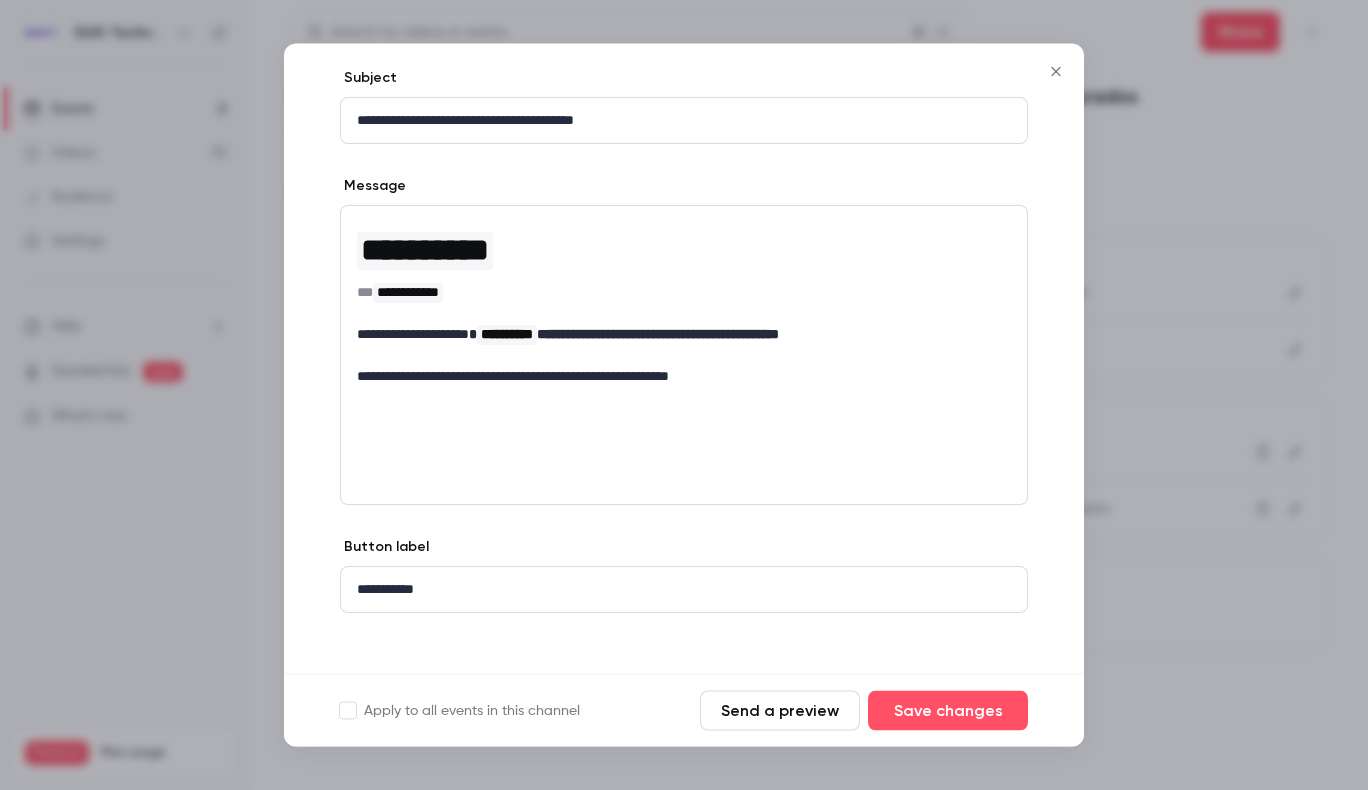 click on "**********" at bounding box center [676, 121] 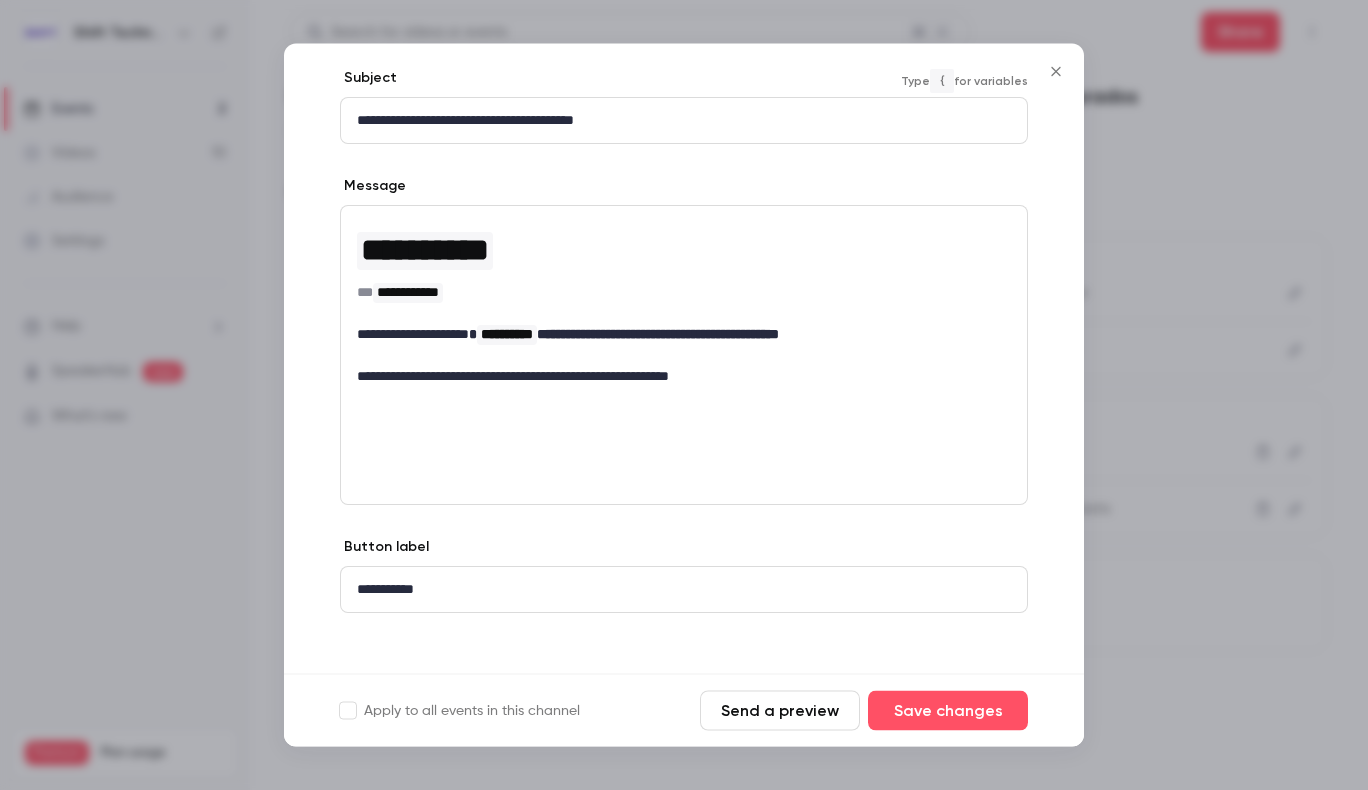 type 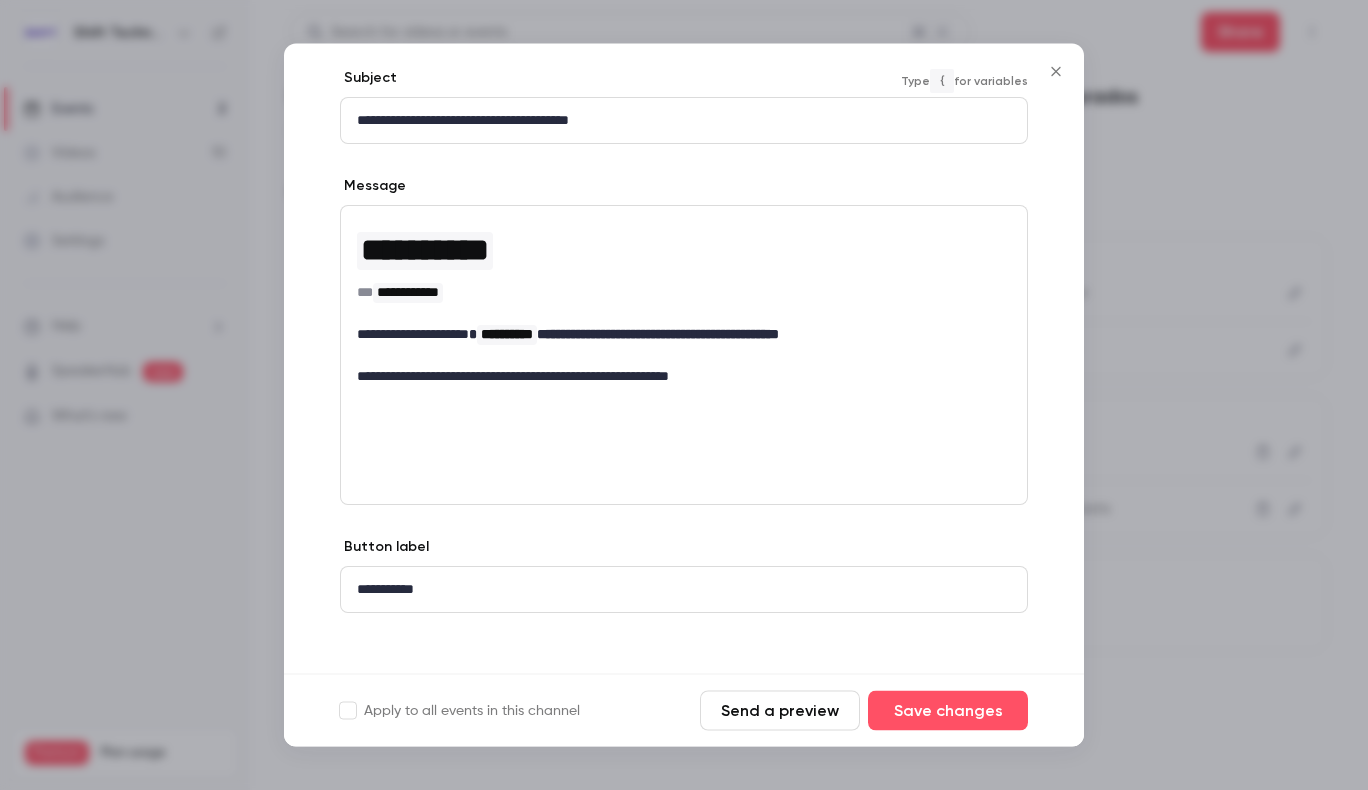 click on "Send a preview" at bounding box center [780, 711] 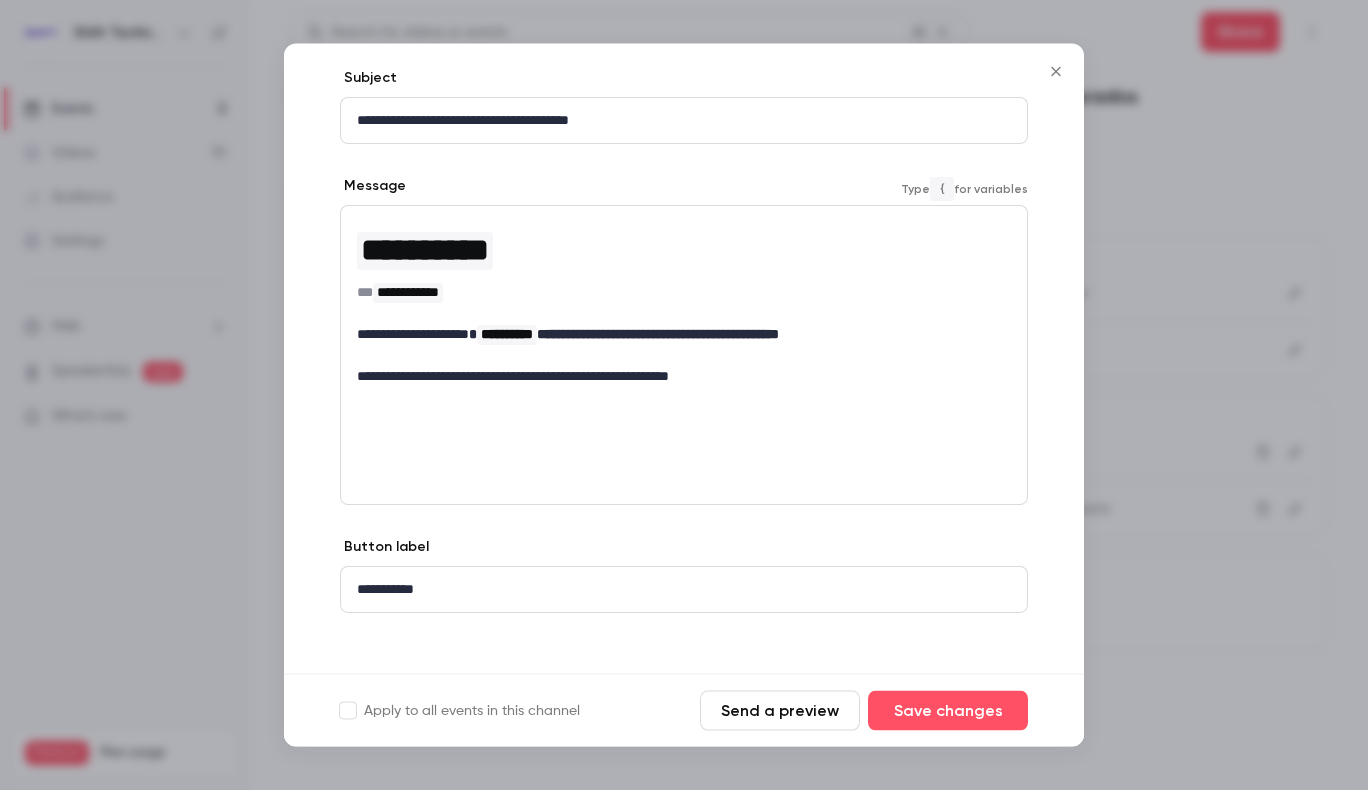 click on "**********" at bounding box center [624, 336] 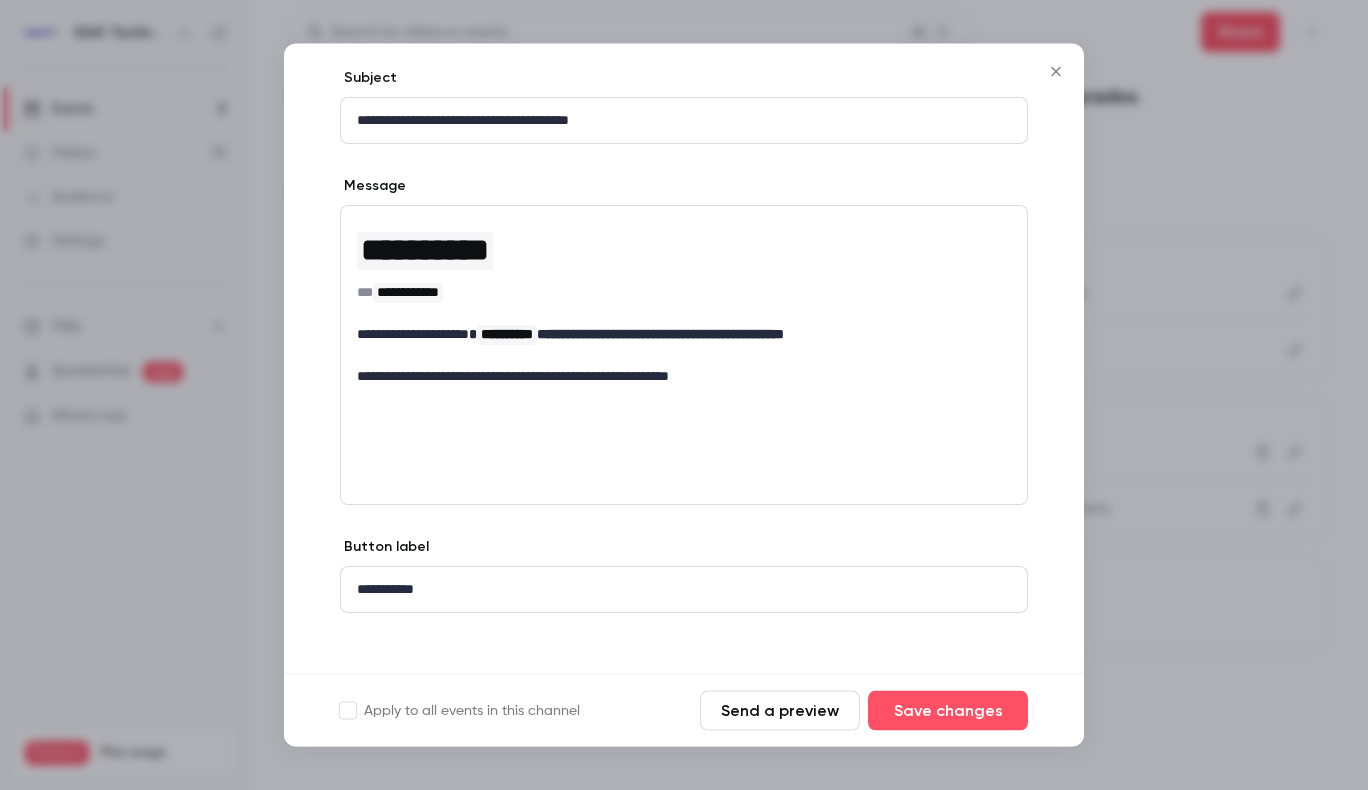 click on "Send a preview" at bounding box center [780, 711] 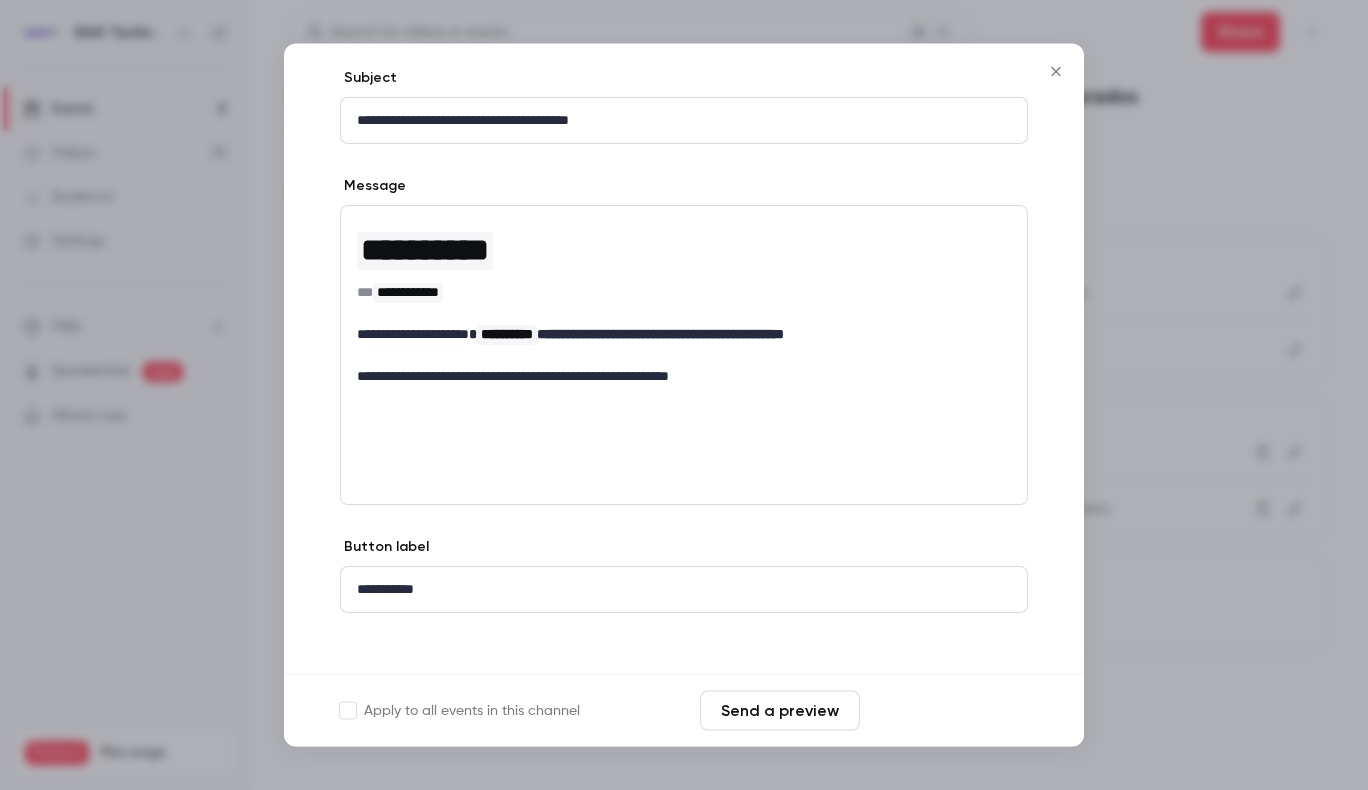 click on "Save changes" at bounding box center (948, 711) 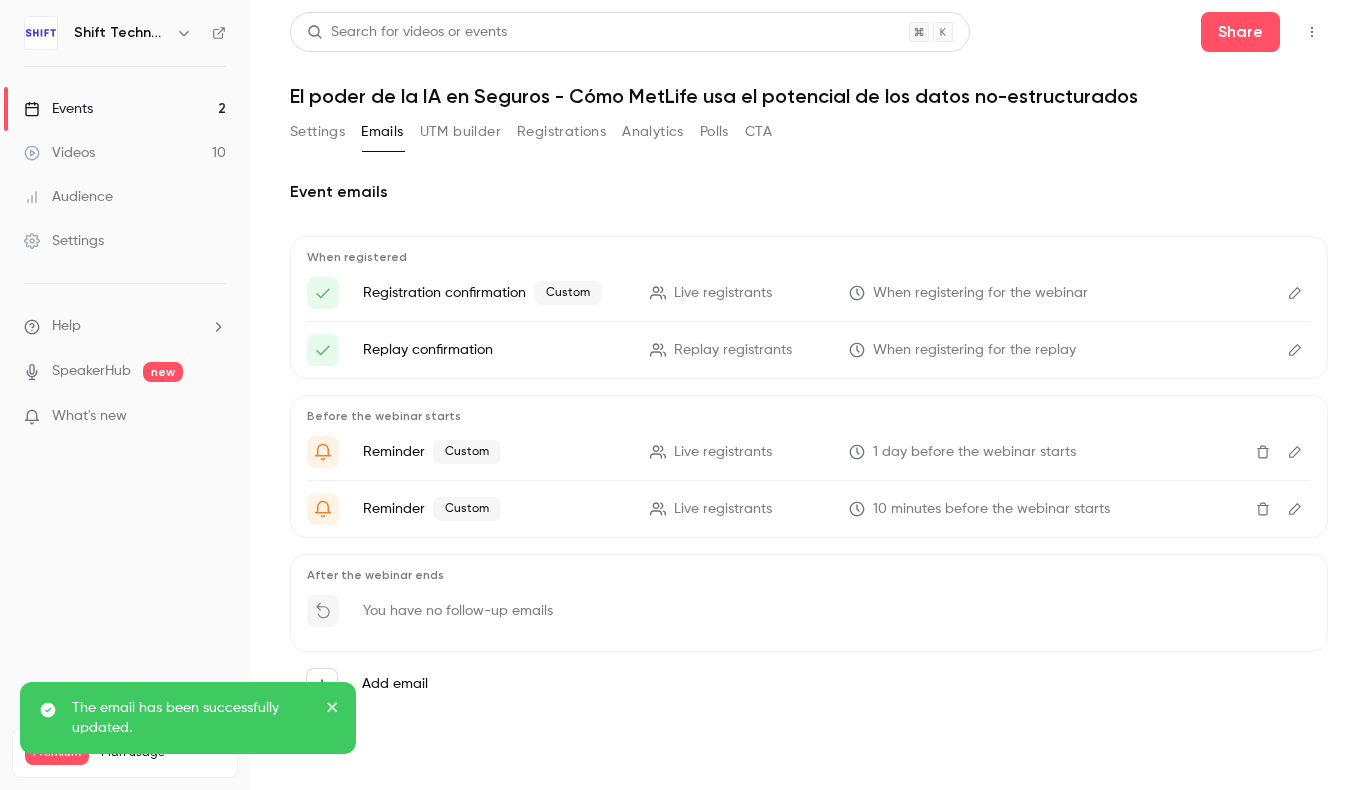 click 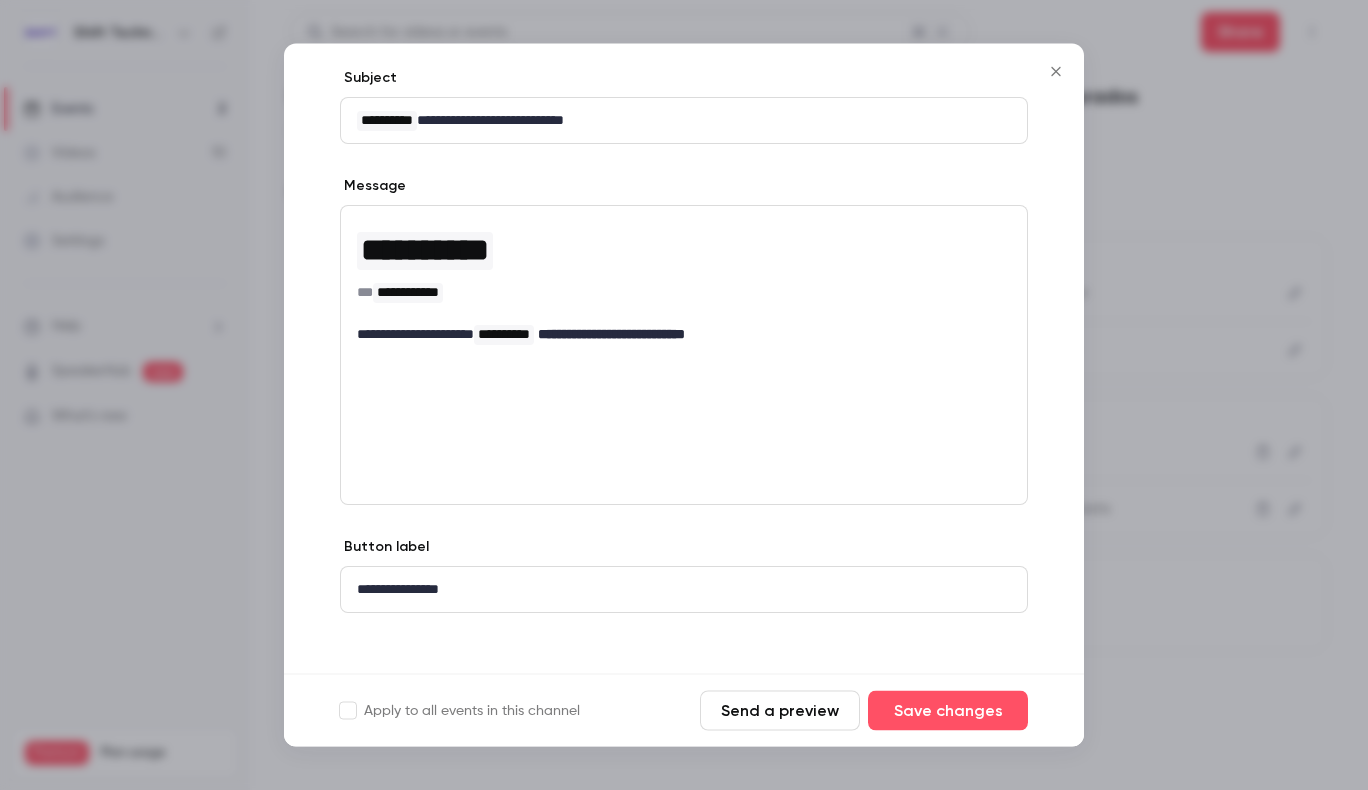 scroll, scrollTop: 212, scrollLeft: 0, axis: vertical 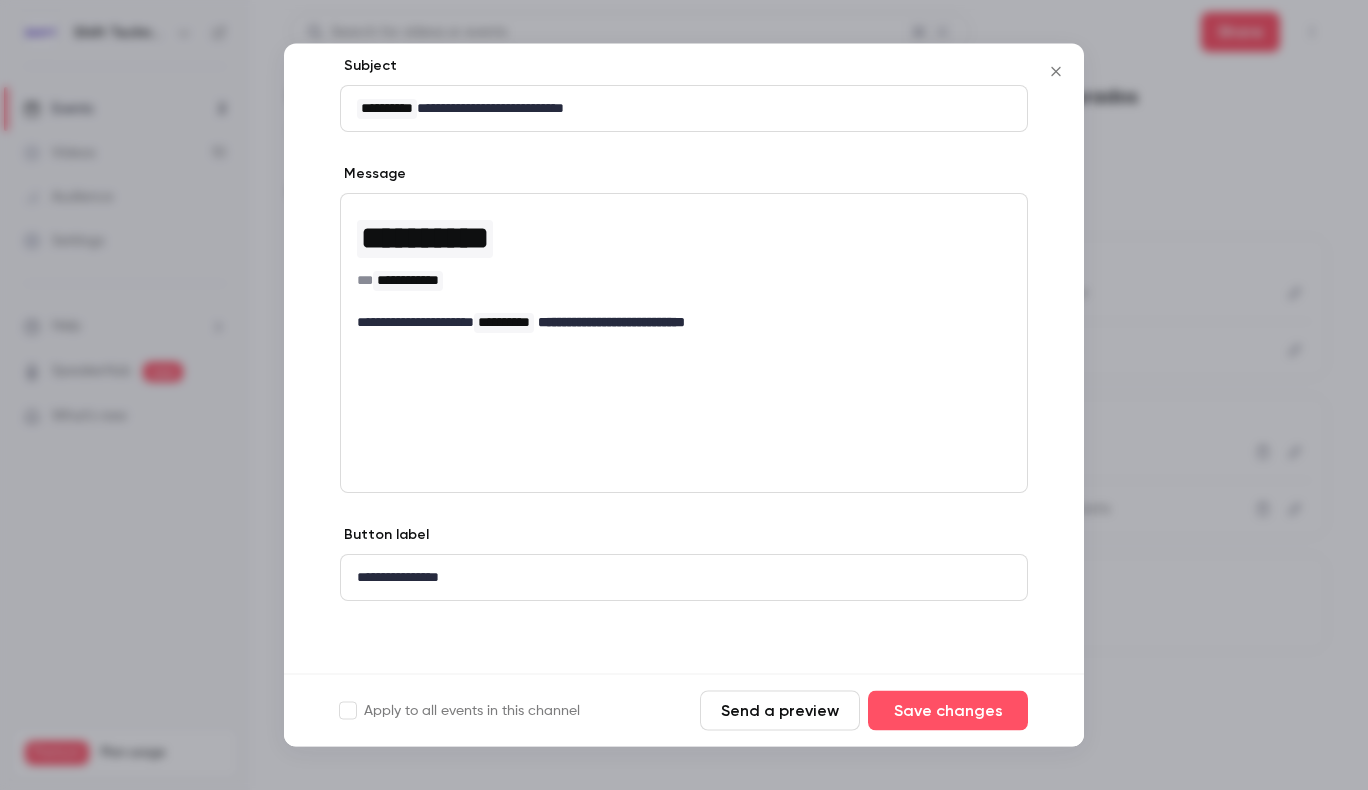 click on "Send a preview" at bounding box center [780, 711] 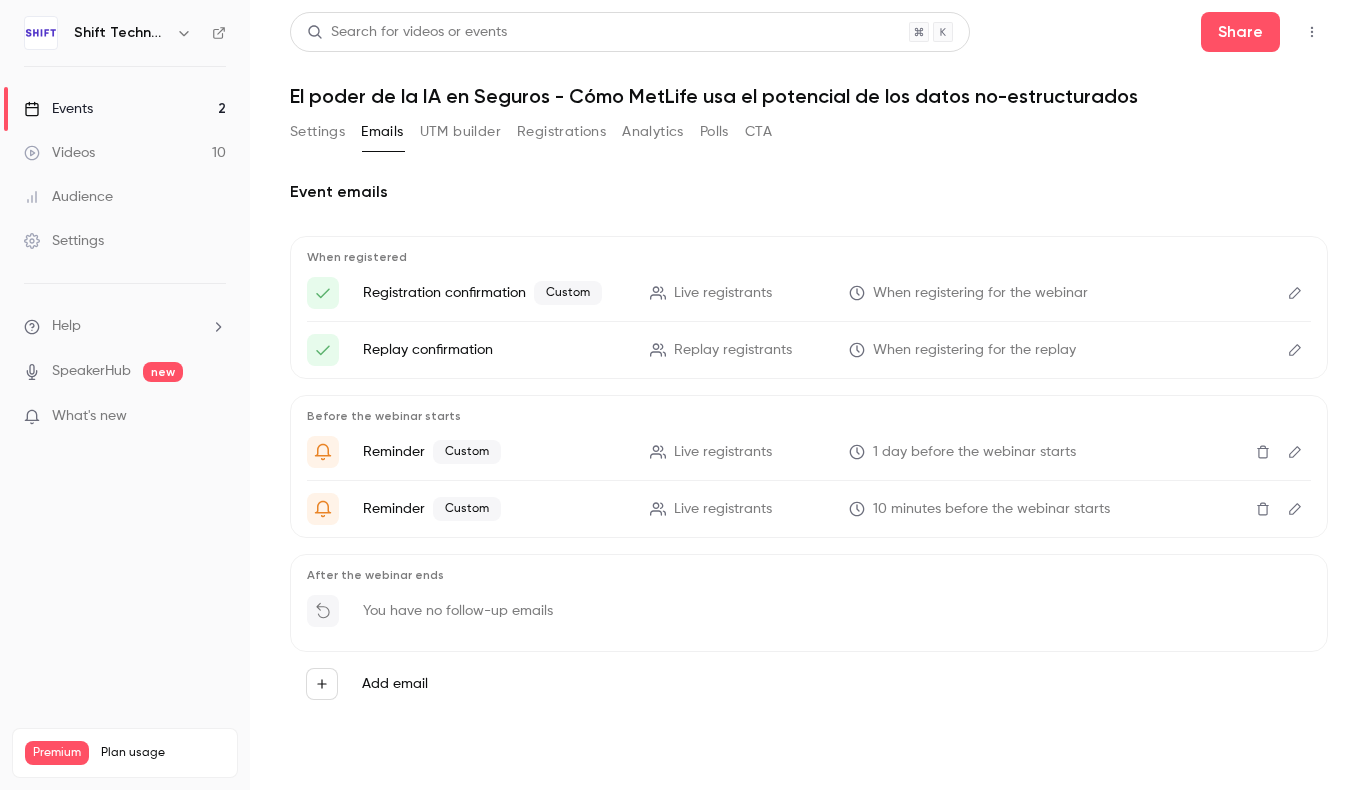 click on "Events 2" at bounding box center (125, 109) 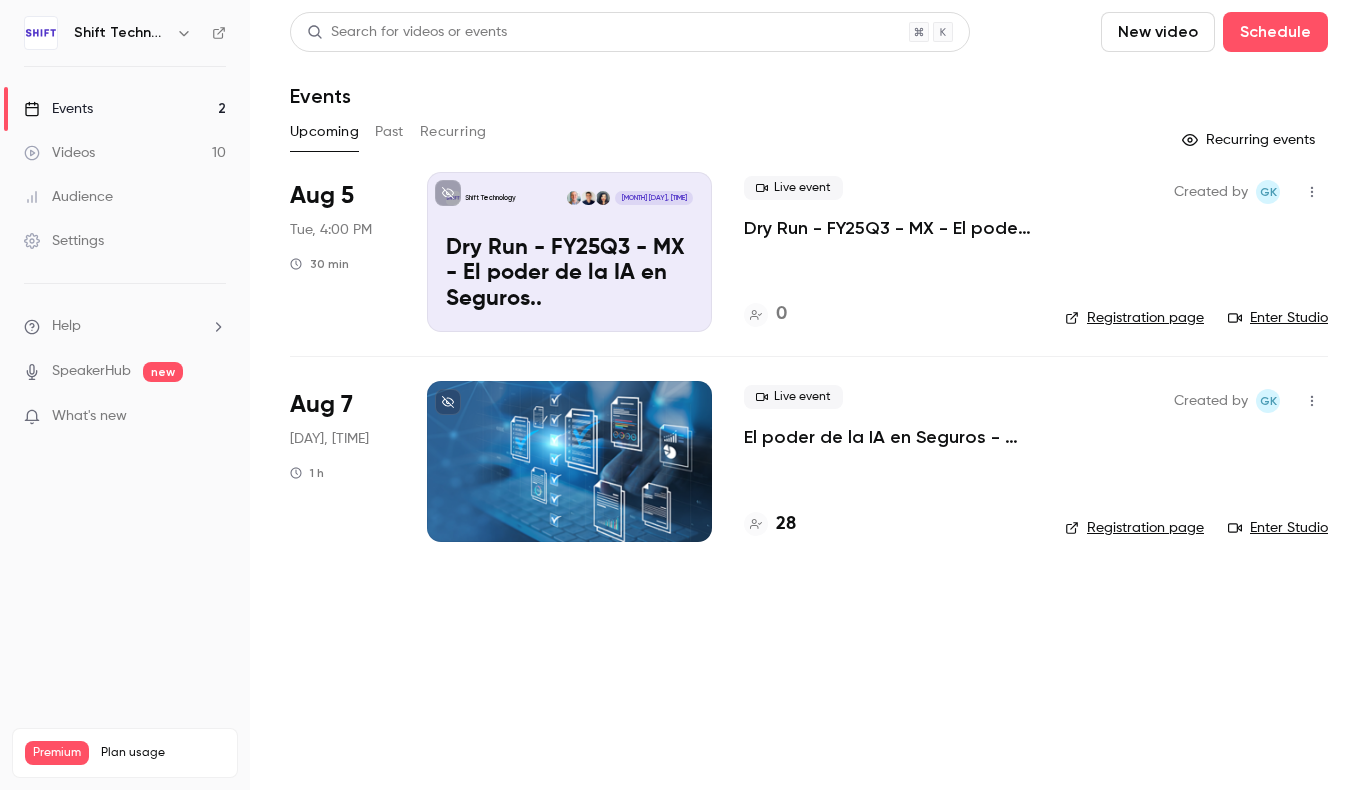 click on "Enter Studio" at bounding box center [1278, 528] 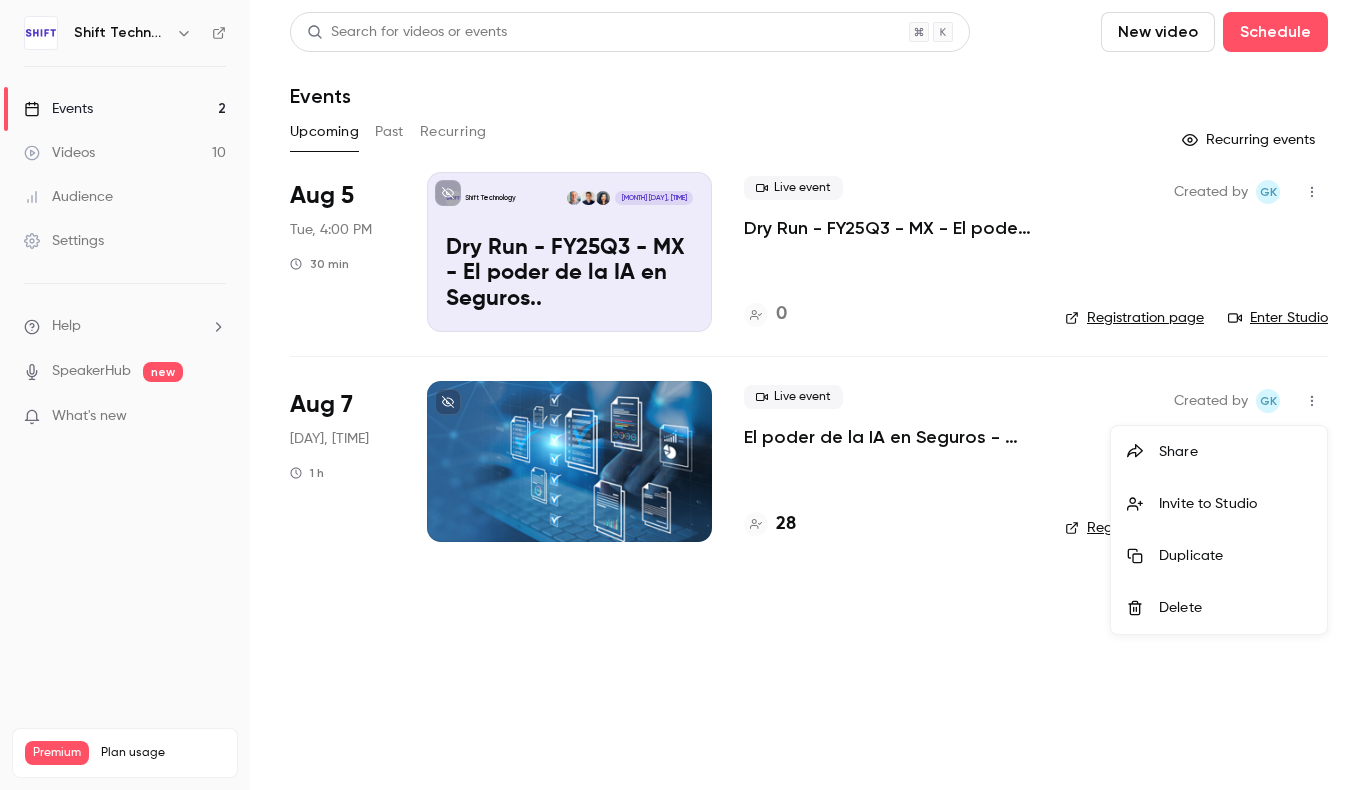 click at bounding box center (684, 395) 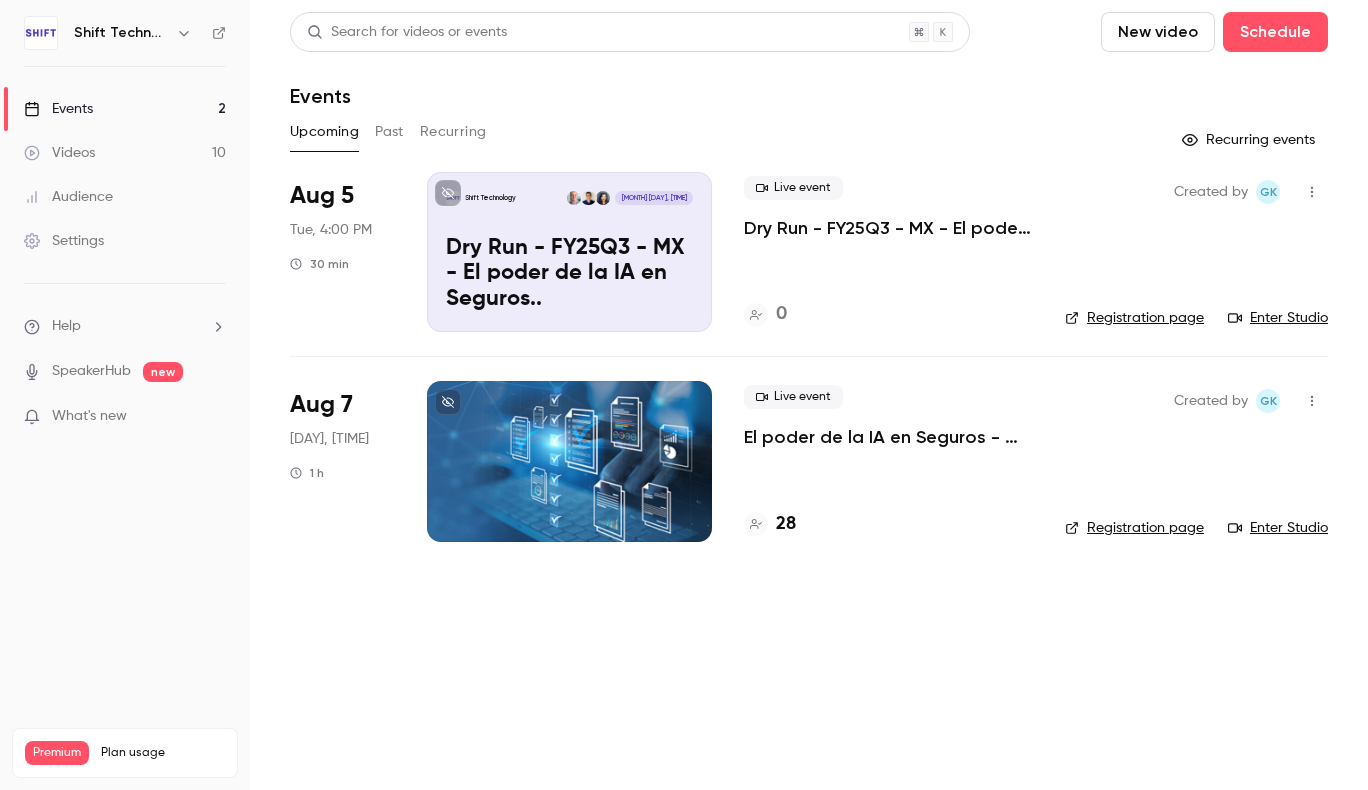 click at bounding box center (1312, 401) 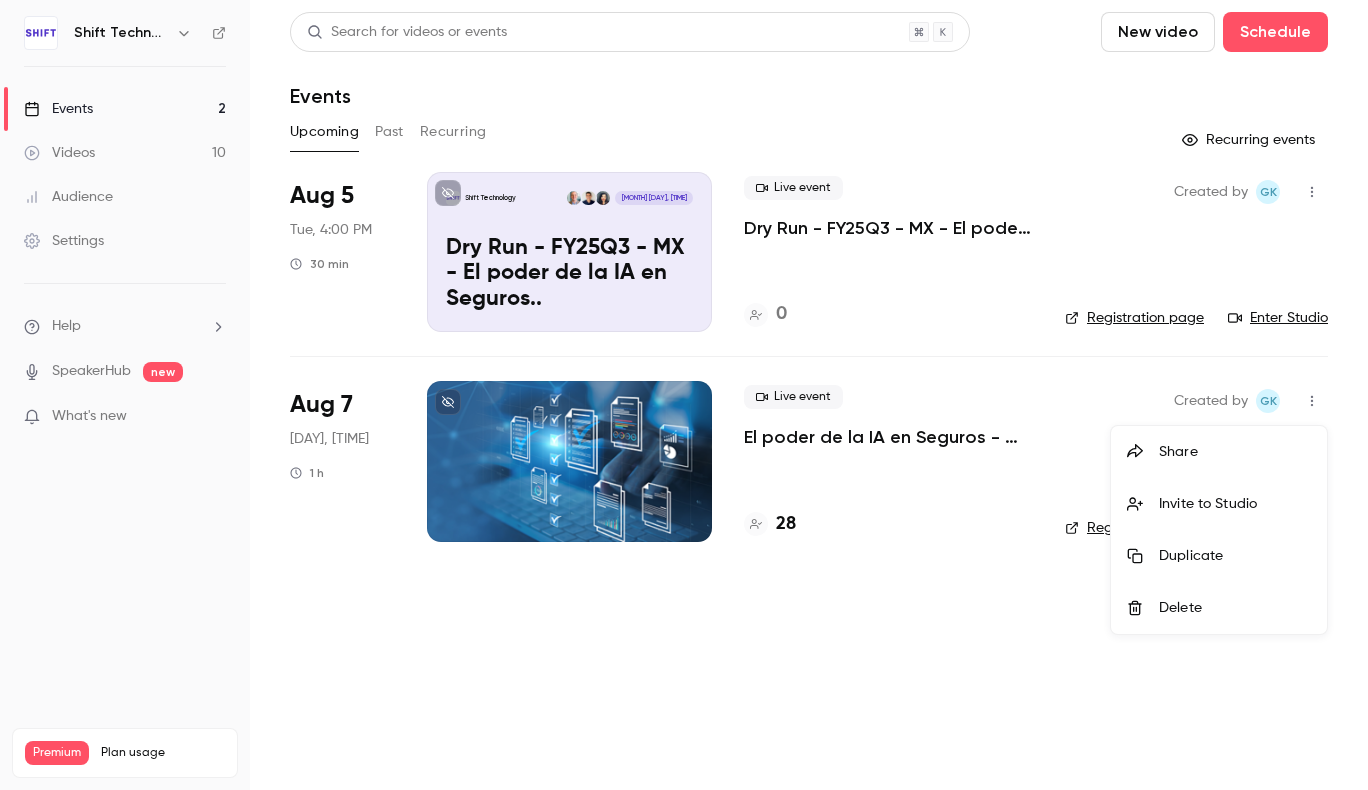 click on "Duplicate" at bounding box center [1235, 556] 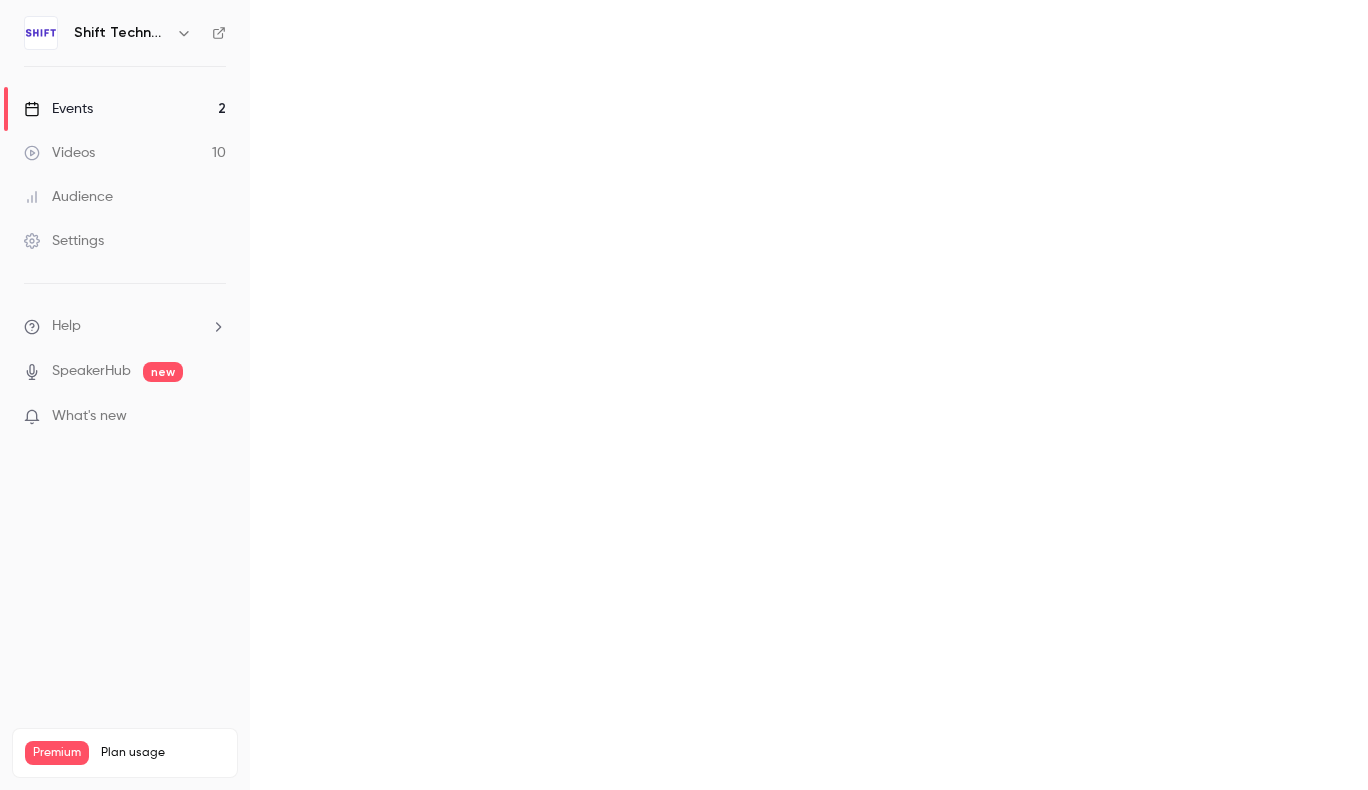 click at bounding box center [809, 395] 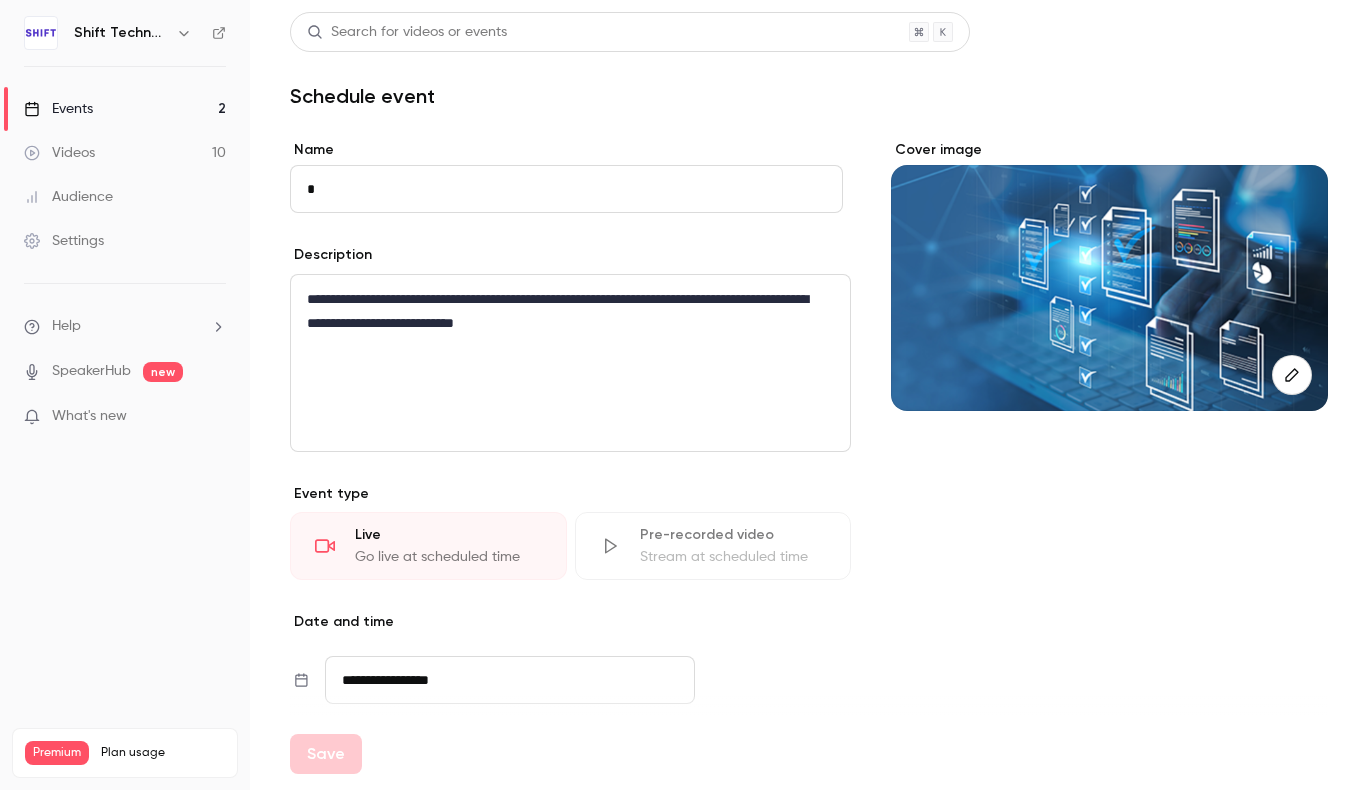 scroll, scrollTop: 0, scrollLeft: 0, axis: both 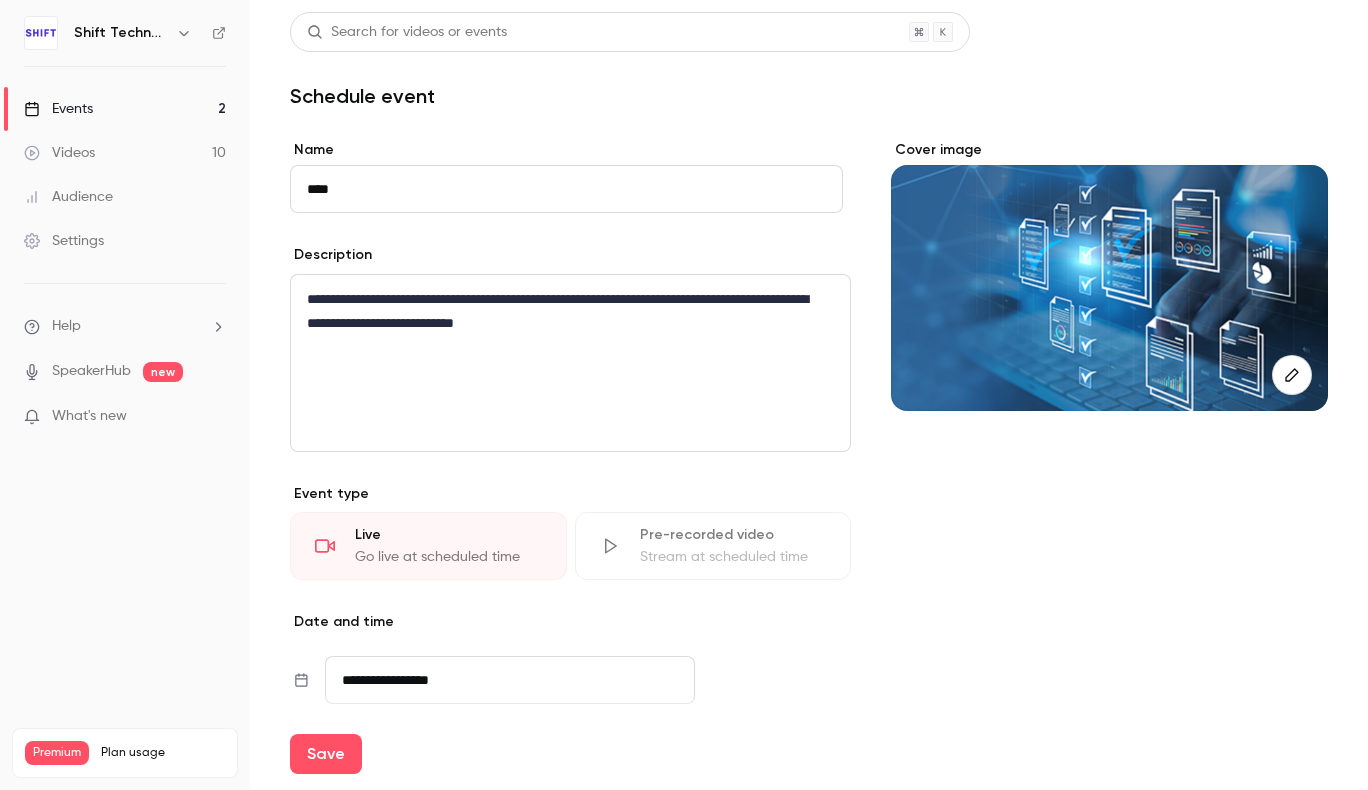 click on "**********" at bounding box center (510, 680) 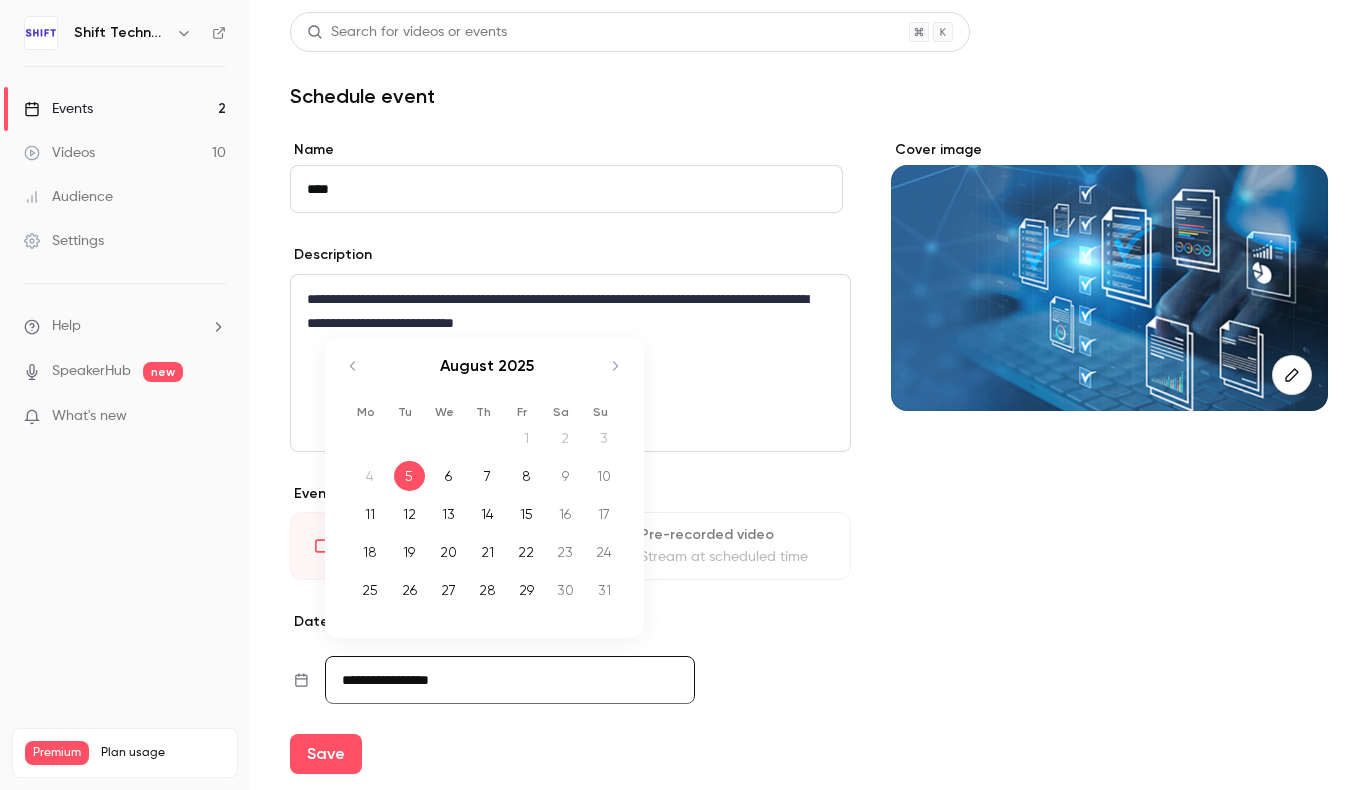 click on "Cover image" at bounding box center (1109, 695) 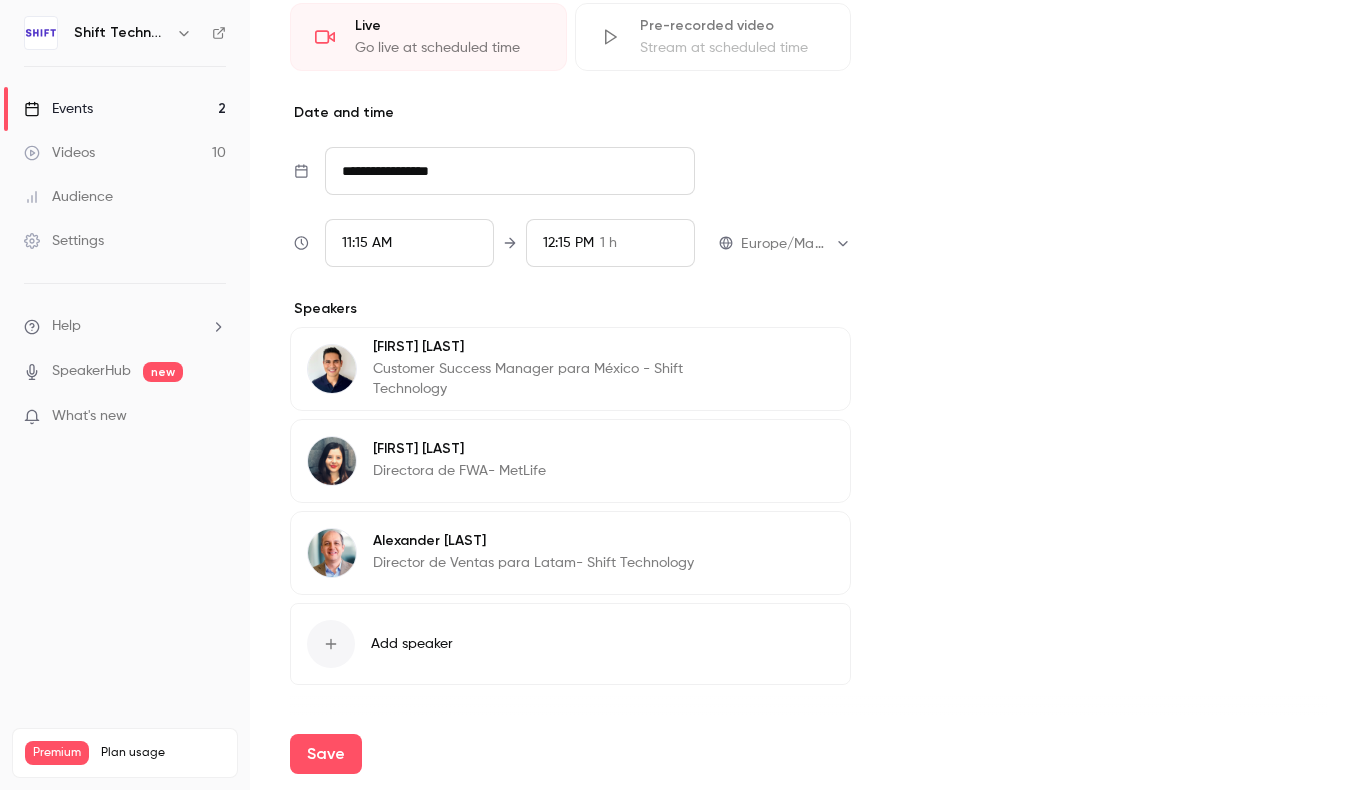 scroll, scrollTop: 564, scrollLeft: 0, axis: vertical 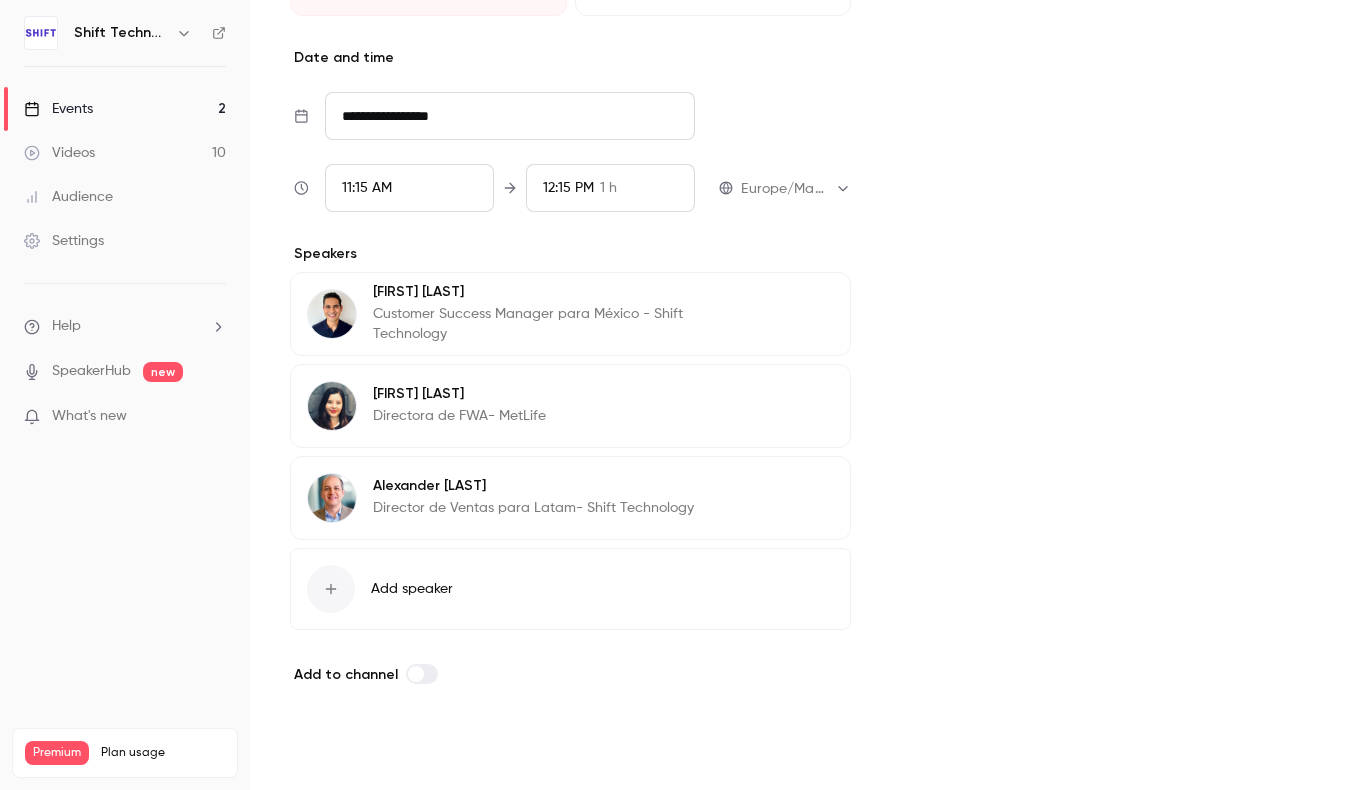 click on "Save" at bounding box center [326, 754] 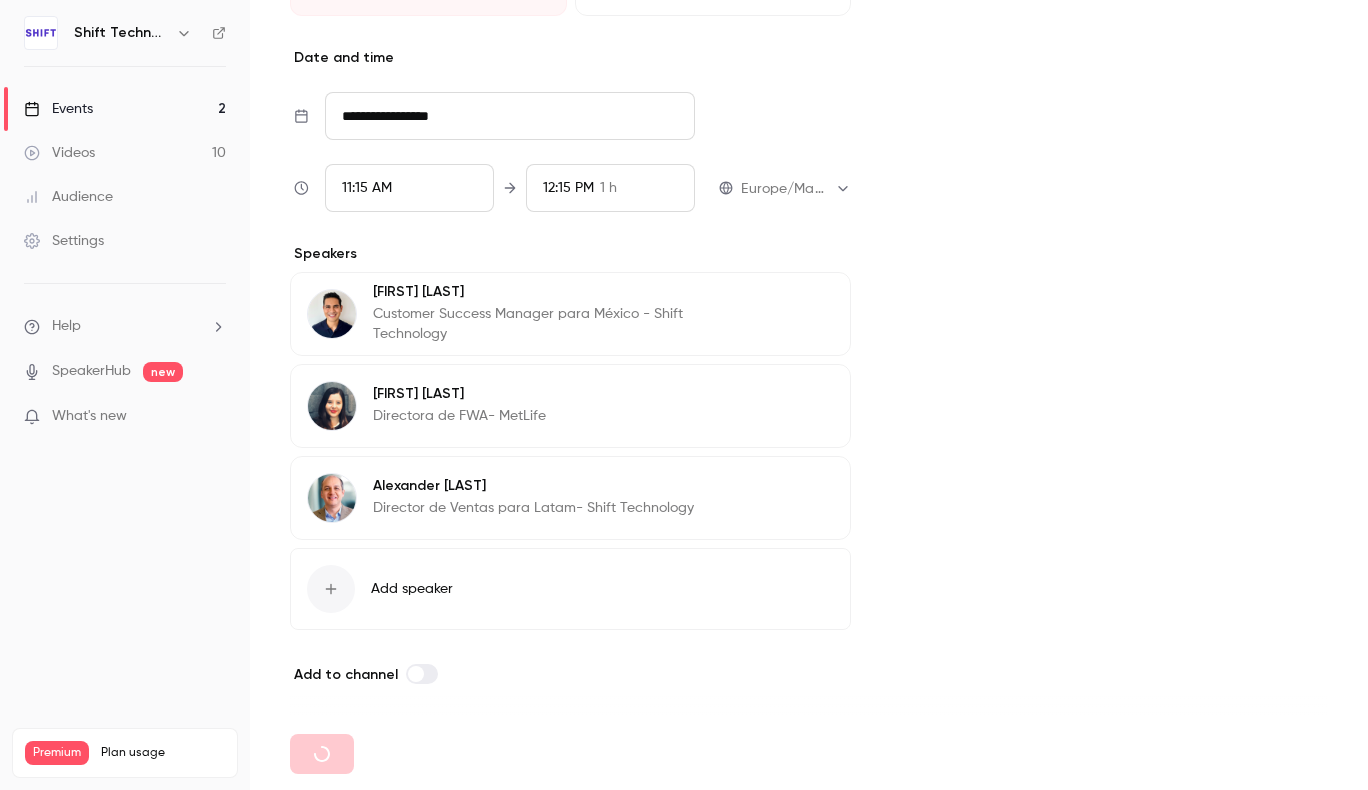 type on "**********" 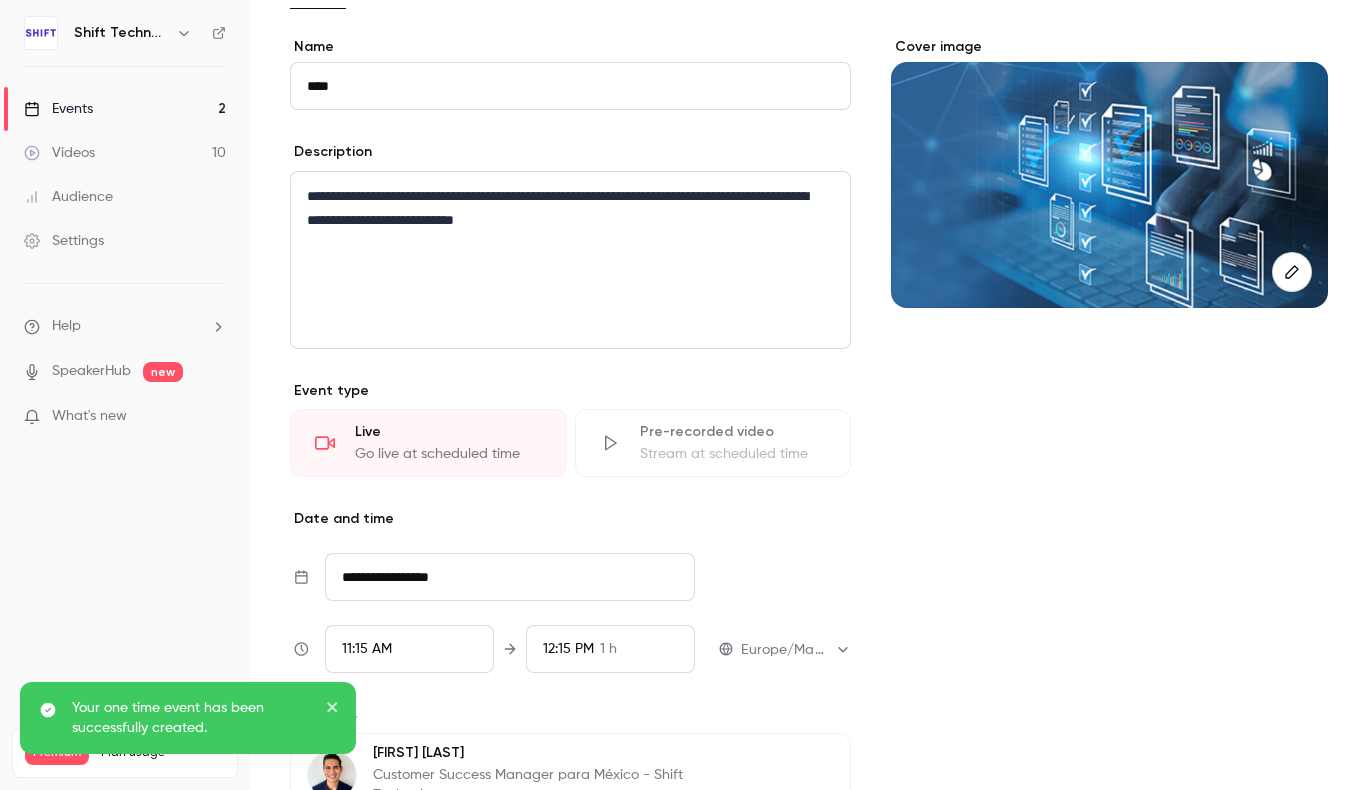 scroll, scrollTop: 0, scrollLeft: 0, axis: both 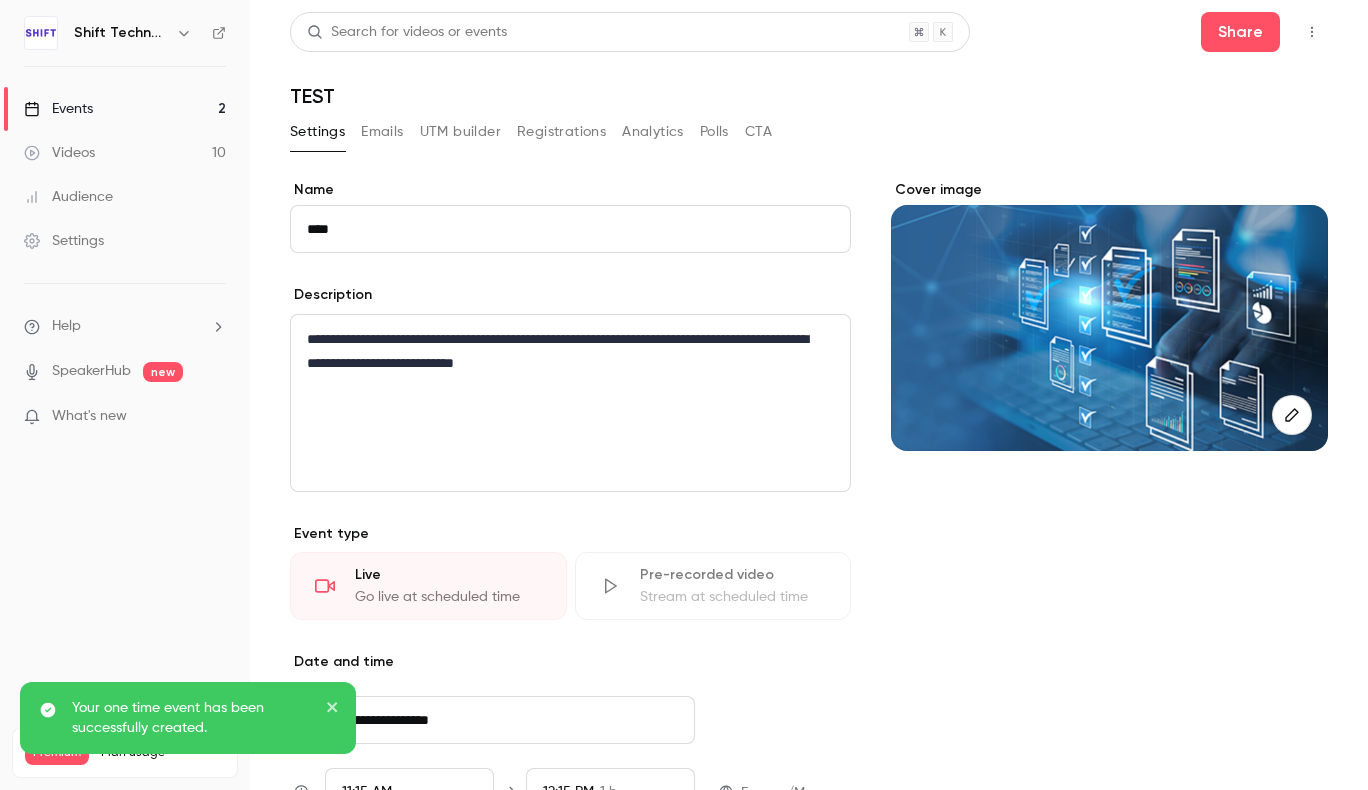 click on "Events 2" at bounding box center (125, 109) 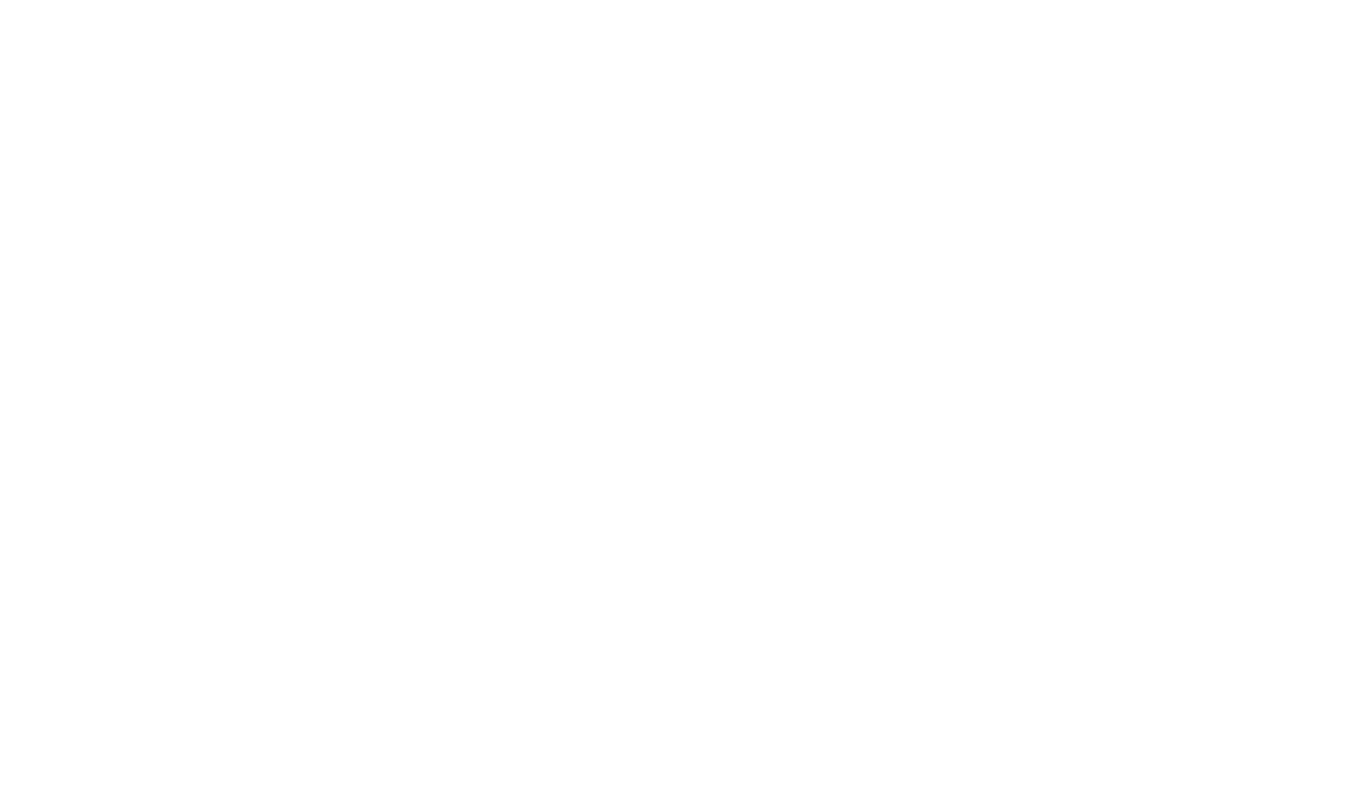 scroll, scrollTop: 0, scrollLeft: 0, axis: both 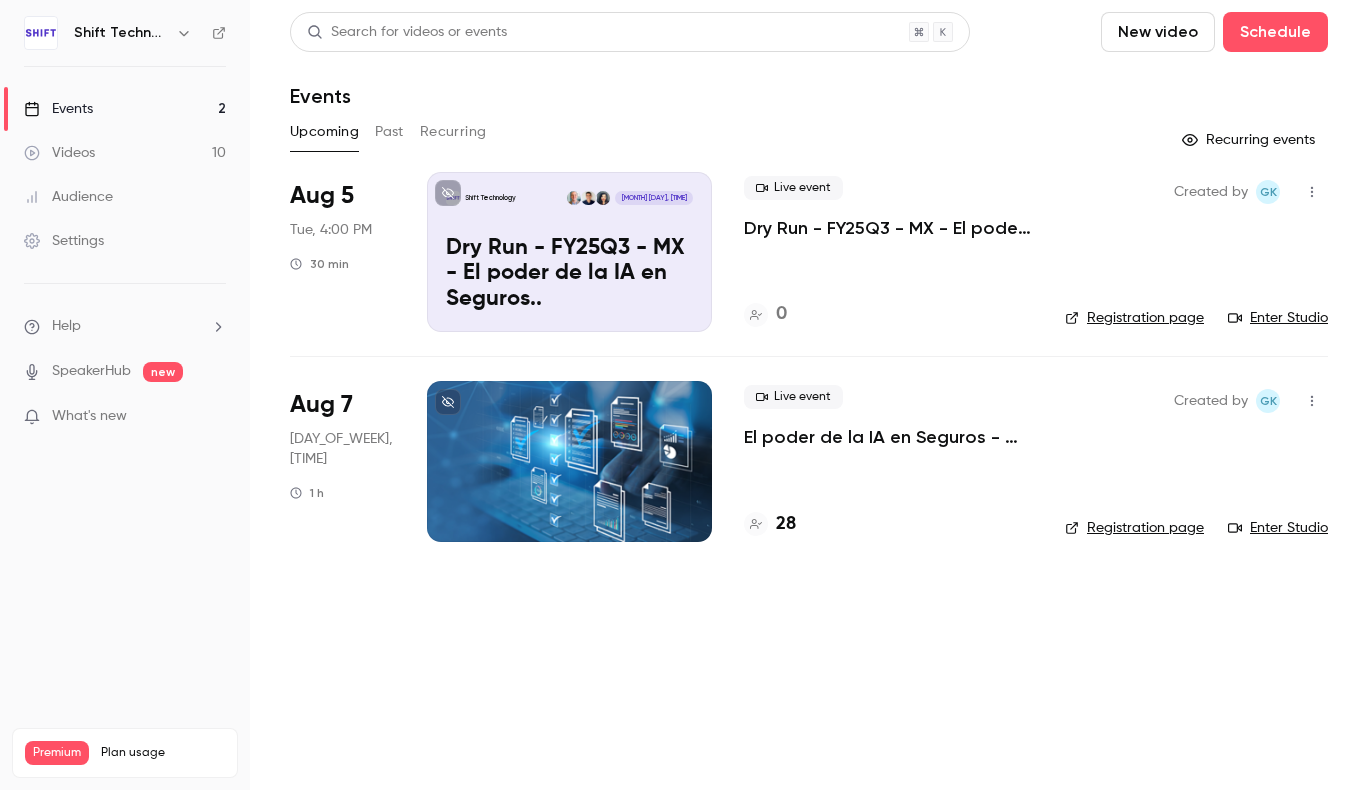 click 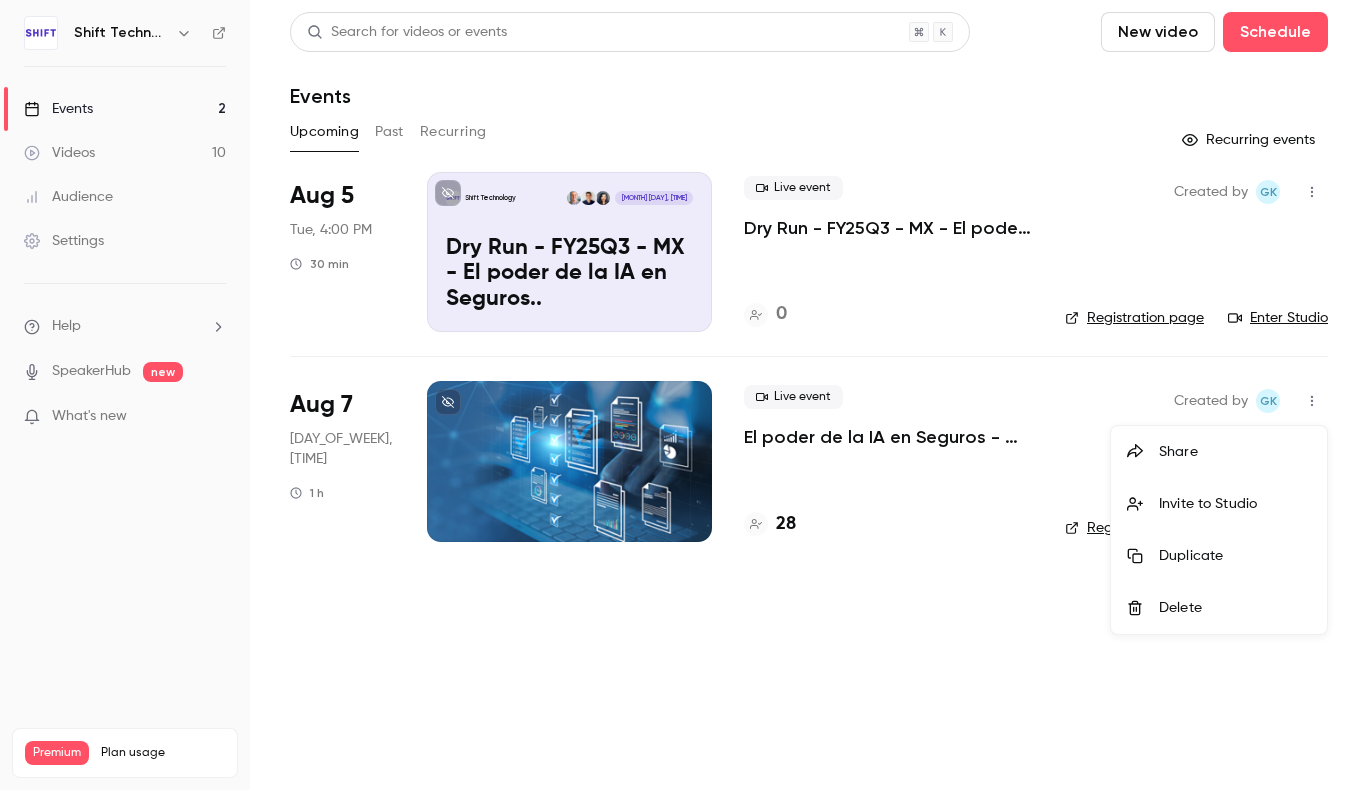 click on "Duplicate" at bounding box center (1235, 556) 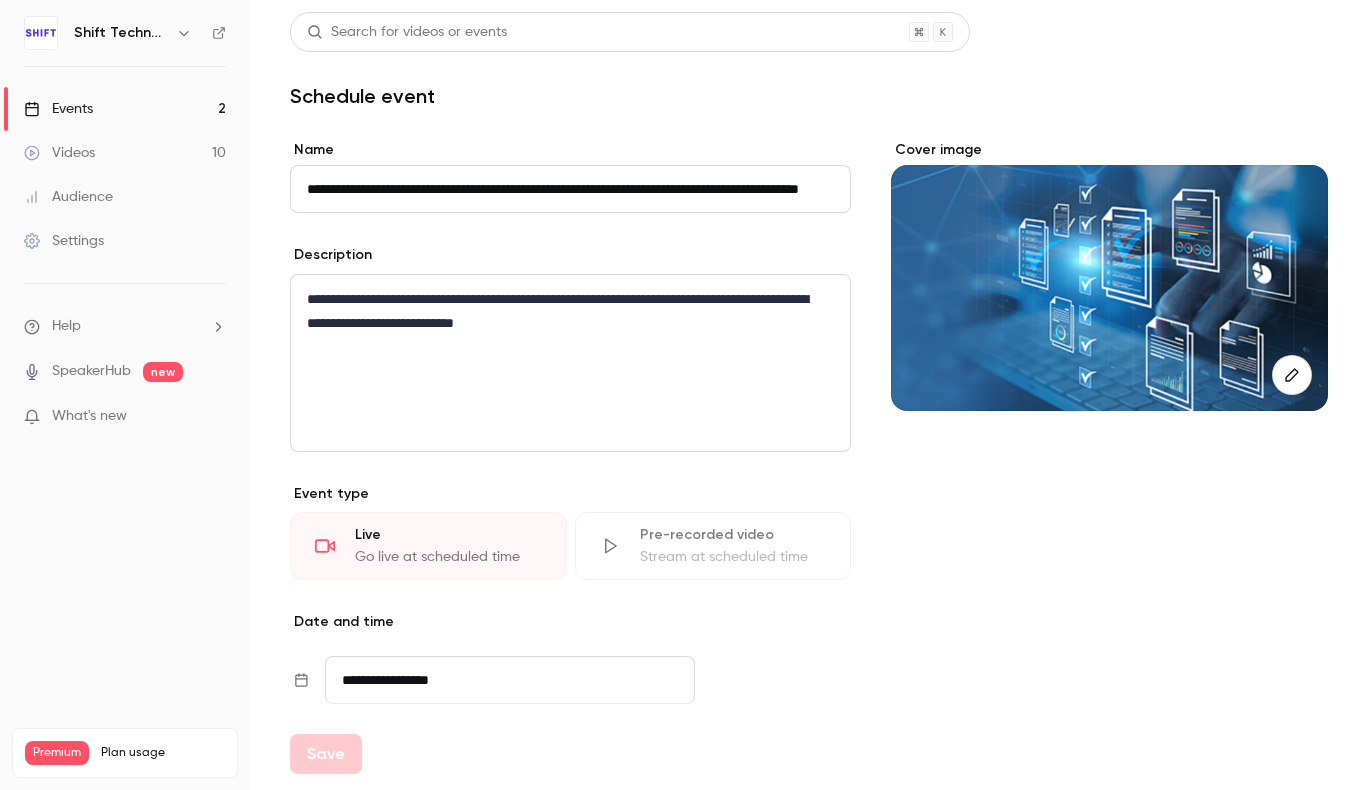 scroll, scrollTop: 0, scrollLeft: 123, axis: horizontal 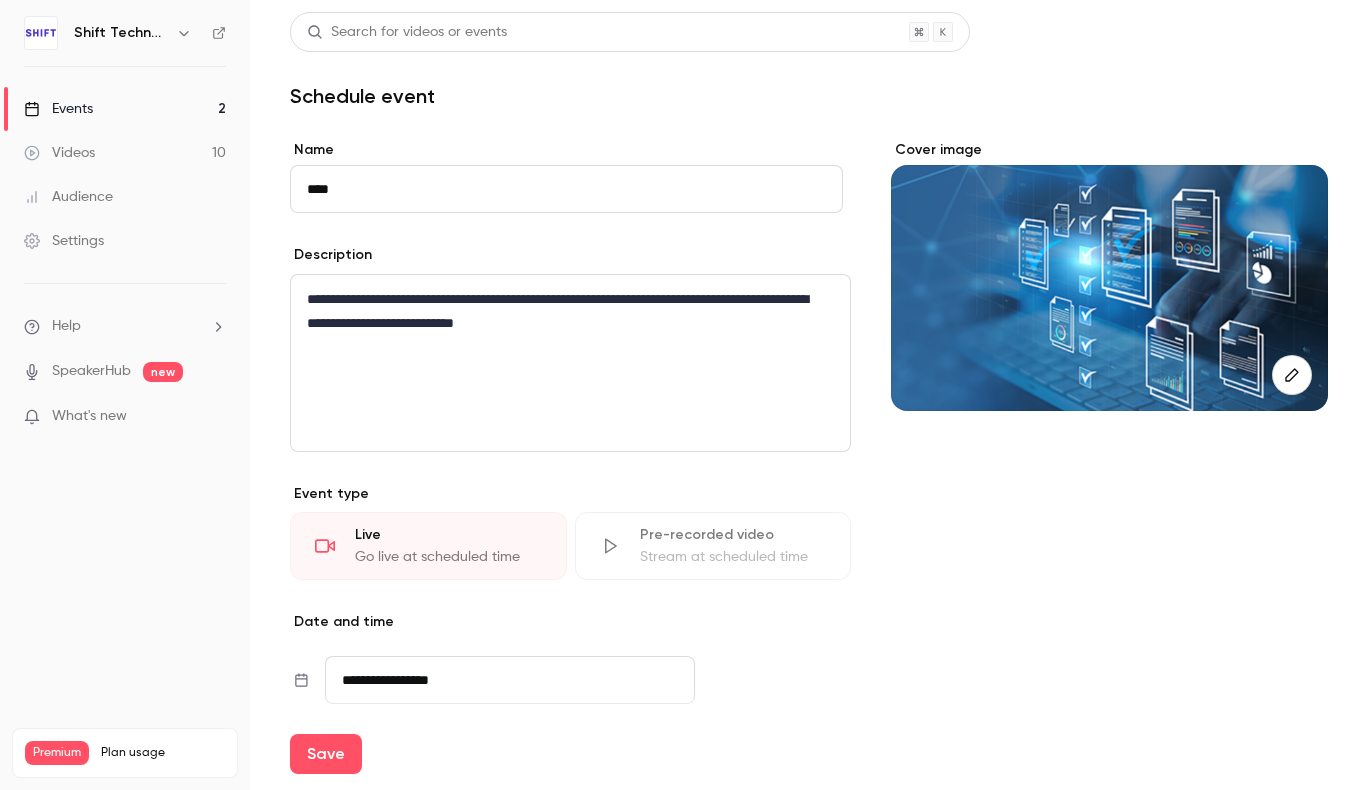 type on "****" 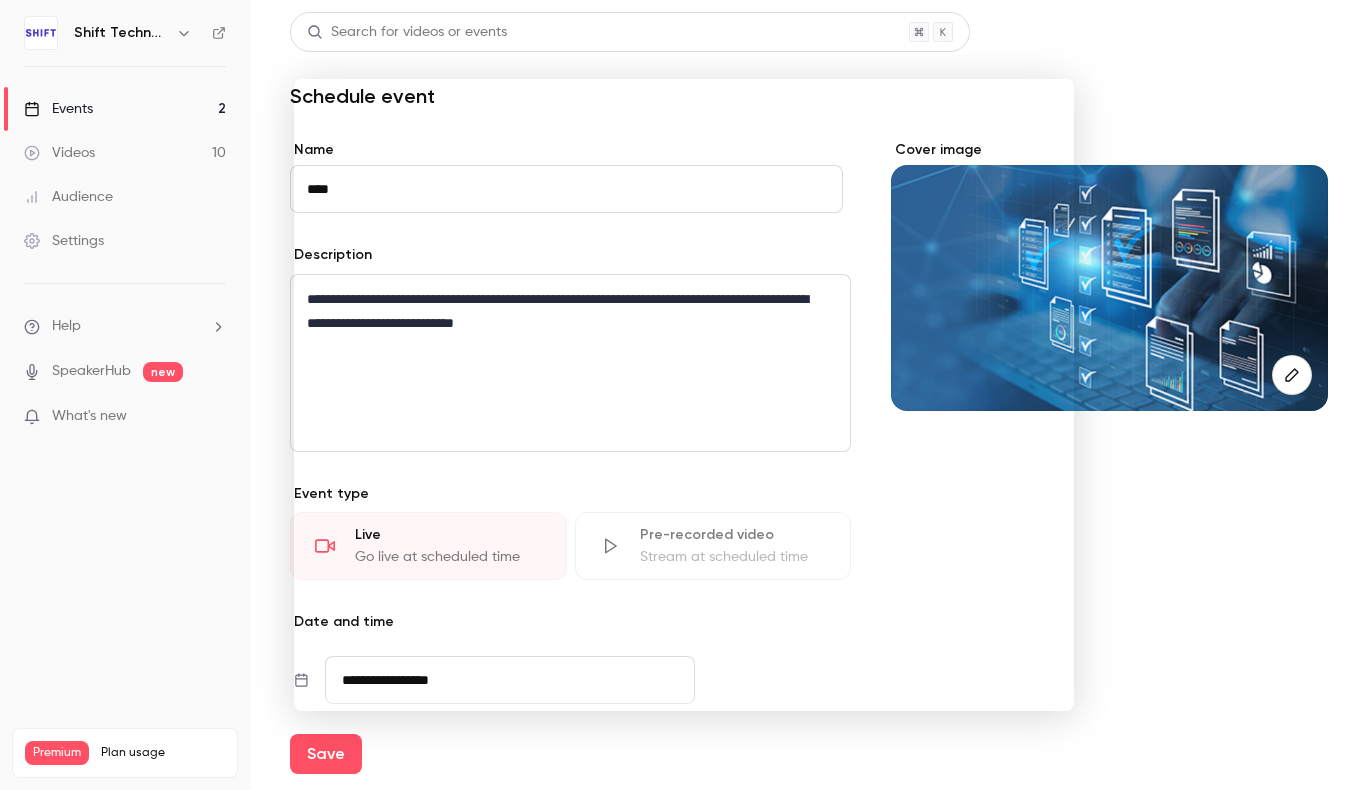 click at bounding box center (0, 0) 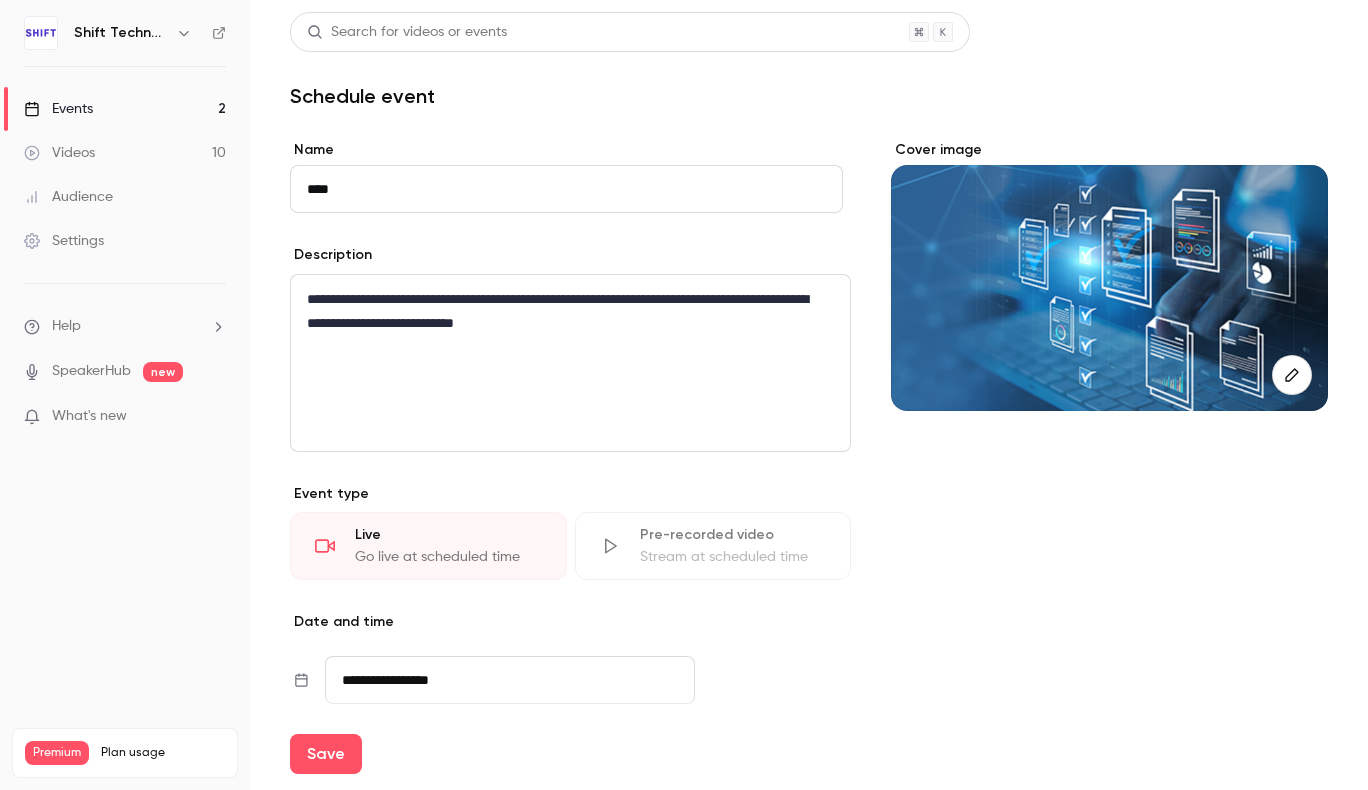 click on "SpeakerHub" at bounding box center [91, 371] 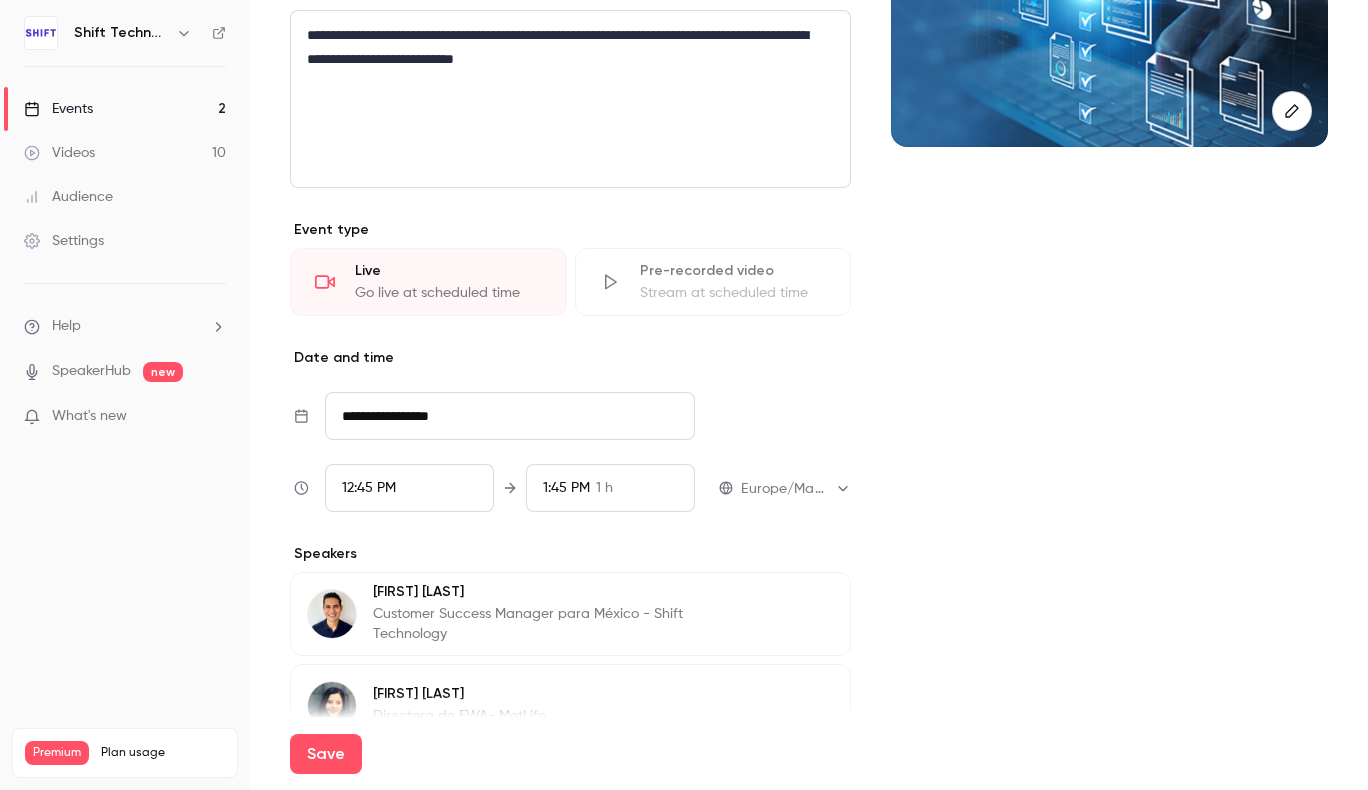 scroll, scrollTop: 0, scrollLeft: 0, axis: both 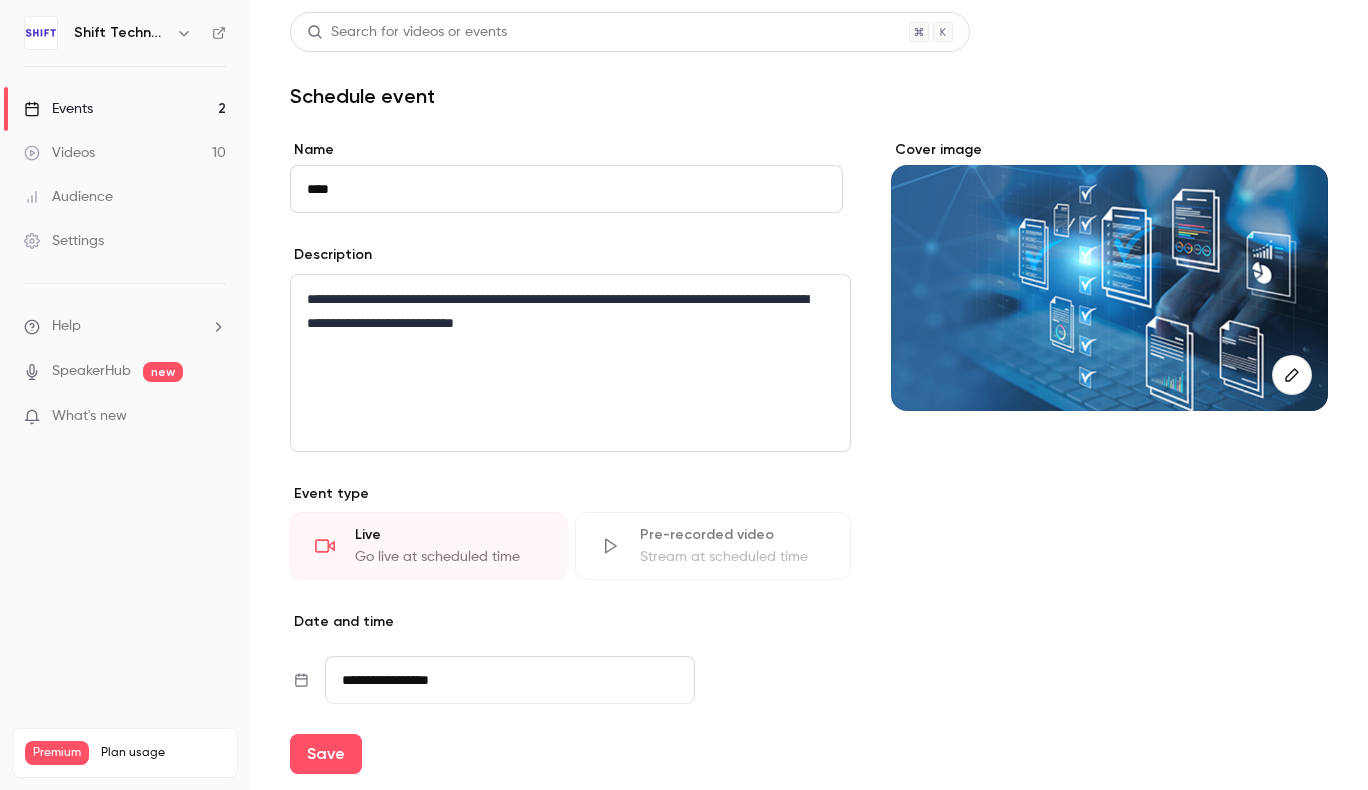 click on "**********" at bounding box center (510, 680) 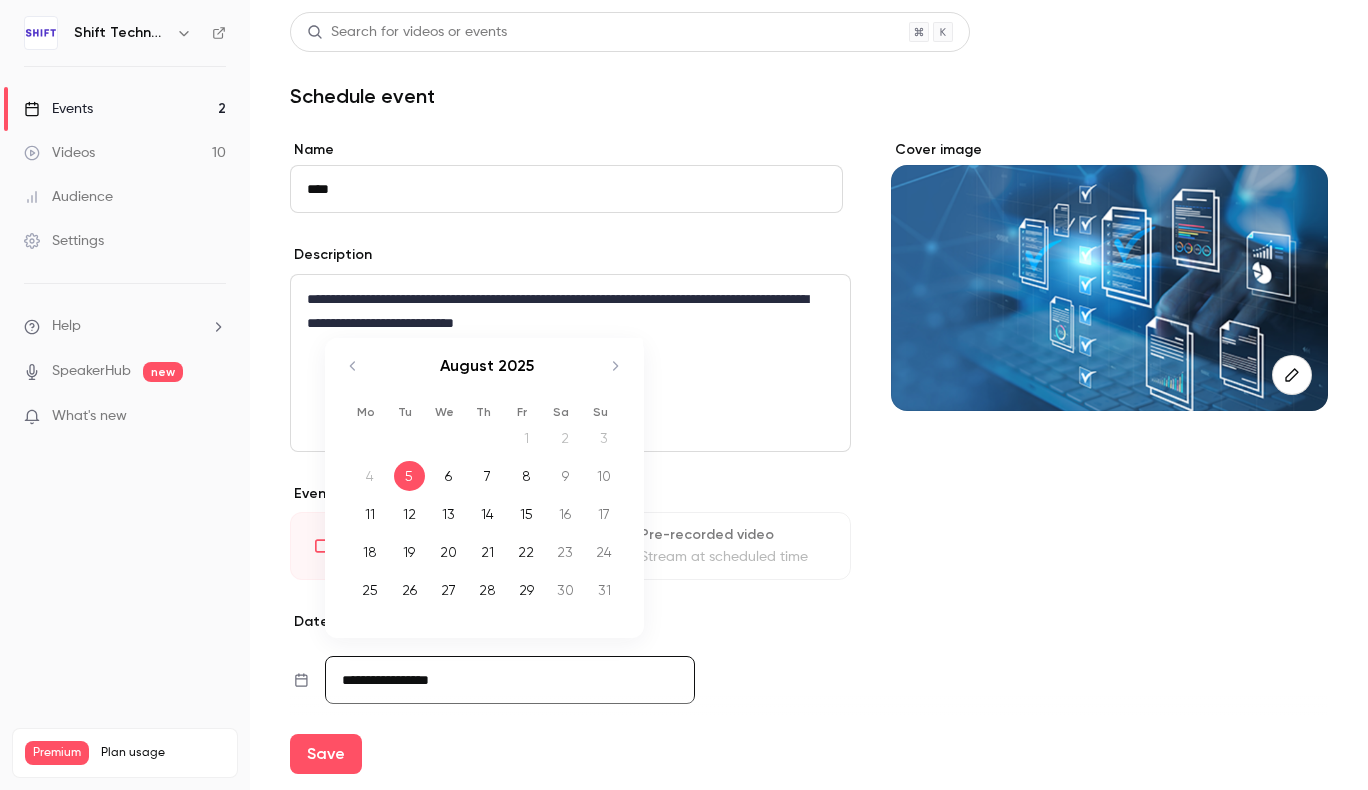 click on "6" at bounding box center (448, 476) 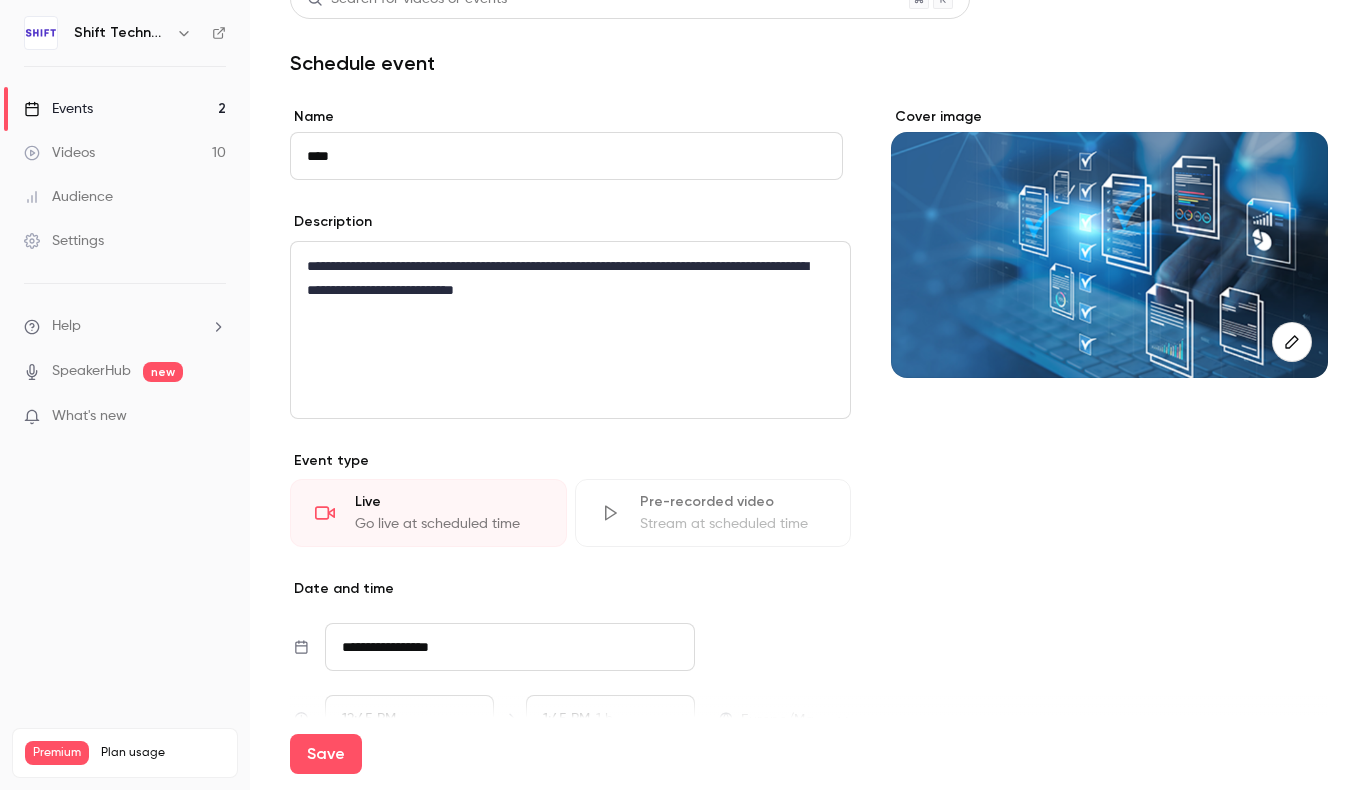 scroll, scrollTop: 0, scrollLeft: 0, axis: both 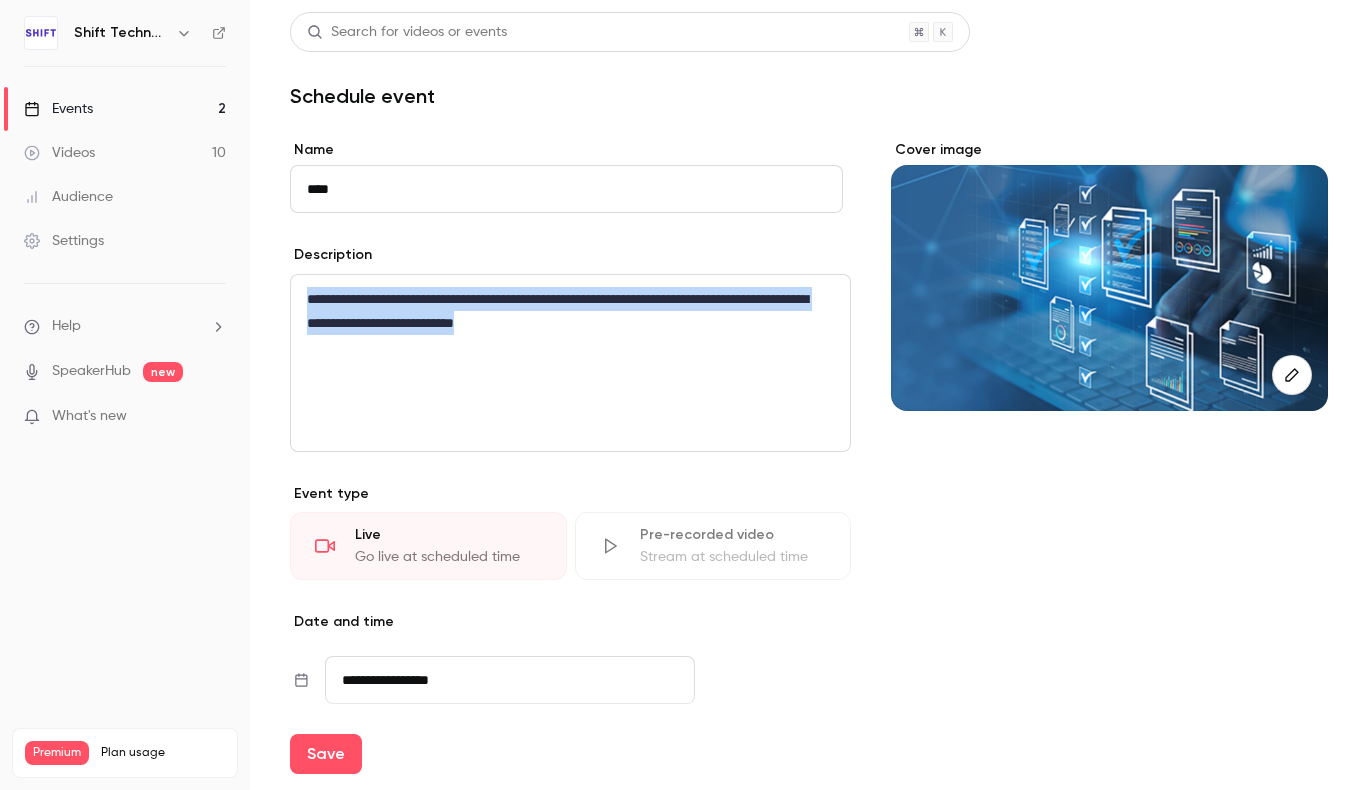 drag, startPoint x: 711, startPoint y: 338, endPoint x: 267, endPoint y: 274, distance: 448.5889 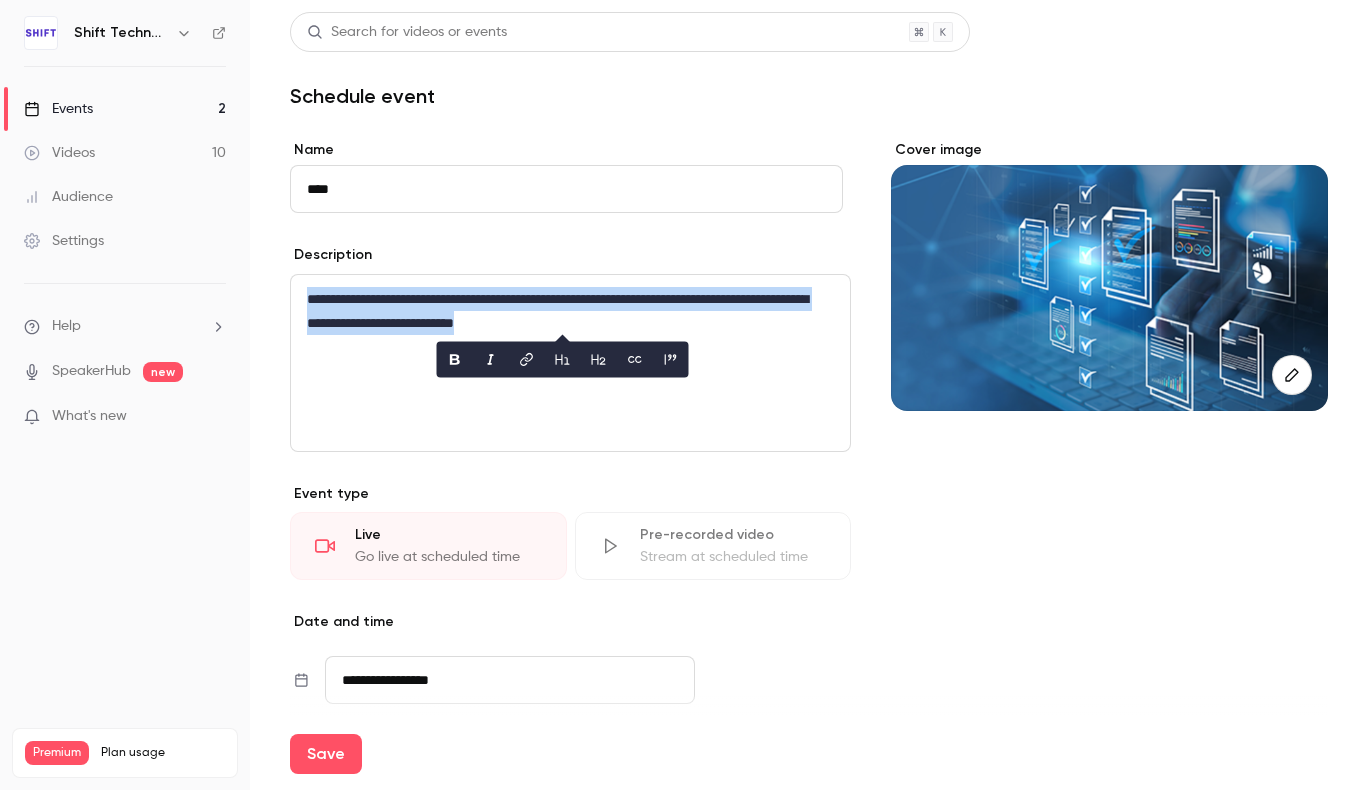 type 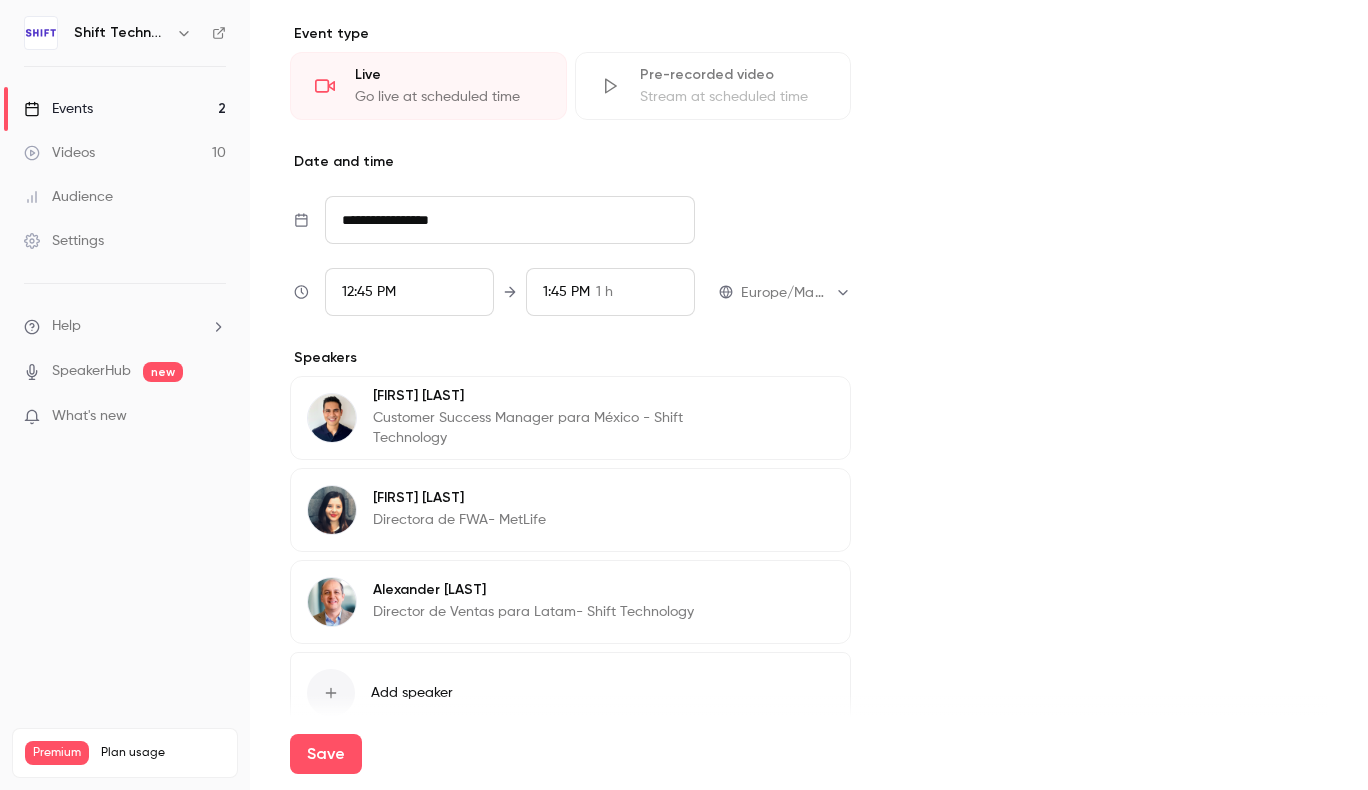 scroll, scrollTop: 500, scrollLeft: 0, axis: vertical 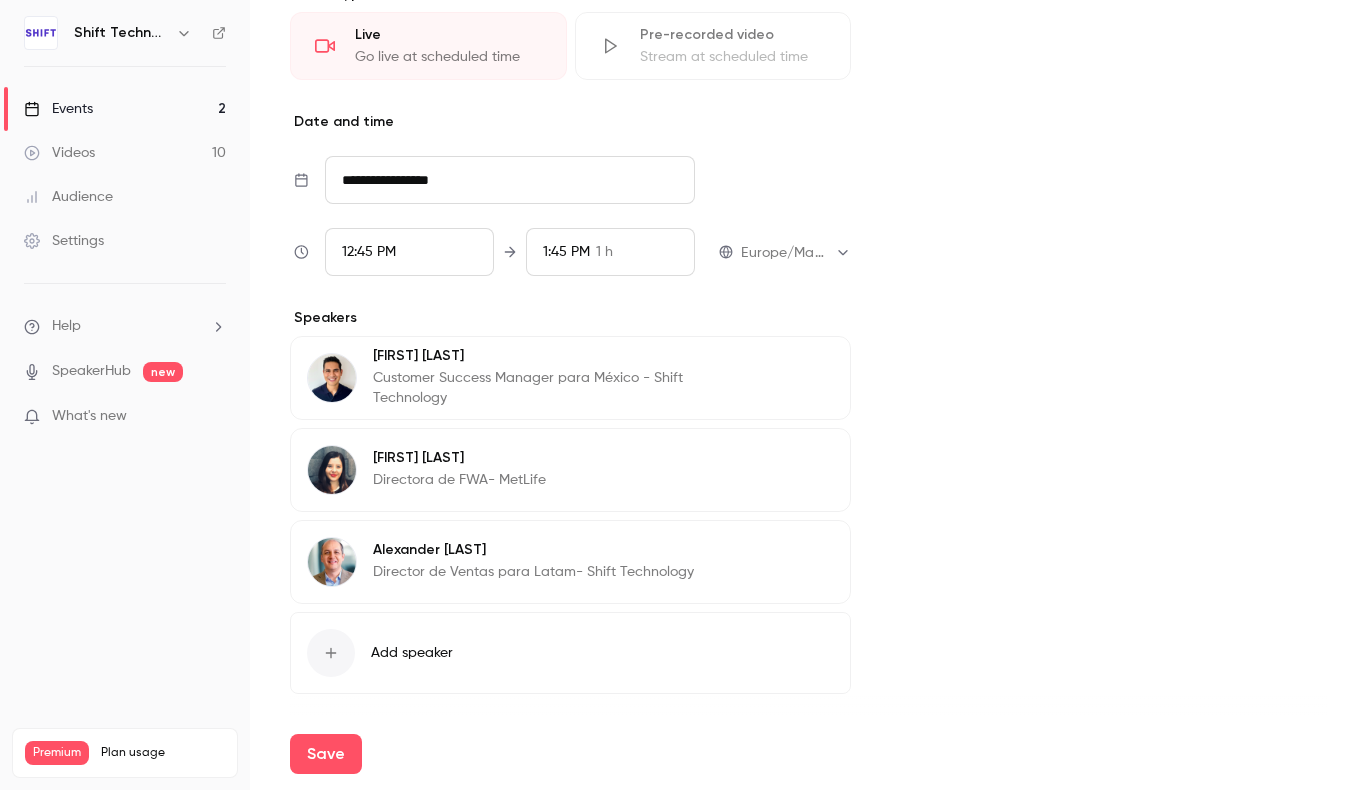 click on "Edit" at bounding box center (797, 369) 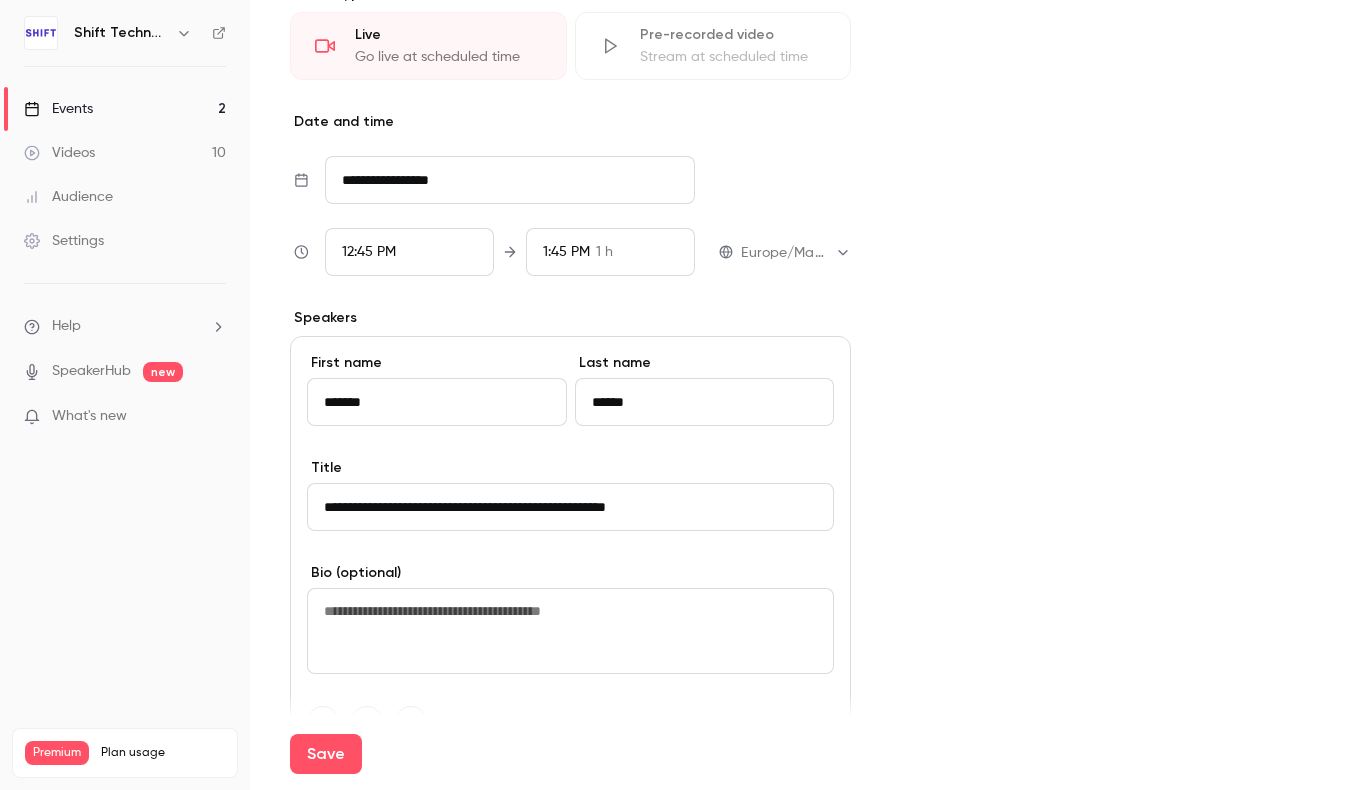 click on "Cover image" at bounding box center [1109, 438] 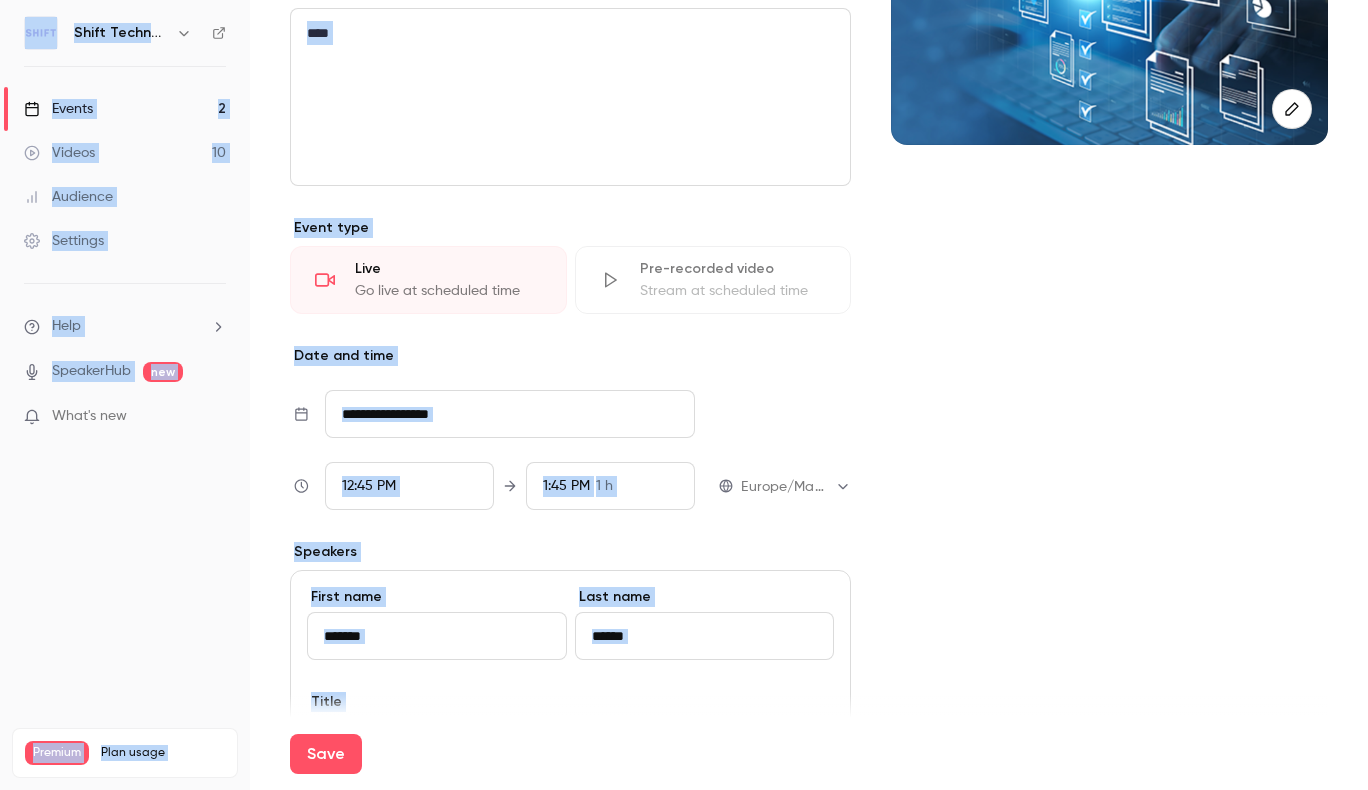 scroll, scrollTop: 200, scrollLeft: 0, axis: vertical 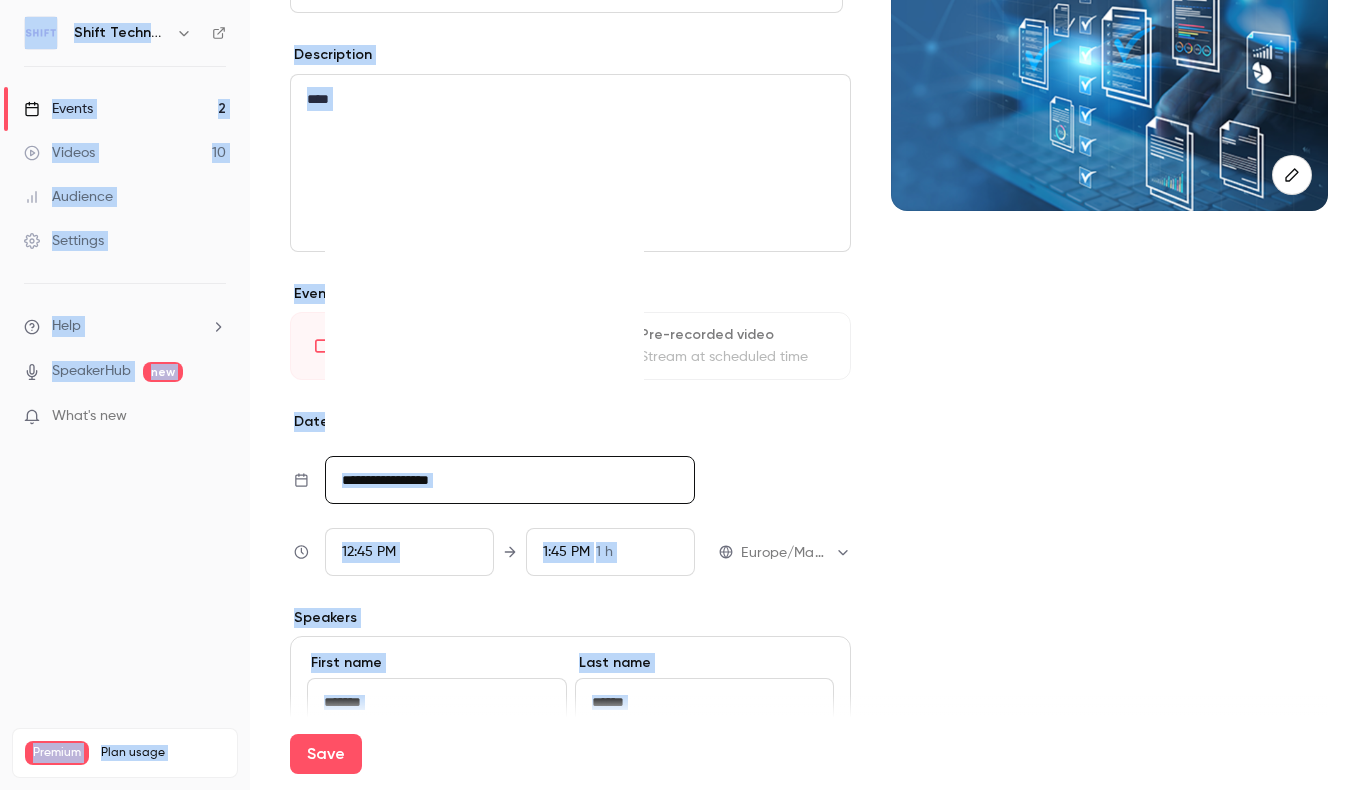 click on "**********" at bounding box center [510, 480] 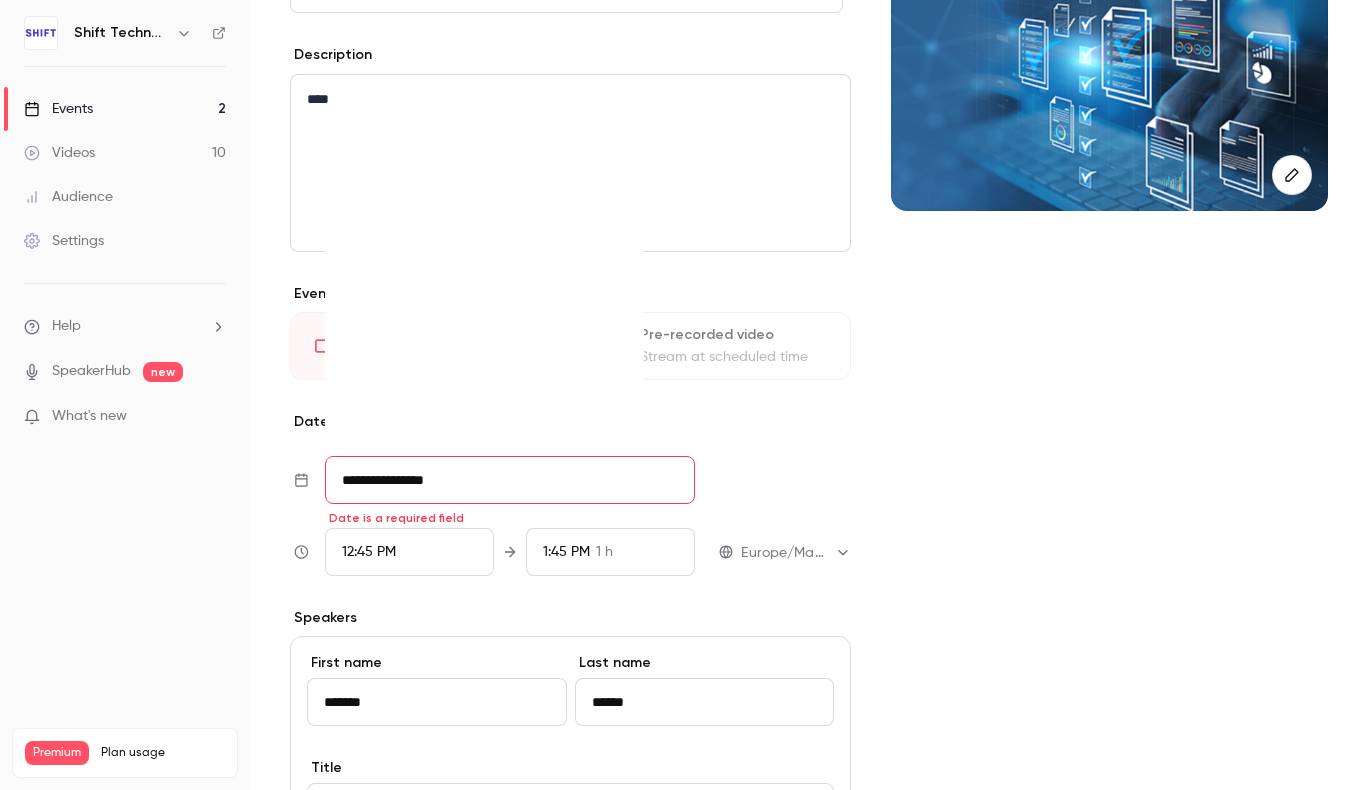 click on "**********" at bounding box center [510, 480] 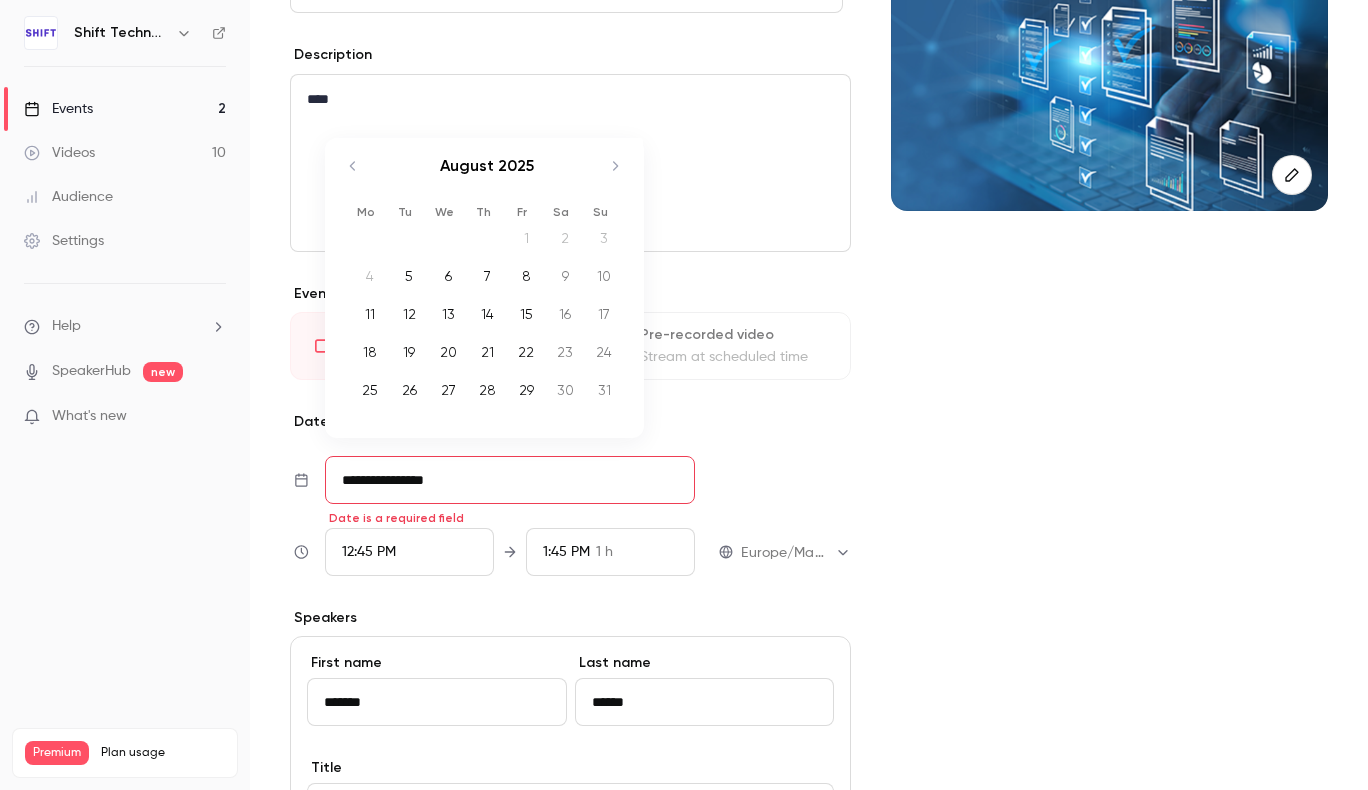click 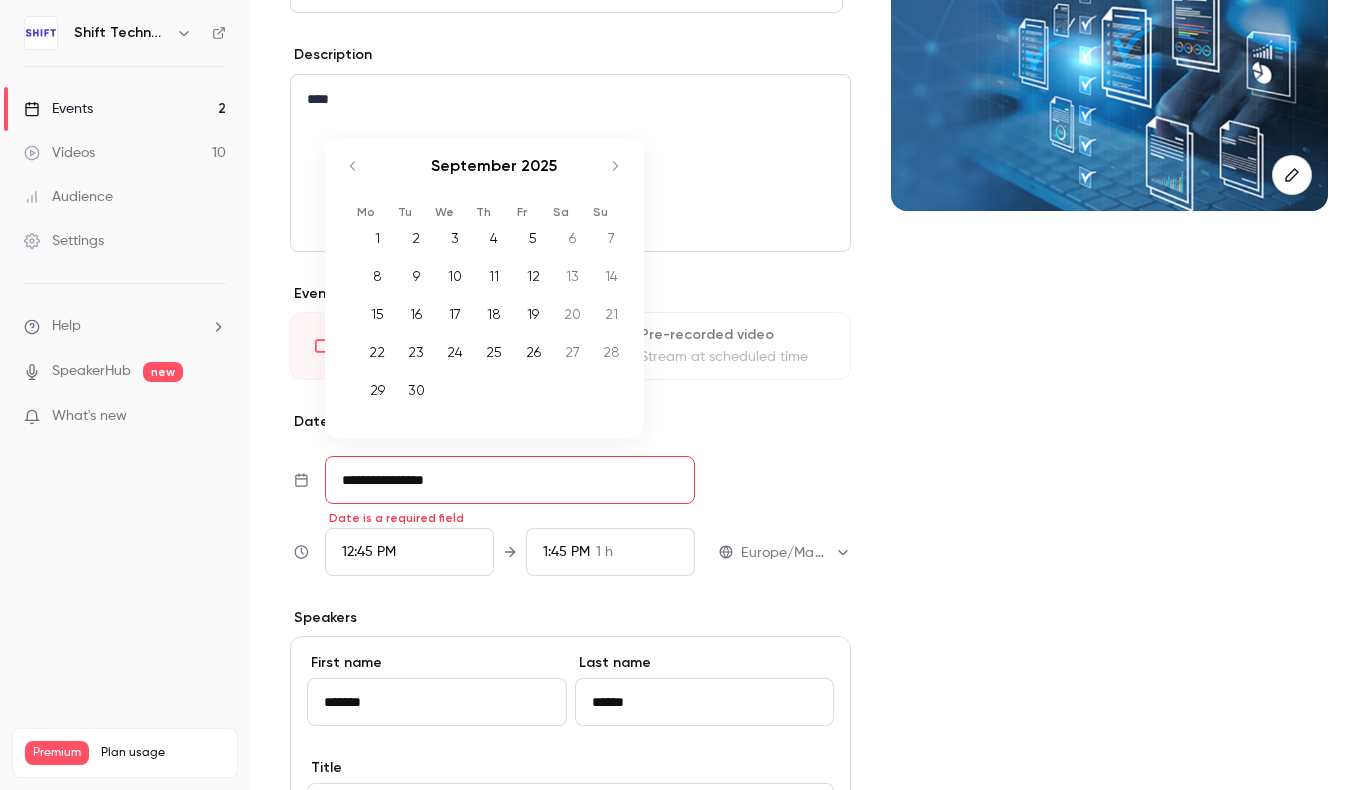 click 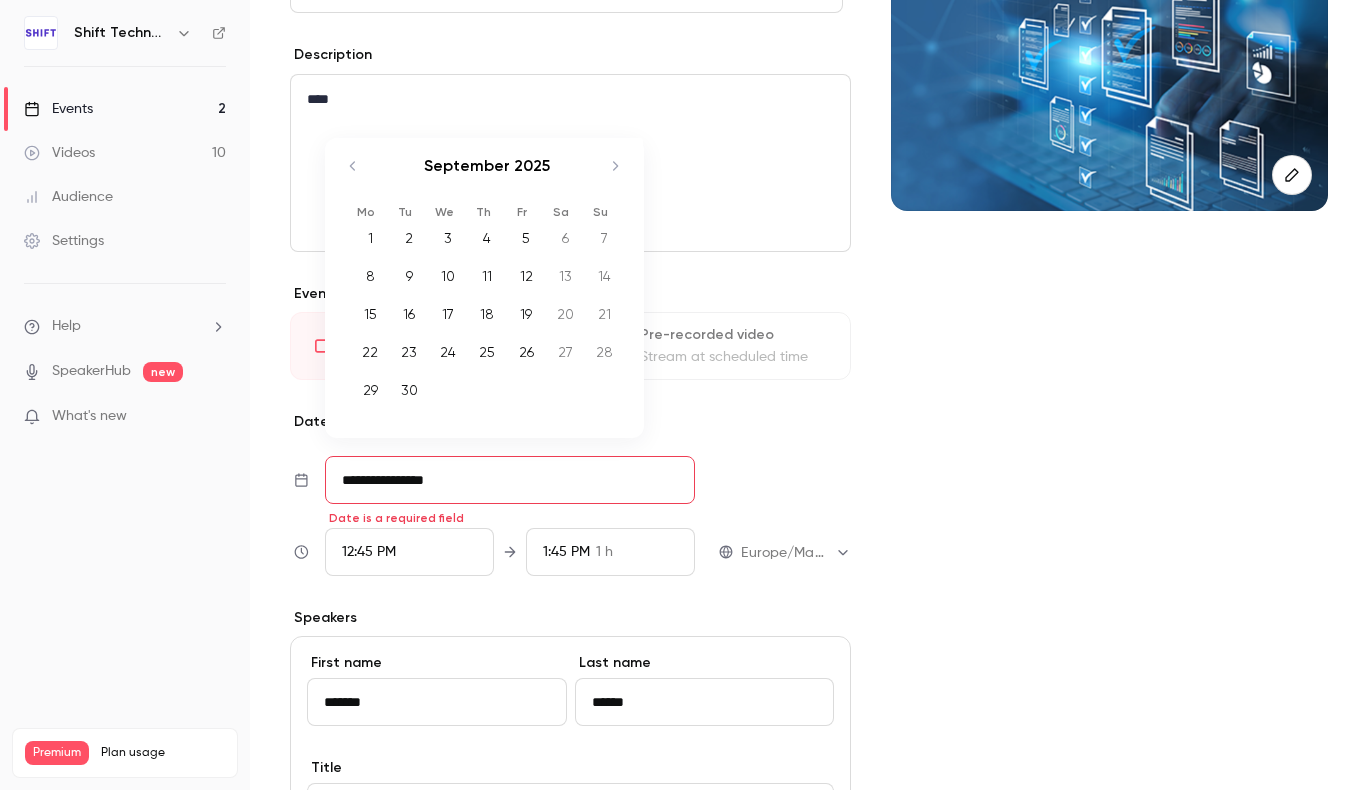 click 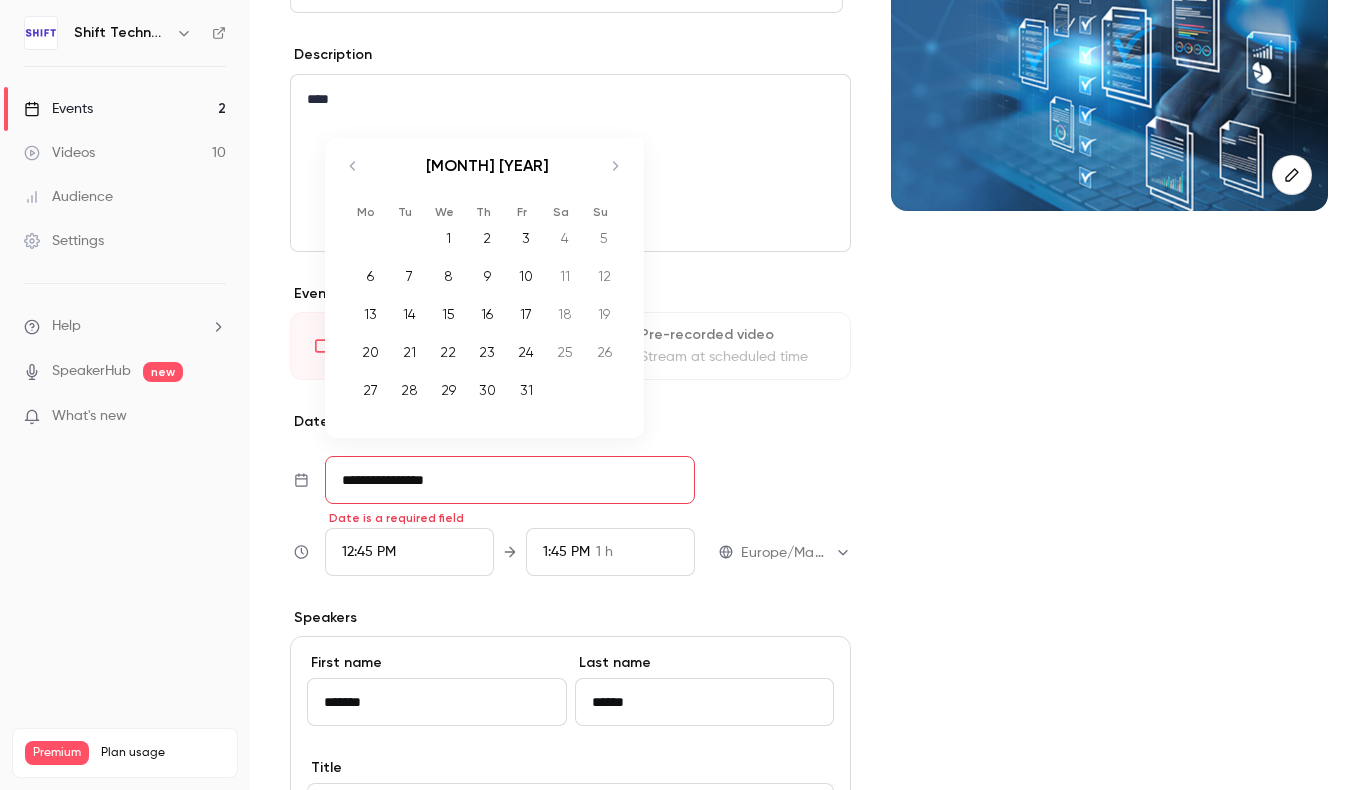drag, startPoint x: 615, startPoint y: 160, endPoint x: 624, endPoint y: 173, distance: 15.811388 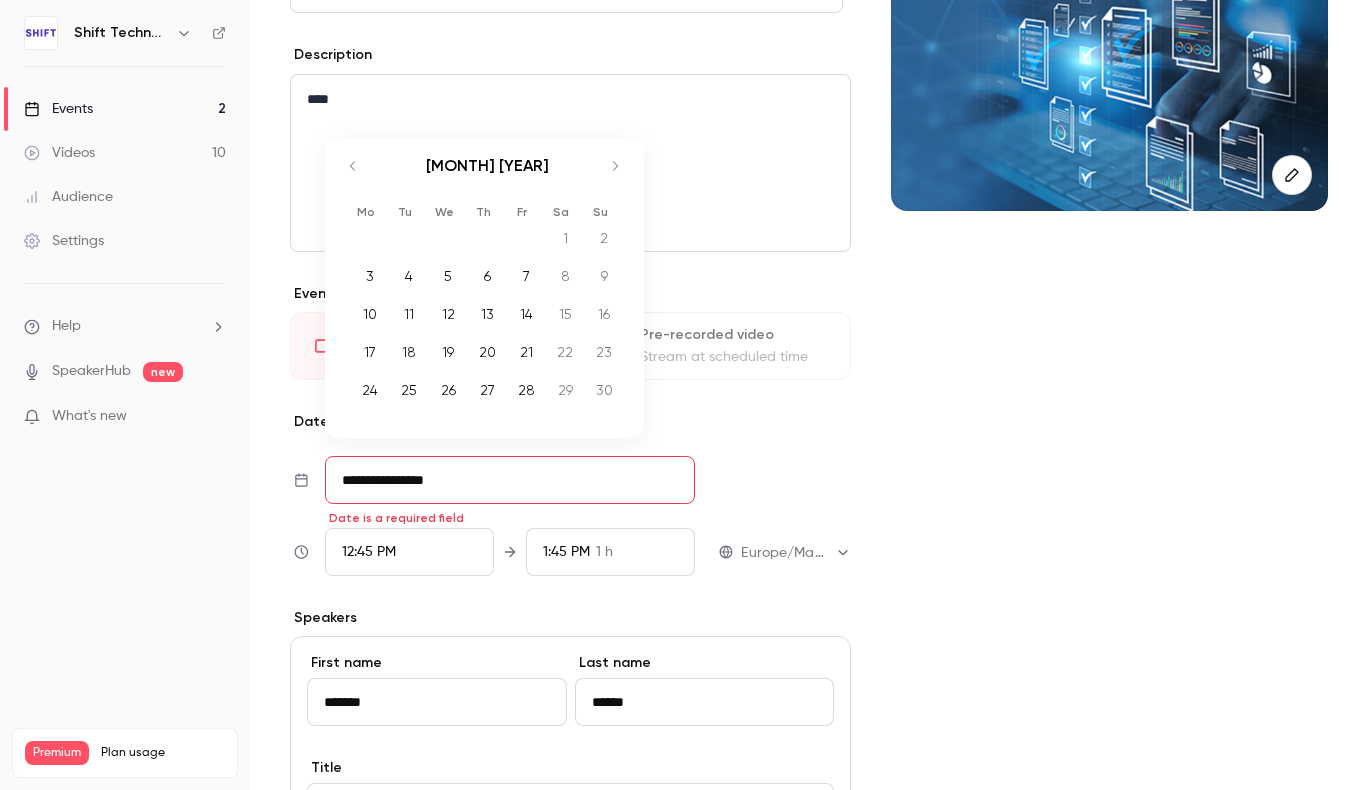 click 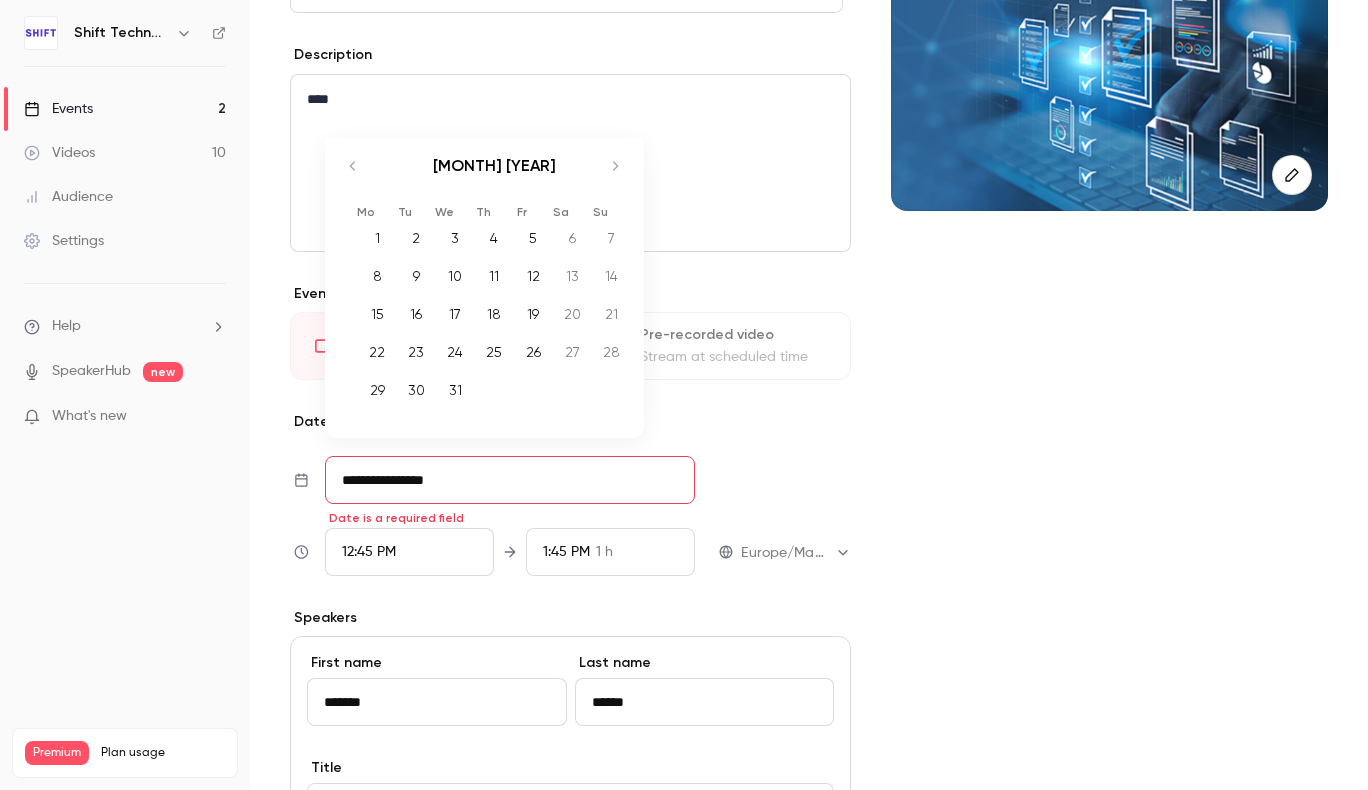 click 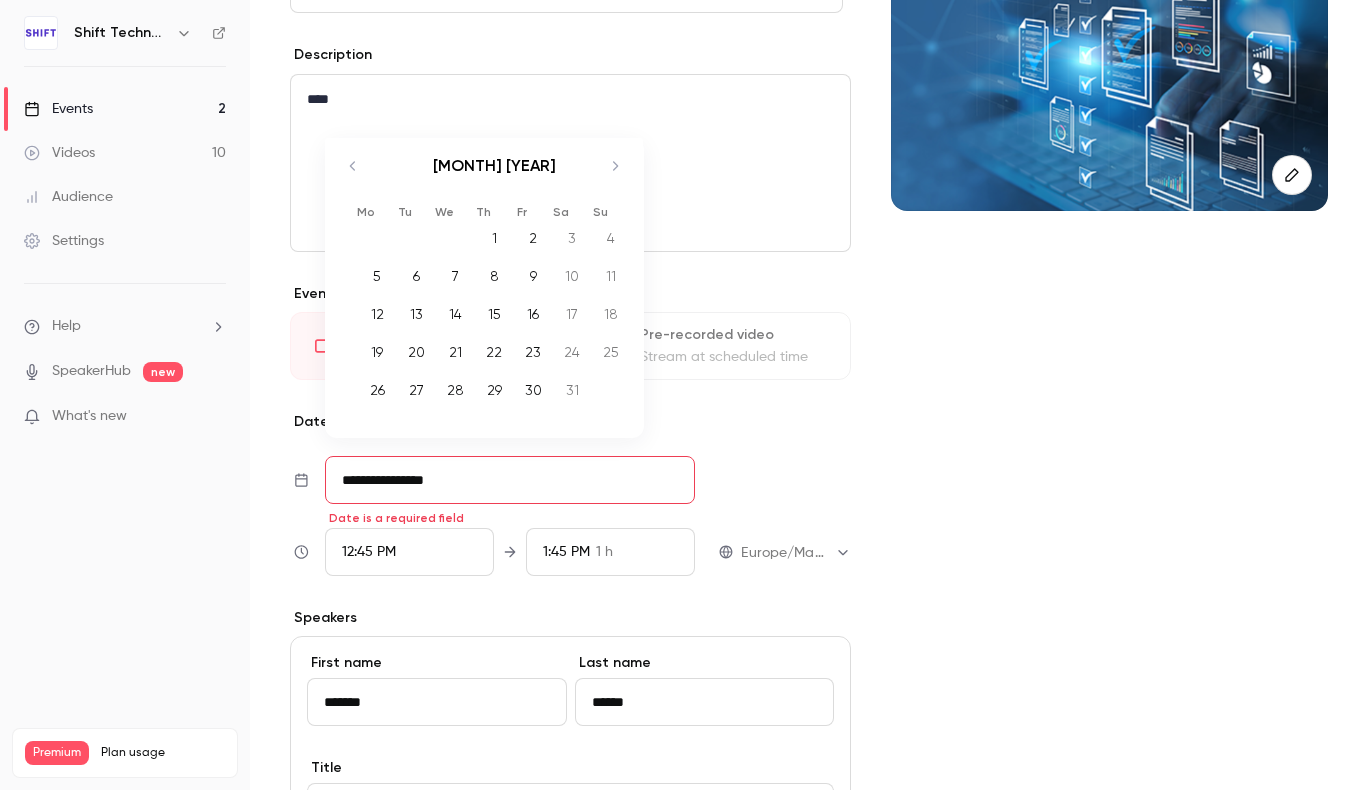 click 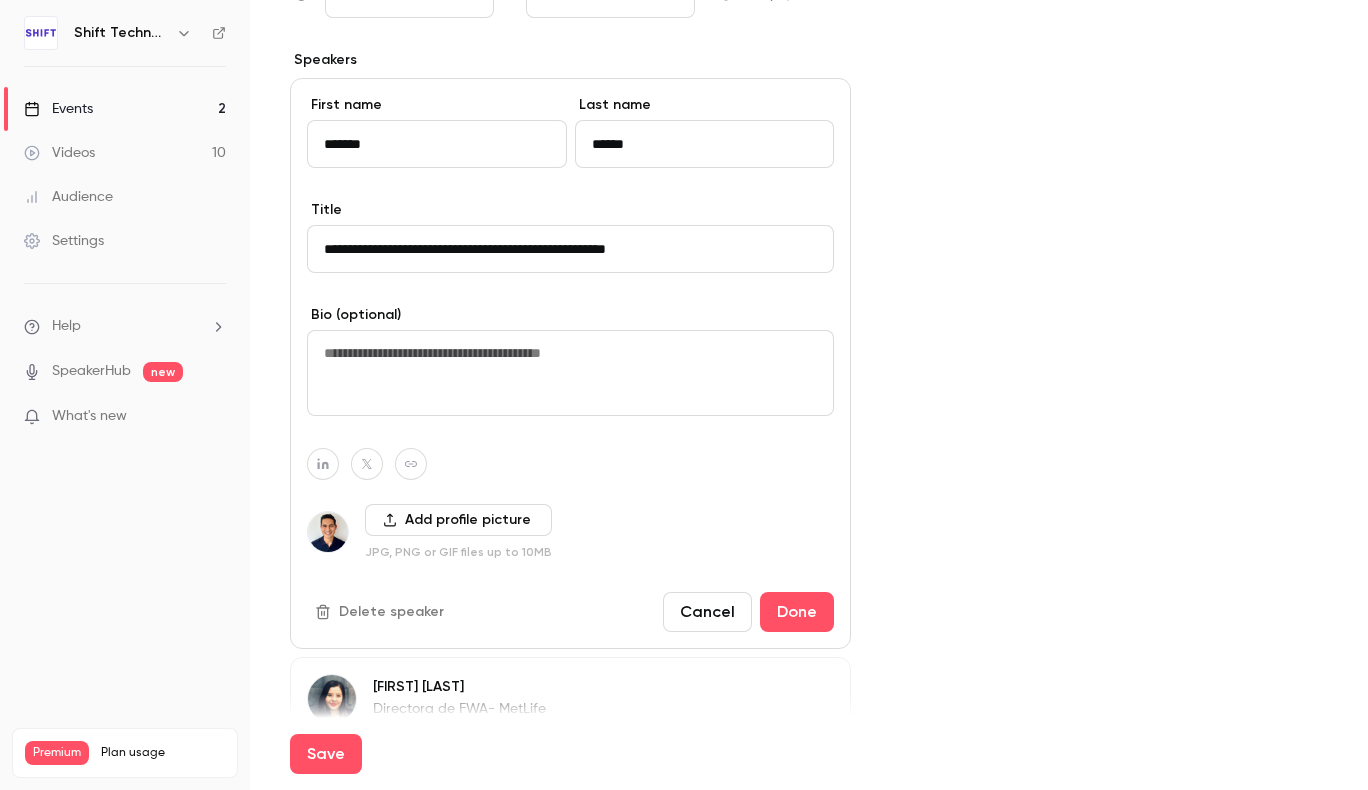 scroll, scrollTop: 900, scrollLeft: 0, axis: vertical 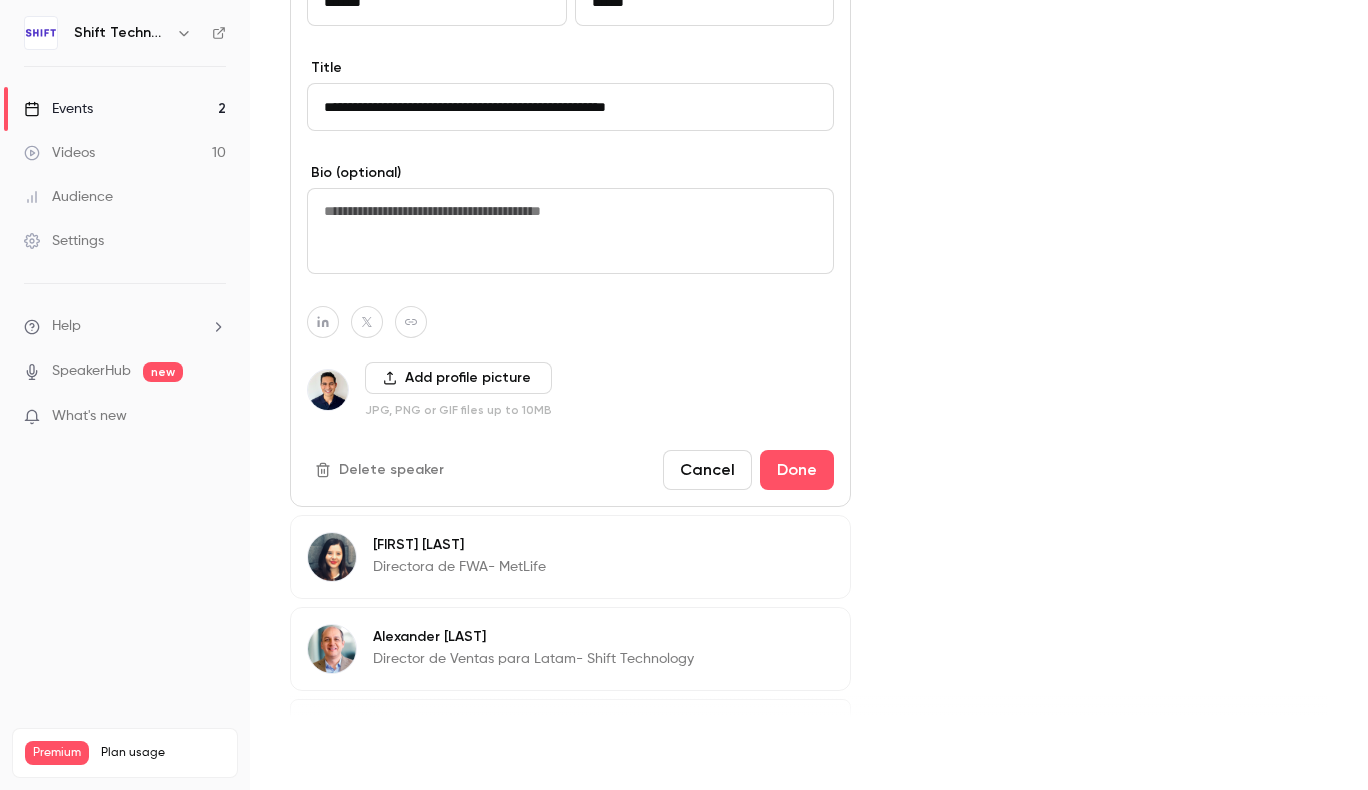 click on "Save" at bounding box center [326, 754] 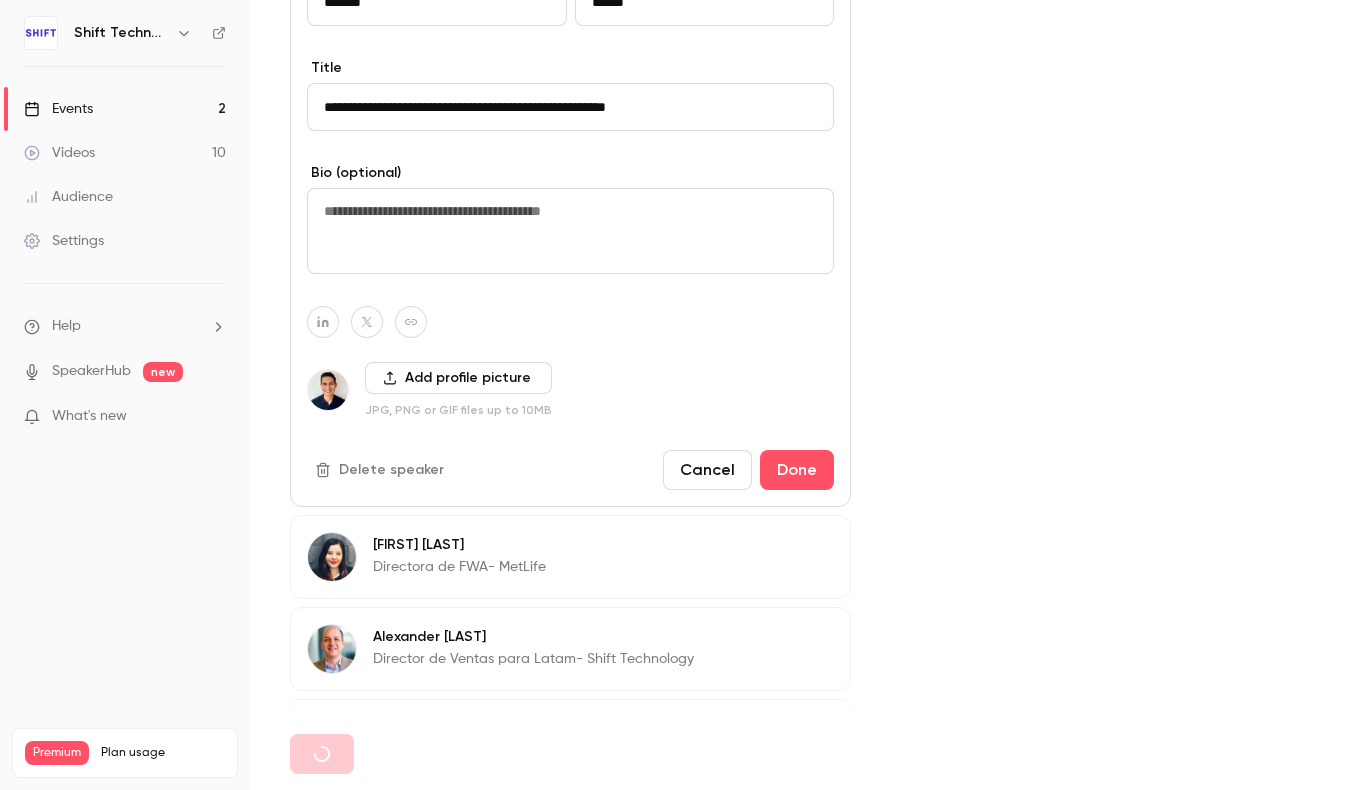 type on "**********" 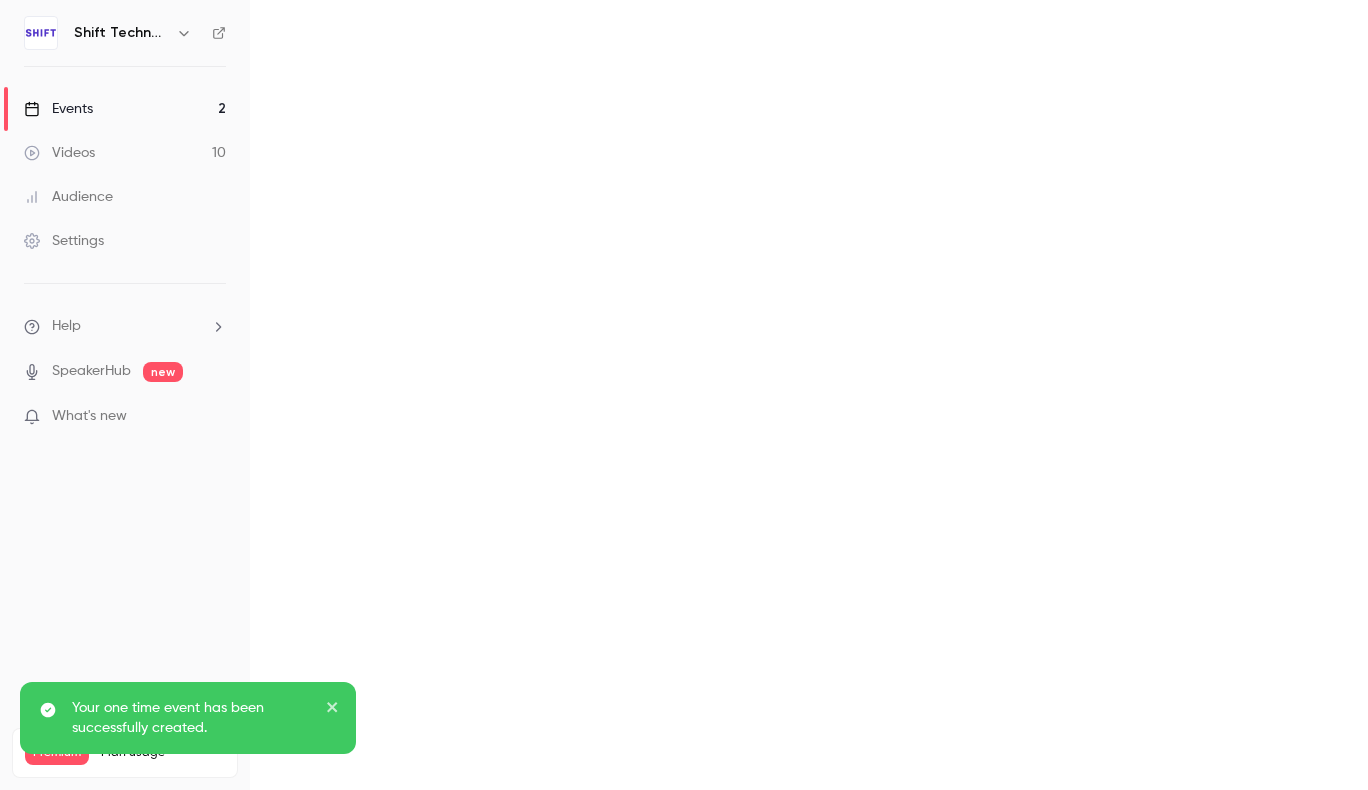 scroll, scrollTop: 0, scrollLeft: 0, axis: both 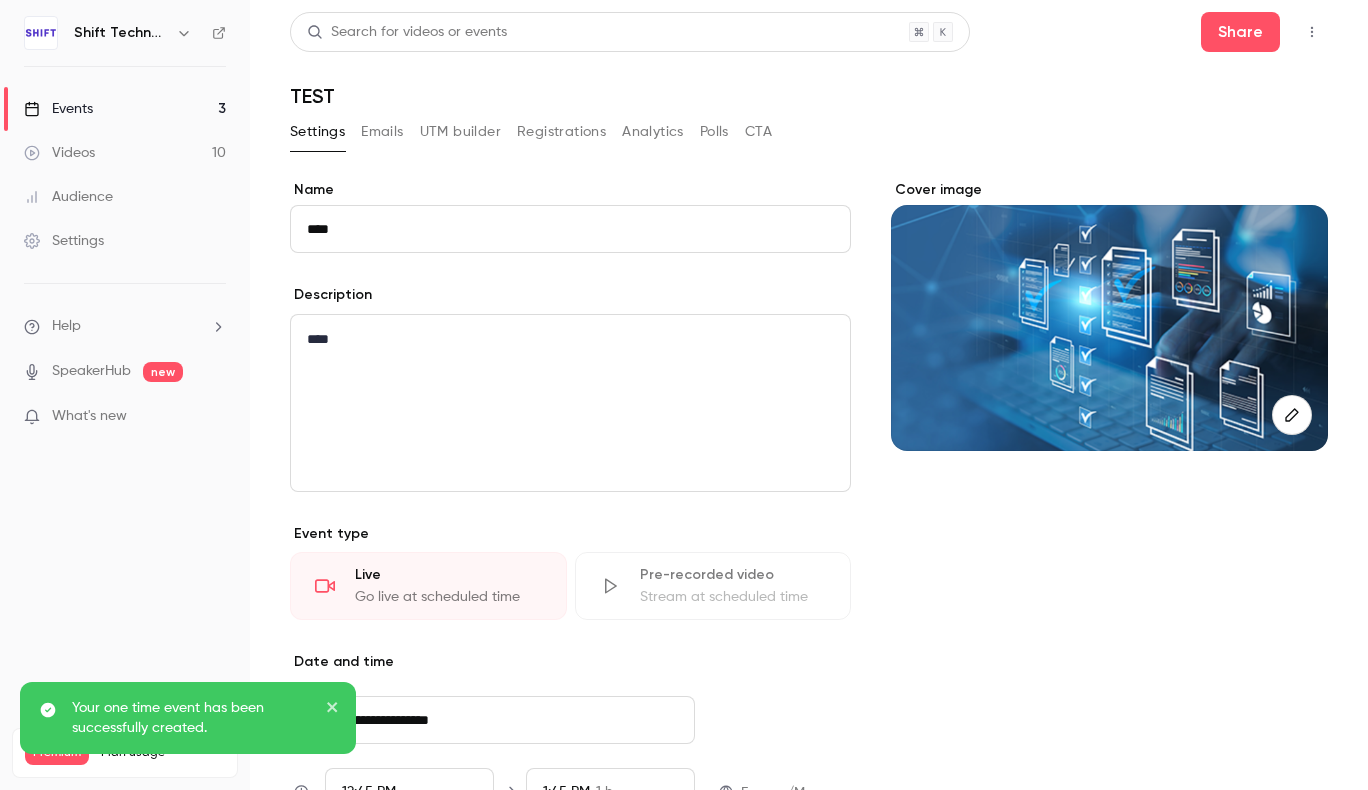 click on "Your one time event has been successfully created." at bounding box center (192, 718) 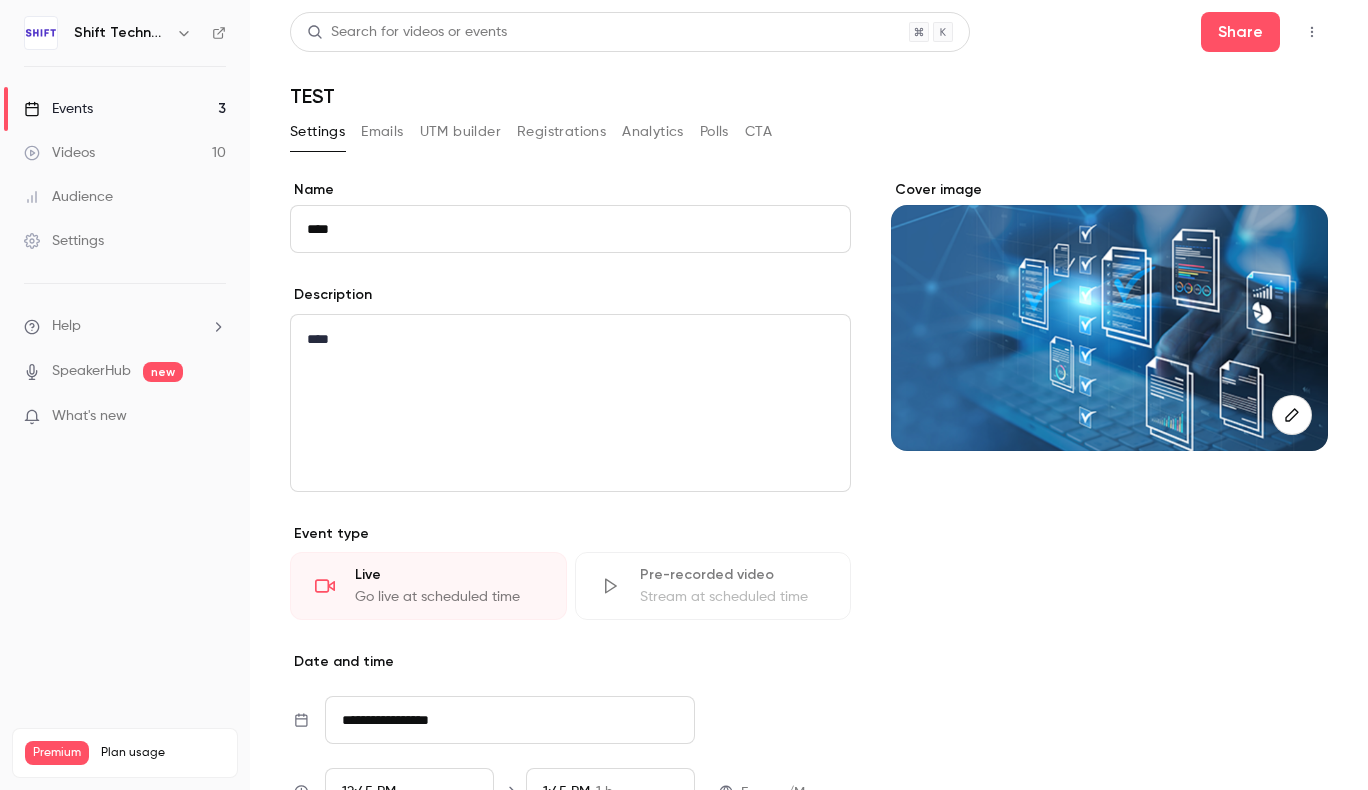 click on "Events 3" at bounding box center (125, 109) 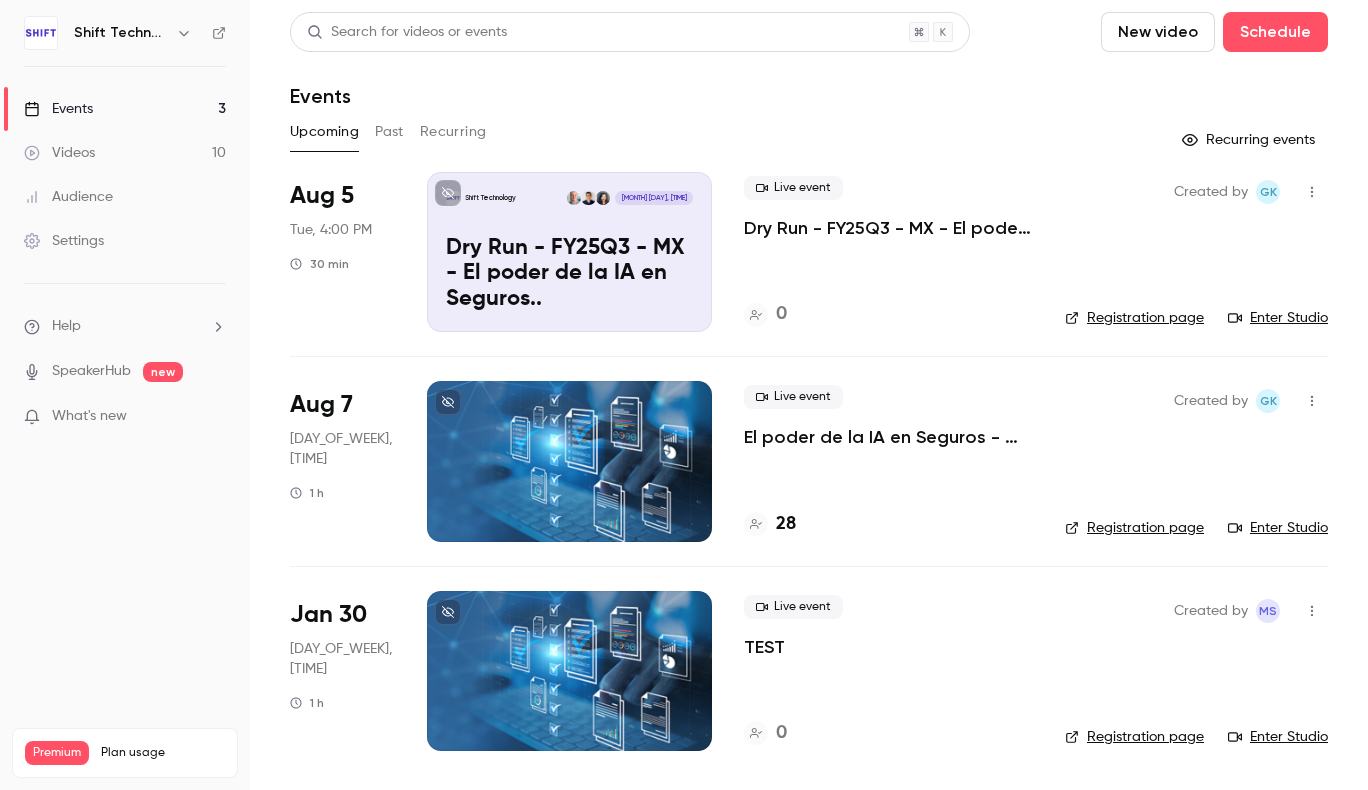 click on "Enter Studio" at bounding box center [1278, 737] 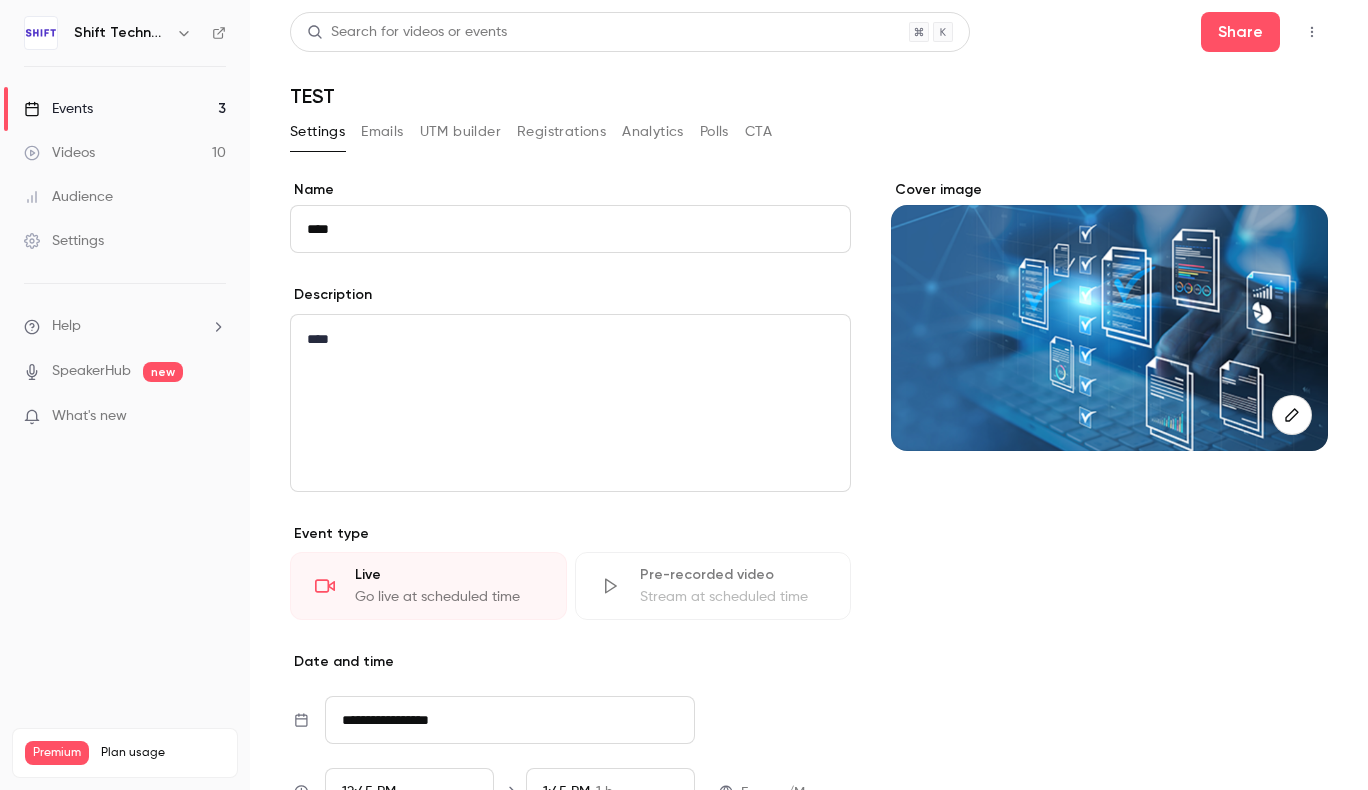 click at bounding box center (1292, 415) 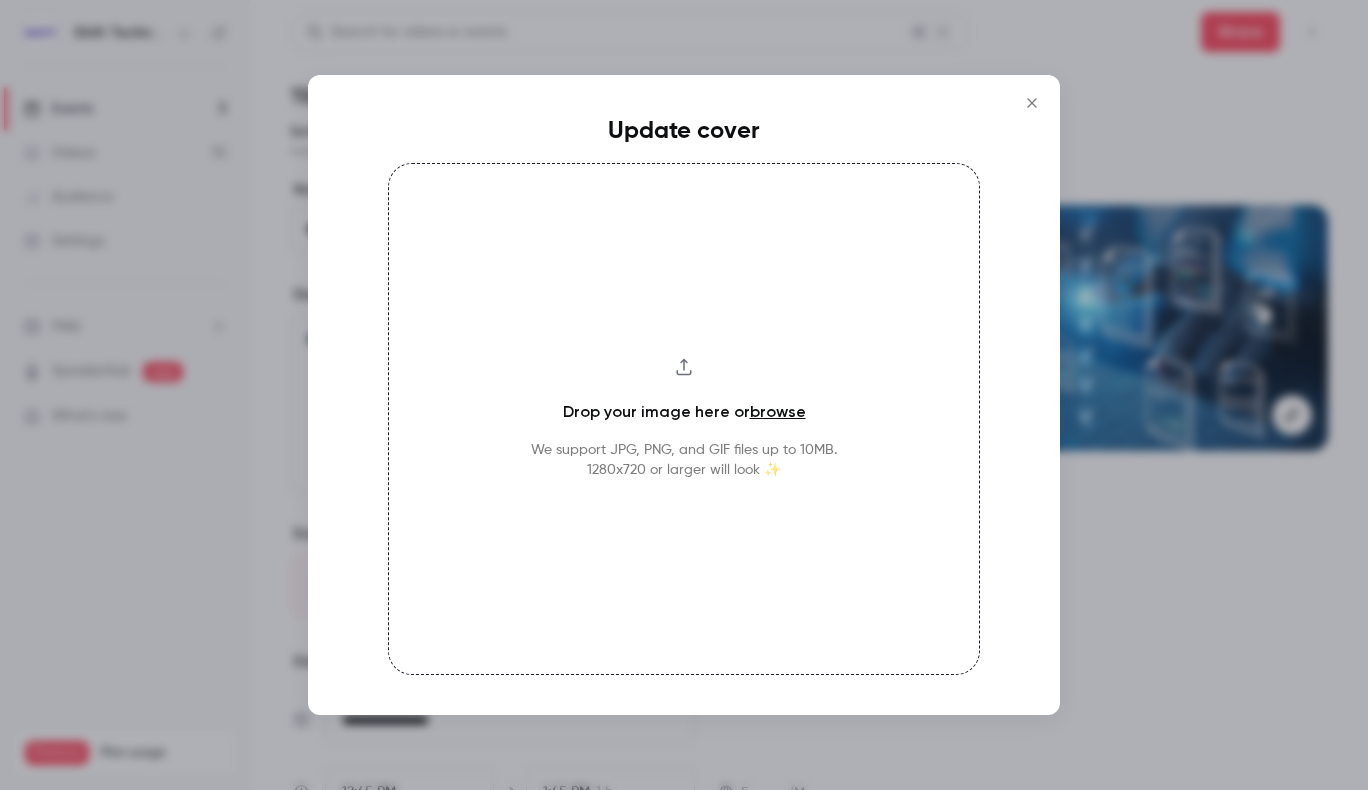 click 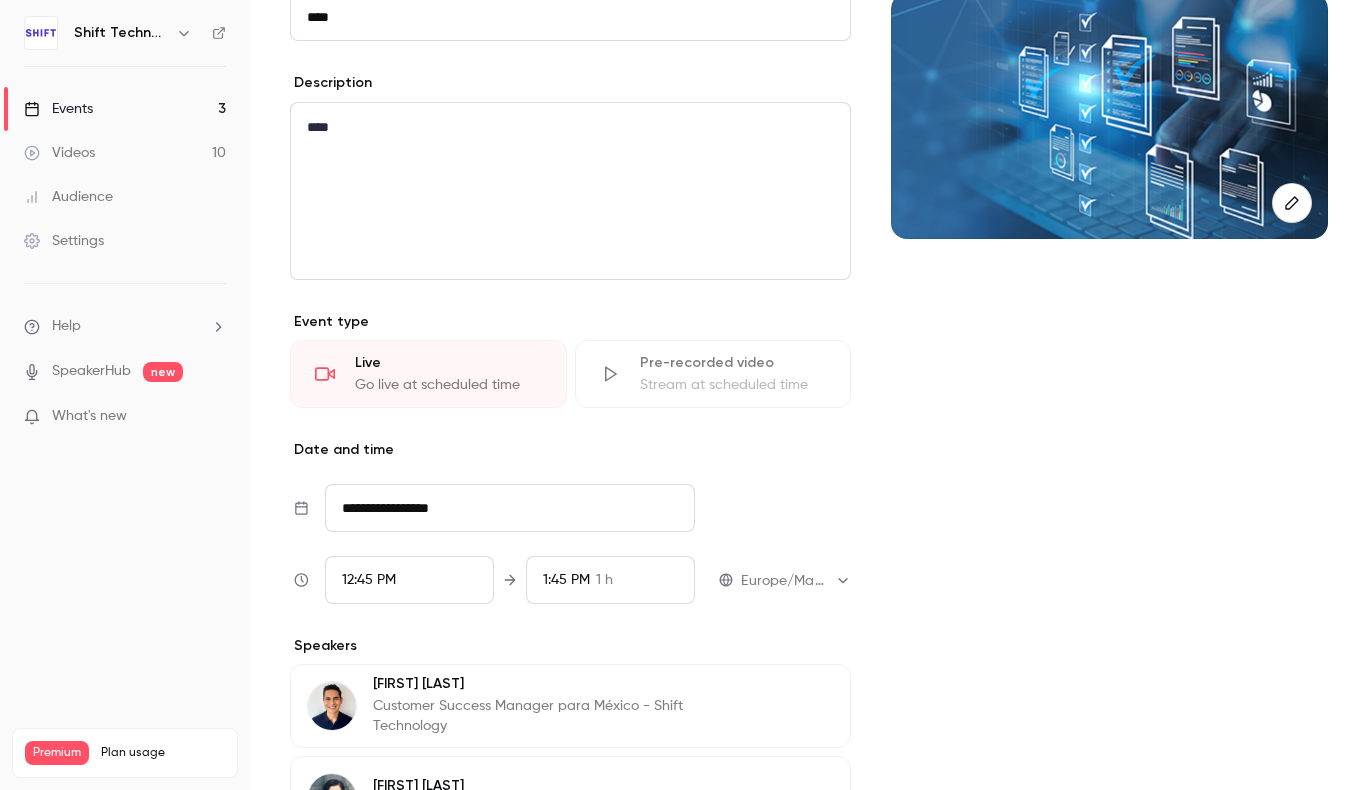 scroll, scrollTop: 0, scrollLeft: 0, axis: both 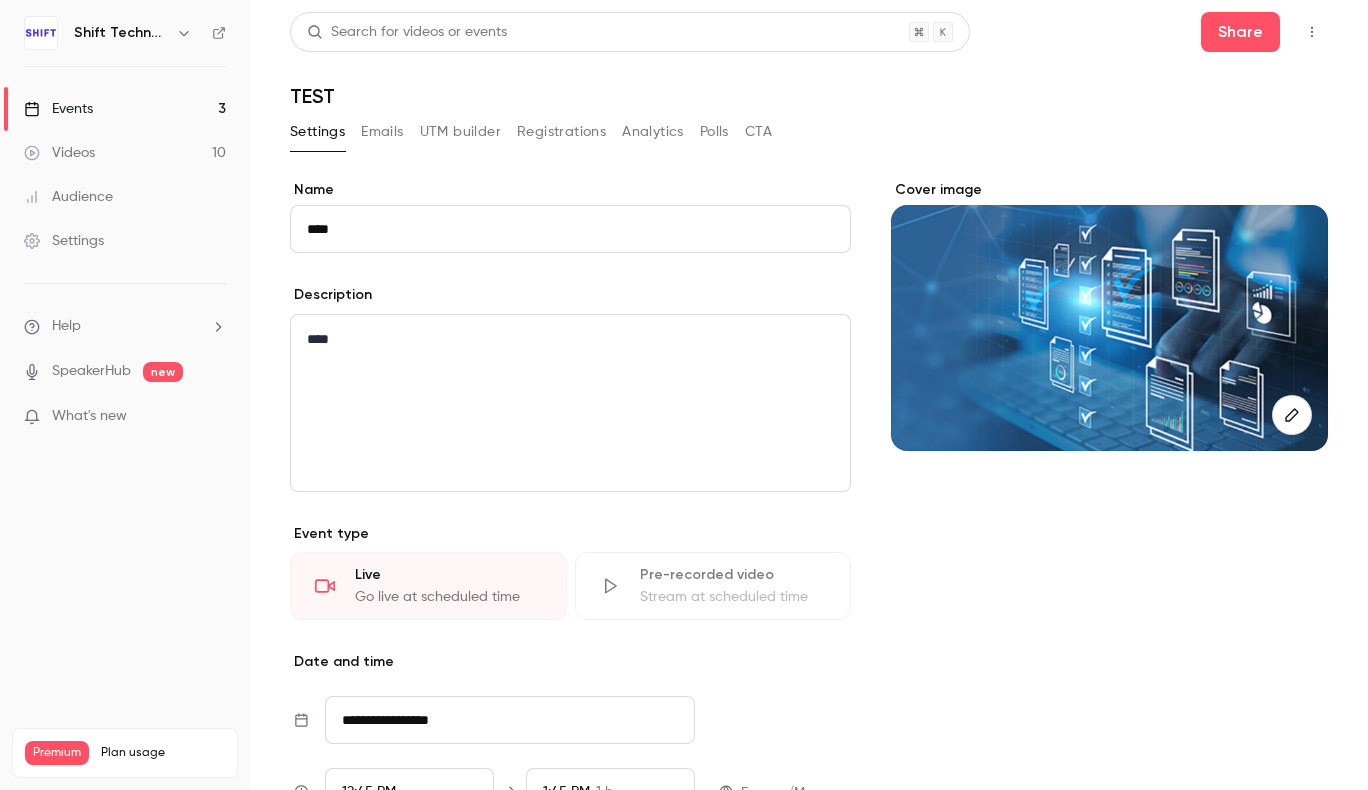 click on "Events 3" at bounding box center (125, 109) 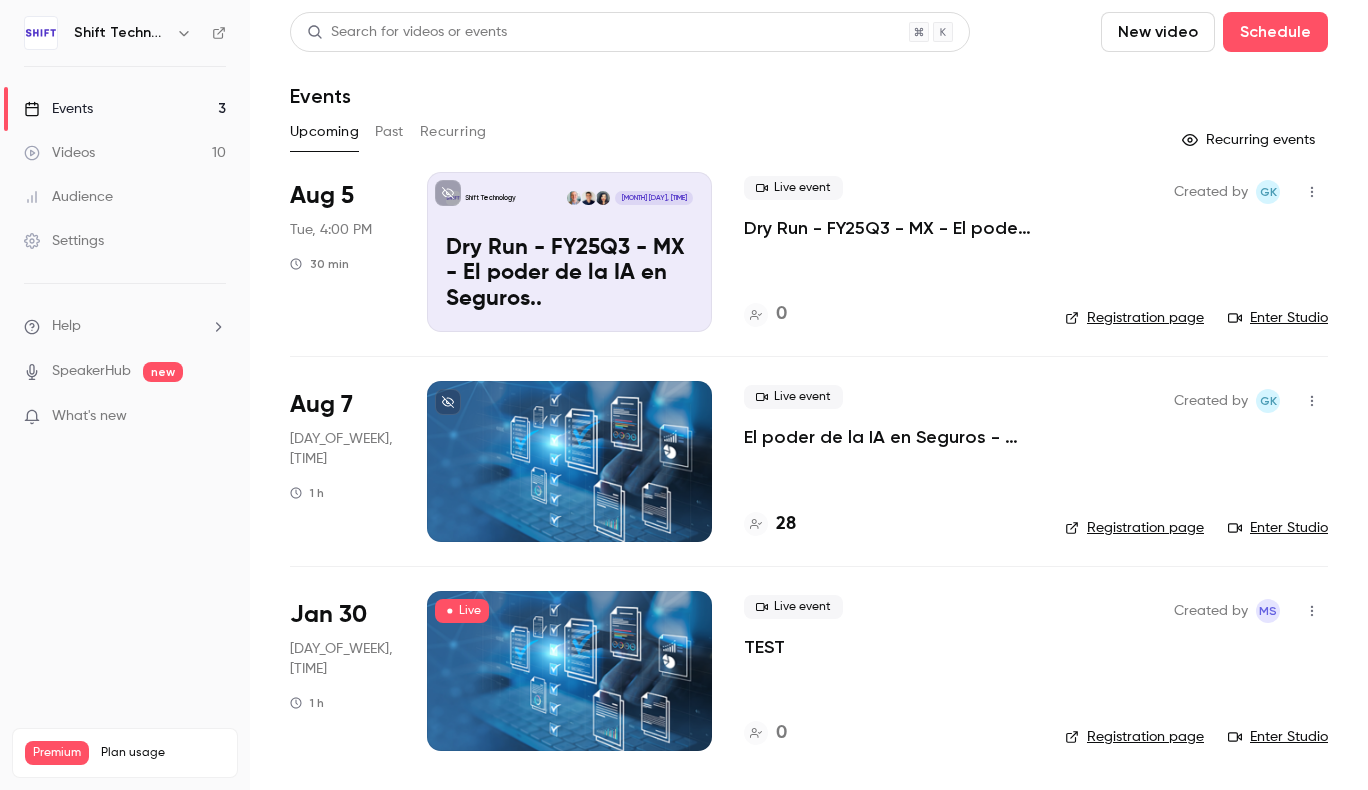 click on "Dry Run - FY25Q3 - MX - El poder de la IA en Seguros.." at bounding box center (569, 274) 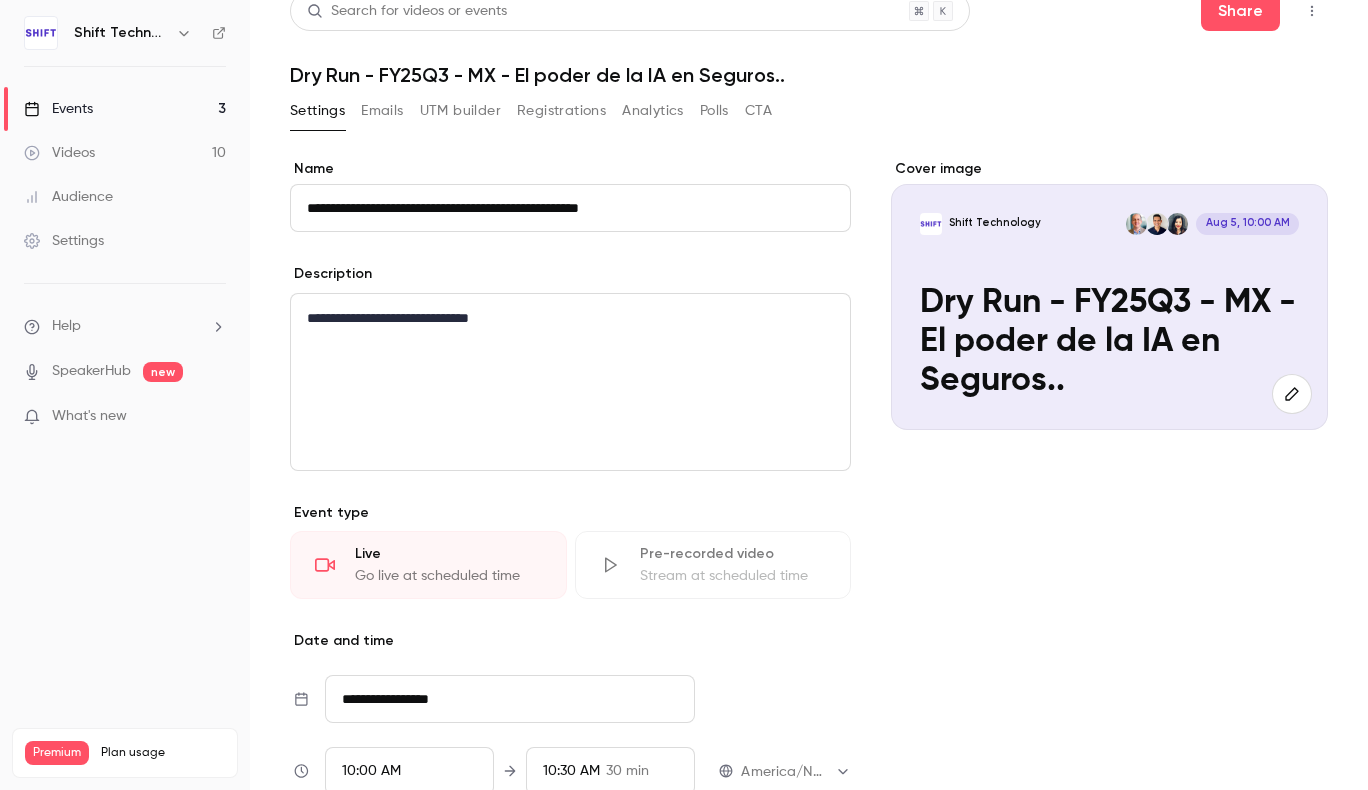 scroll, scrollTop: 0, scrollLeft: 0, axis: both 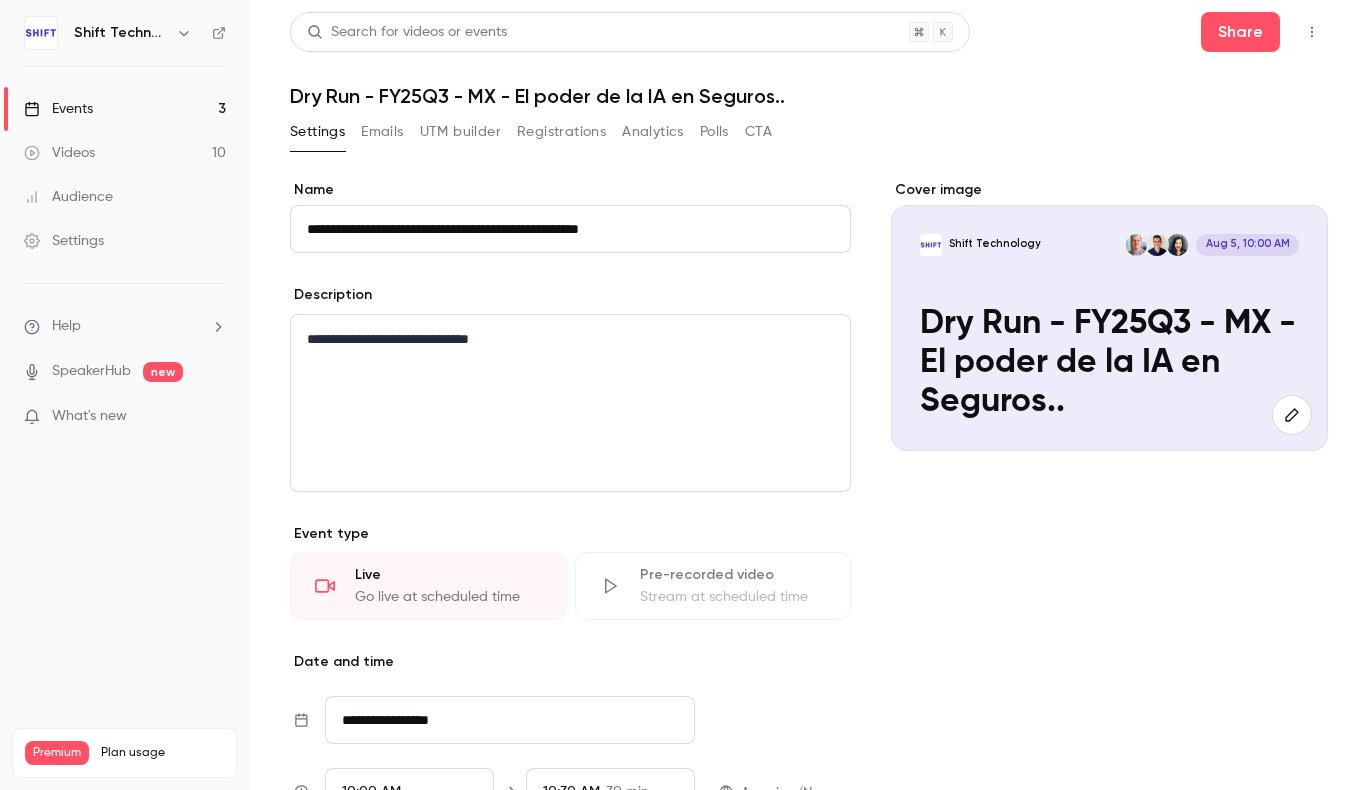 click on "Events 3" at bounding box center [125, 109] 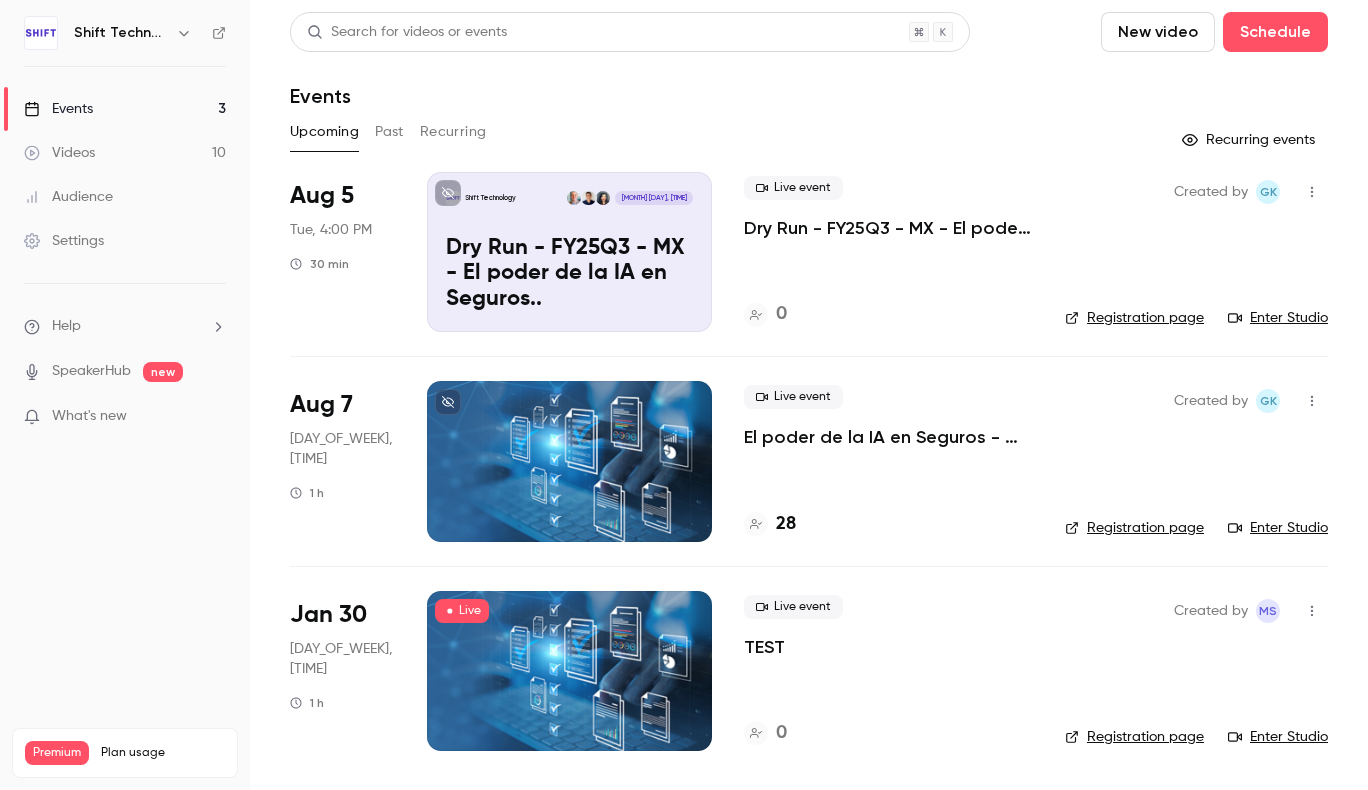 click at bounding box center (569, 671) 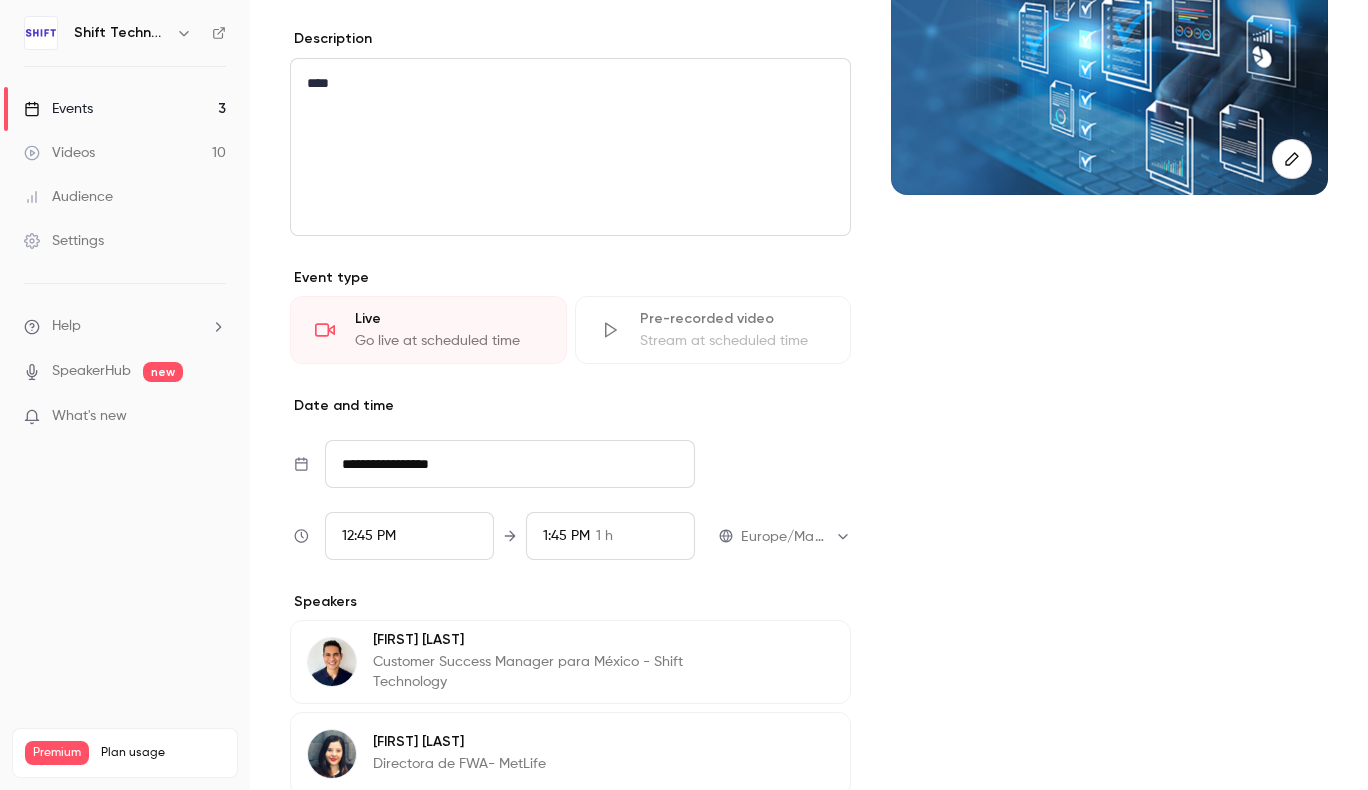 scroll, scrollTop: 200, scrollLeft: 0, axis: vertical 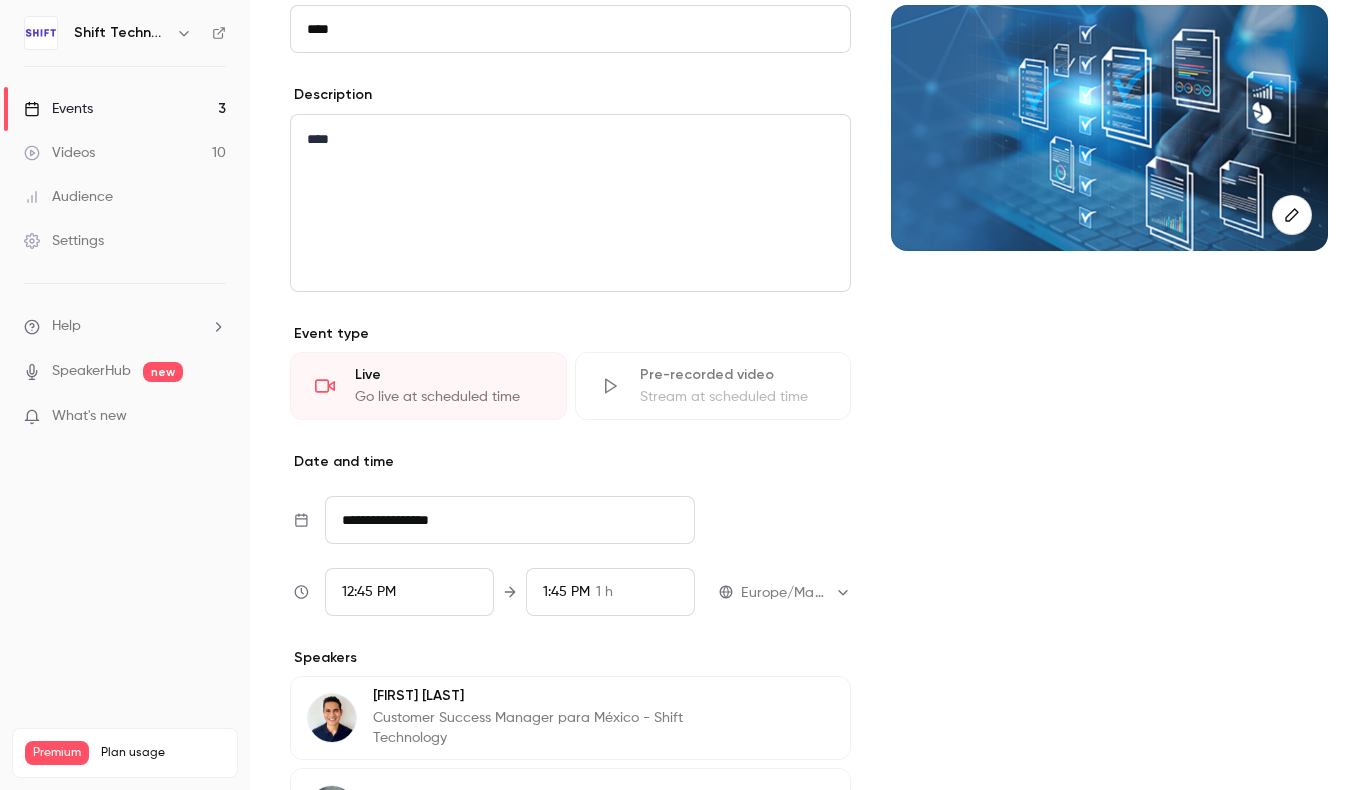 click on "Events 3" at bounding box center (125, 109) 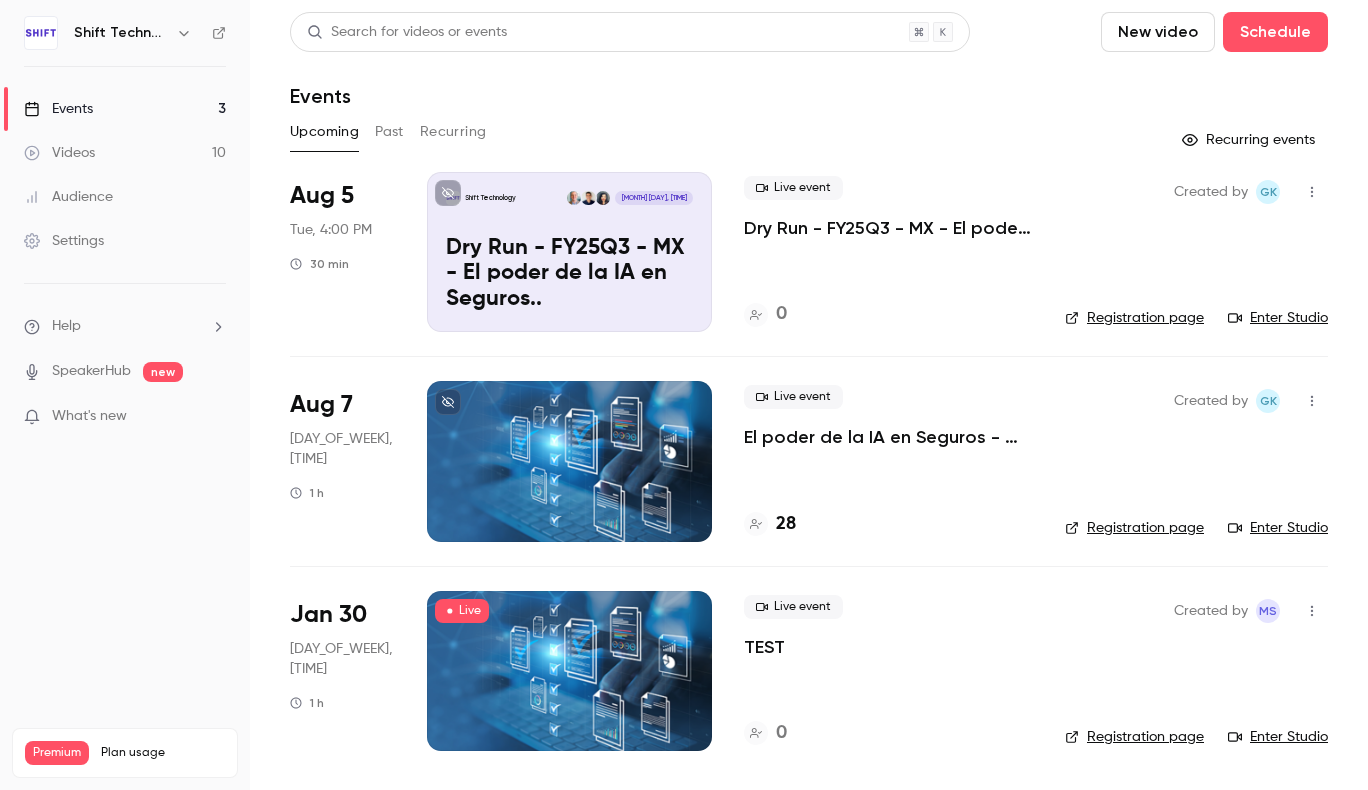 click on "Enter Studio" at bounding box center [1278, 737] 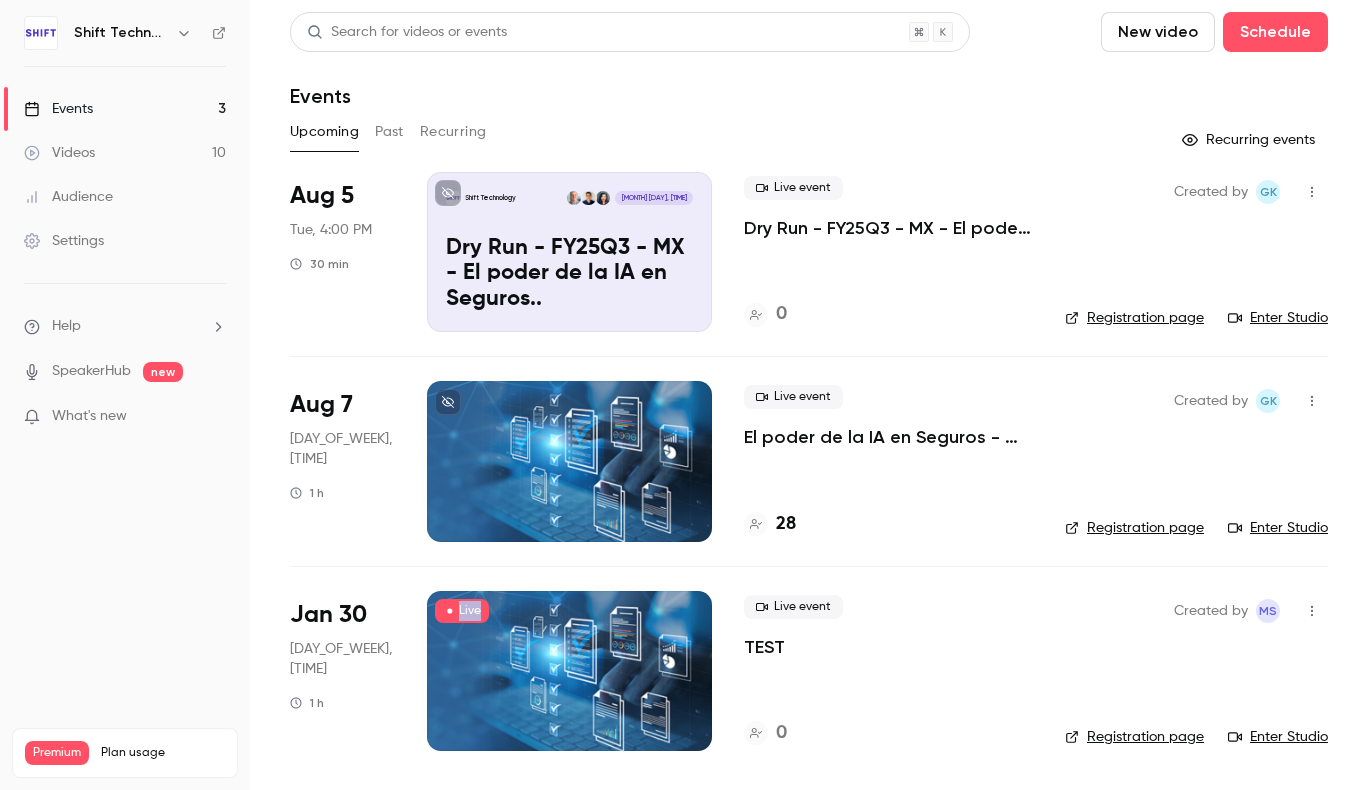 click on "Live" at bounding box center [462, 611] 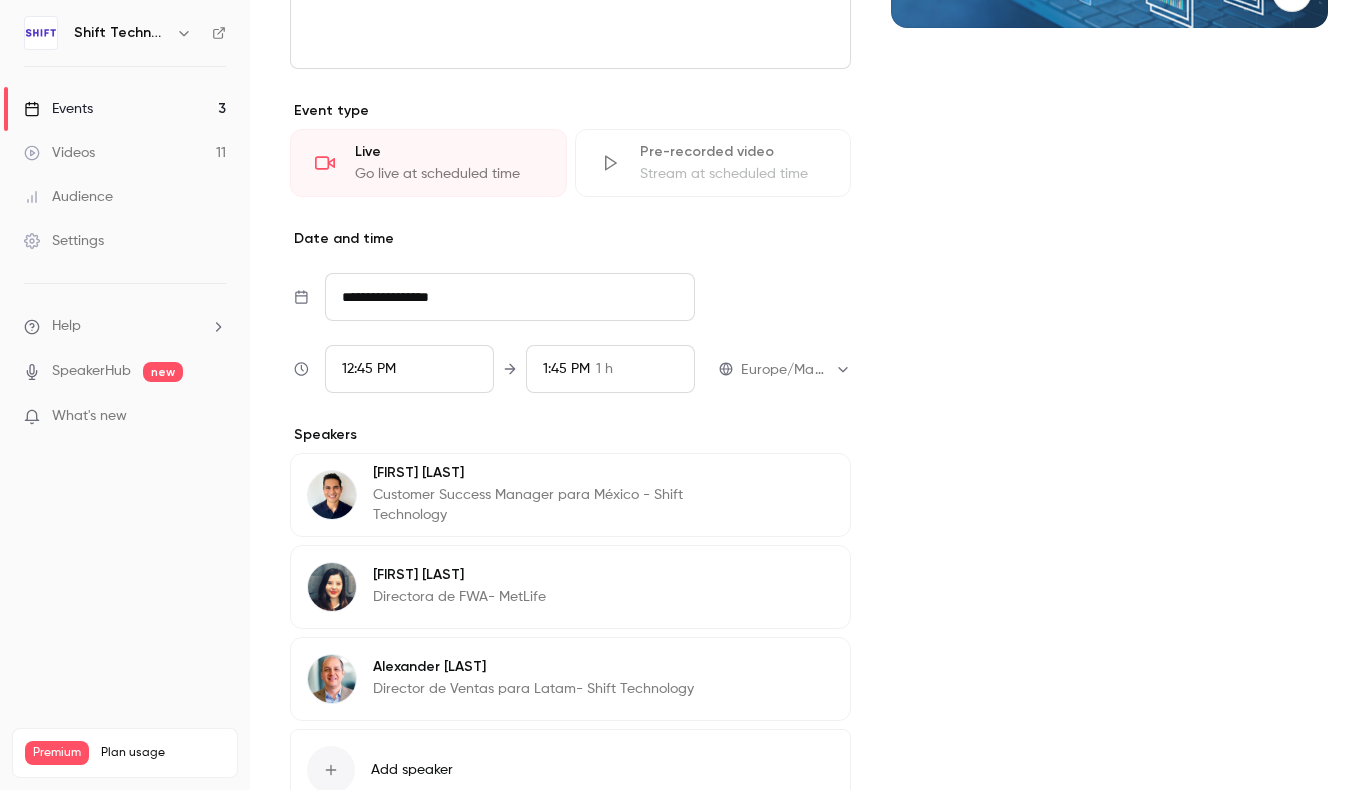 scroll, scrollTop: 312, scrollLeft: 0, axis: vertical 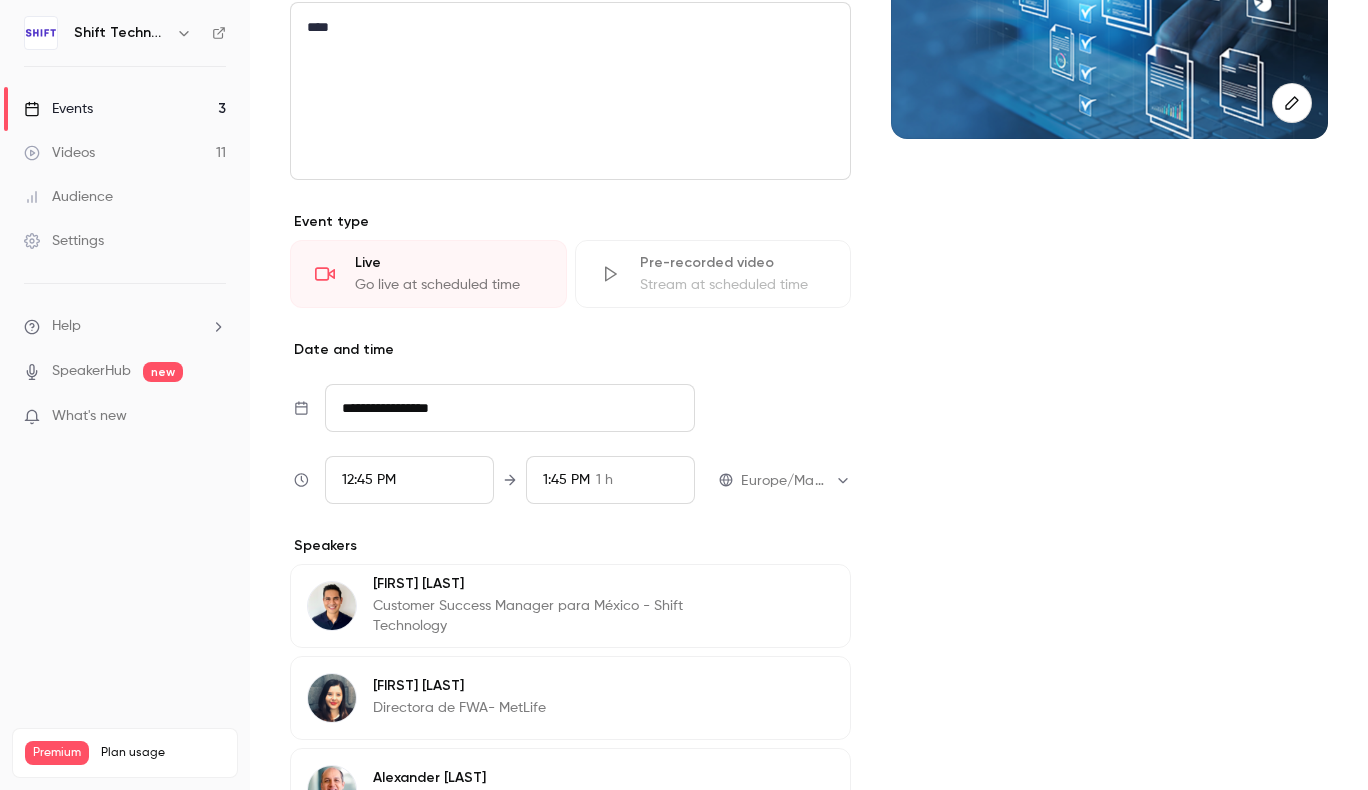 click on "Go live at scheduled time" at bounding box center [448, 285] 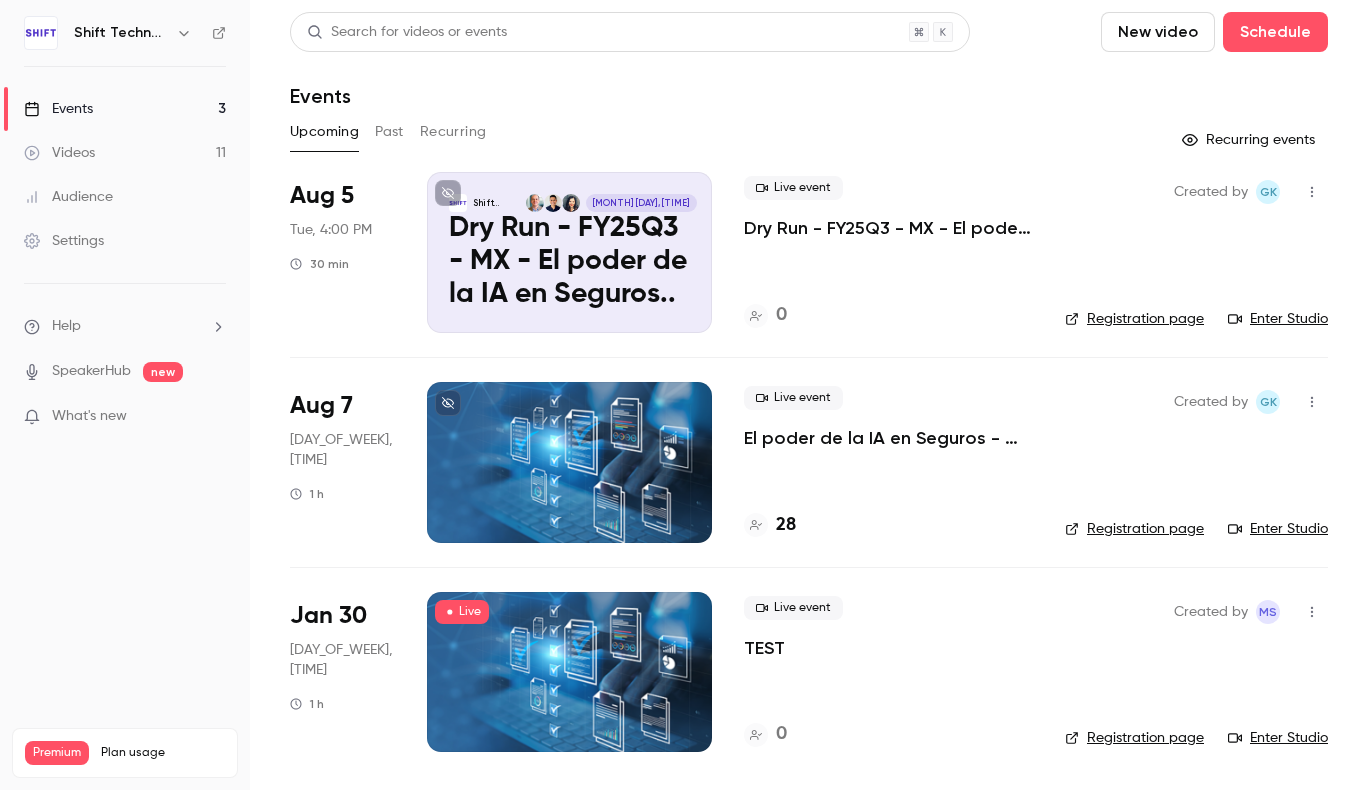 scroll, scrollTop: 0, scrollLeft: 0, axis: both 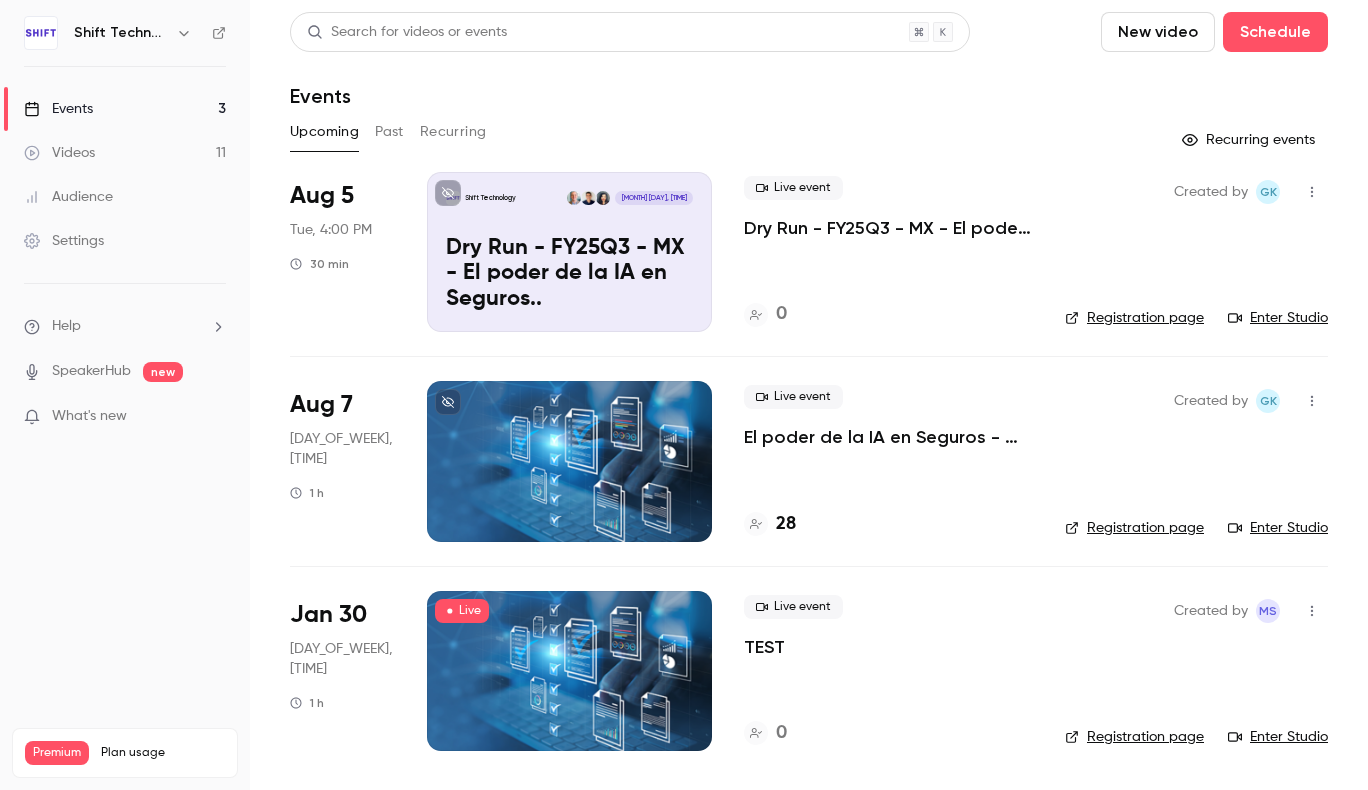 click on "Enter Studio" at bounding box center [1278, 737] 